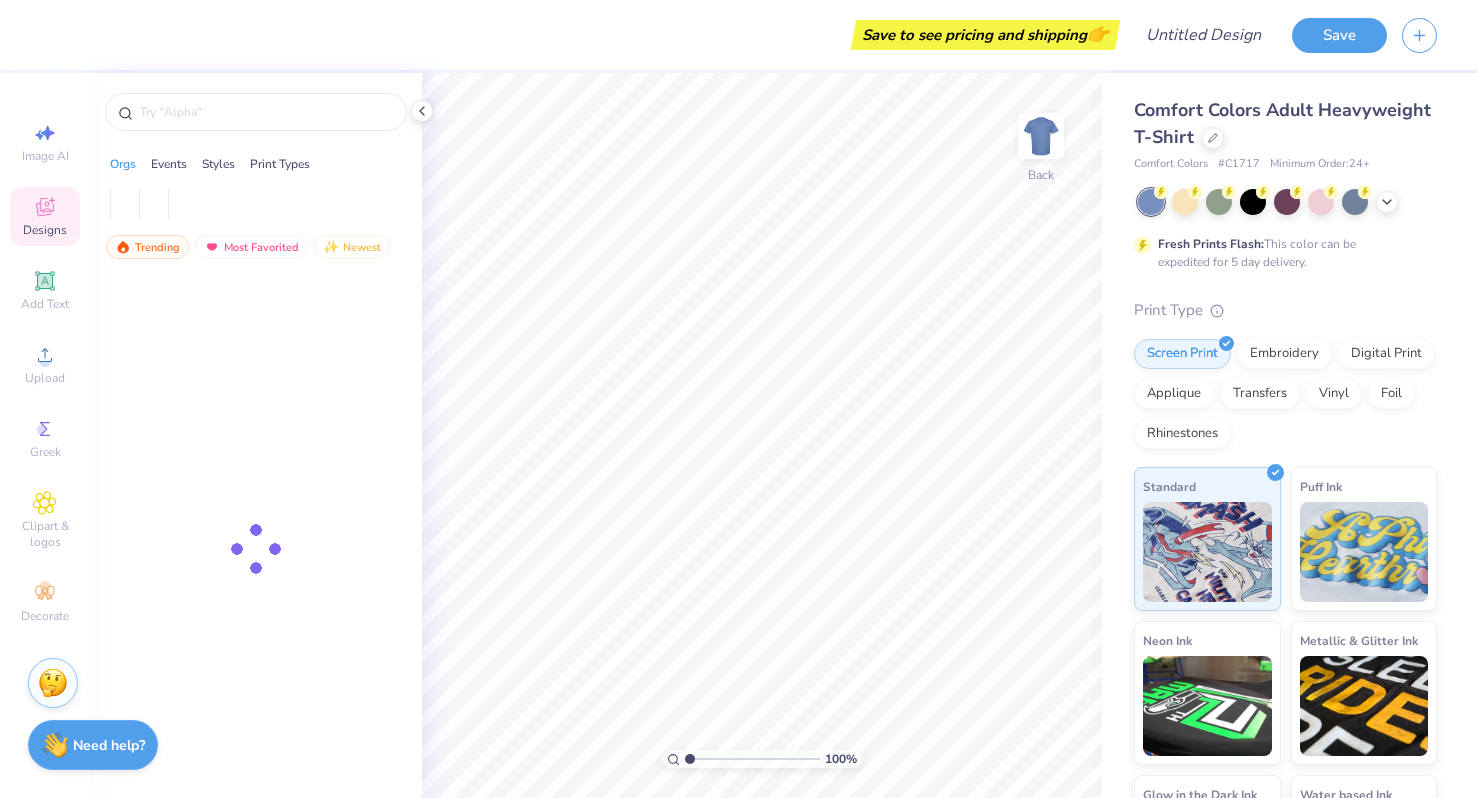scroll, scrollTop: 0, scrollLeft: 0, axis: both 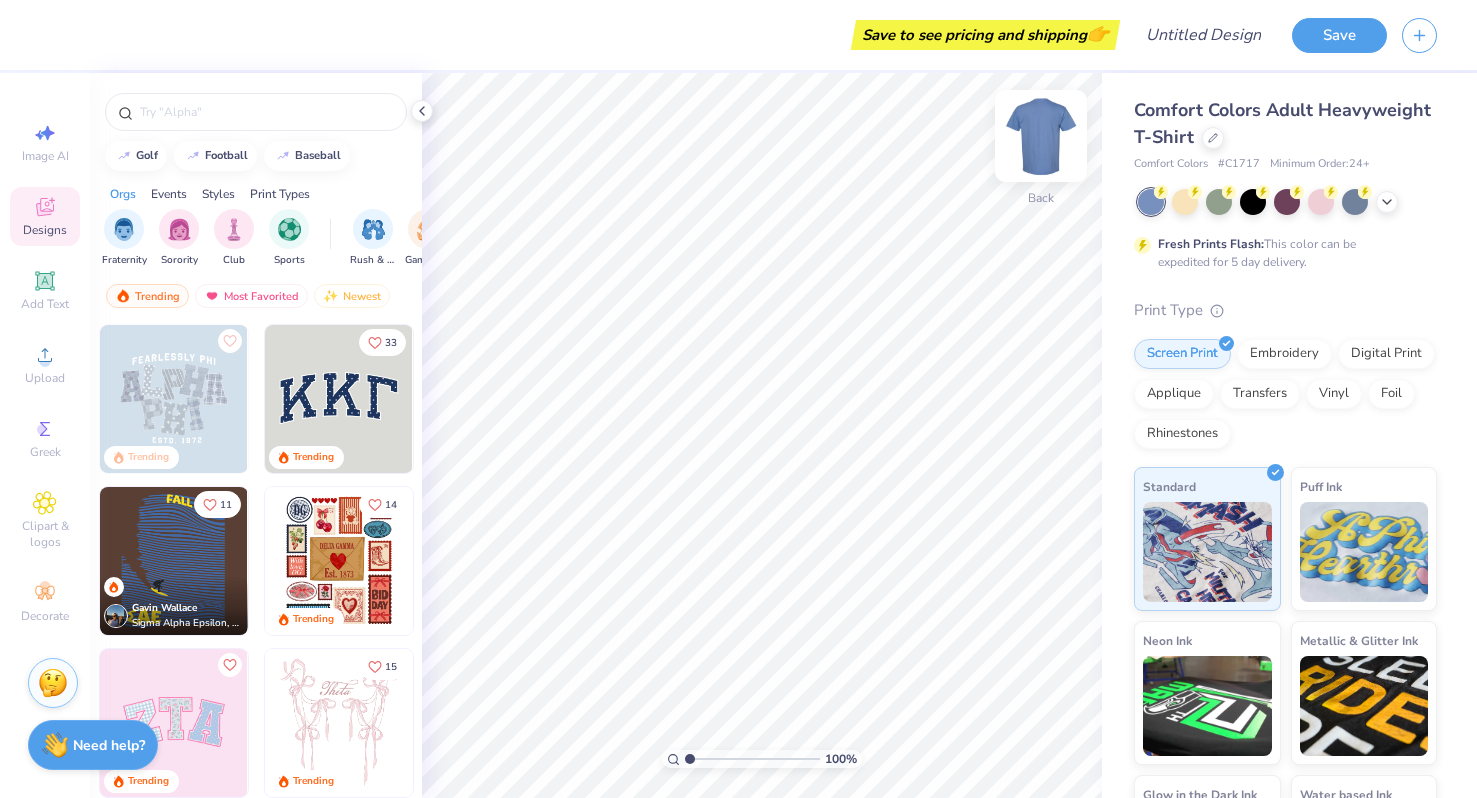 click at bounding box center (1041, 136) 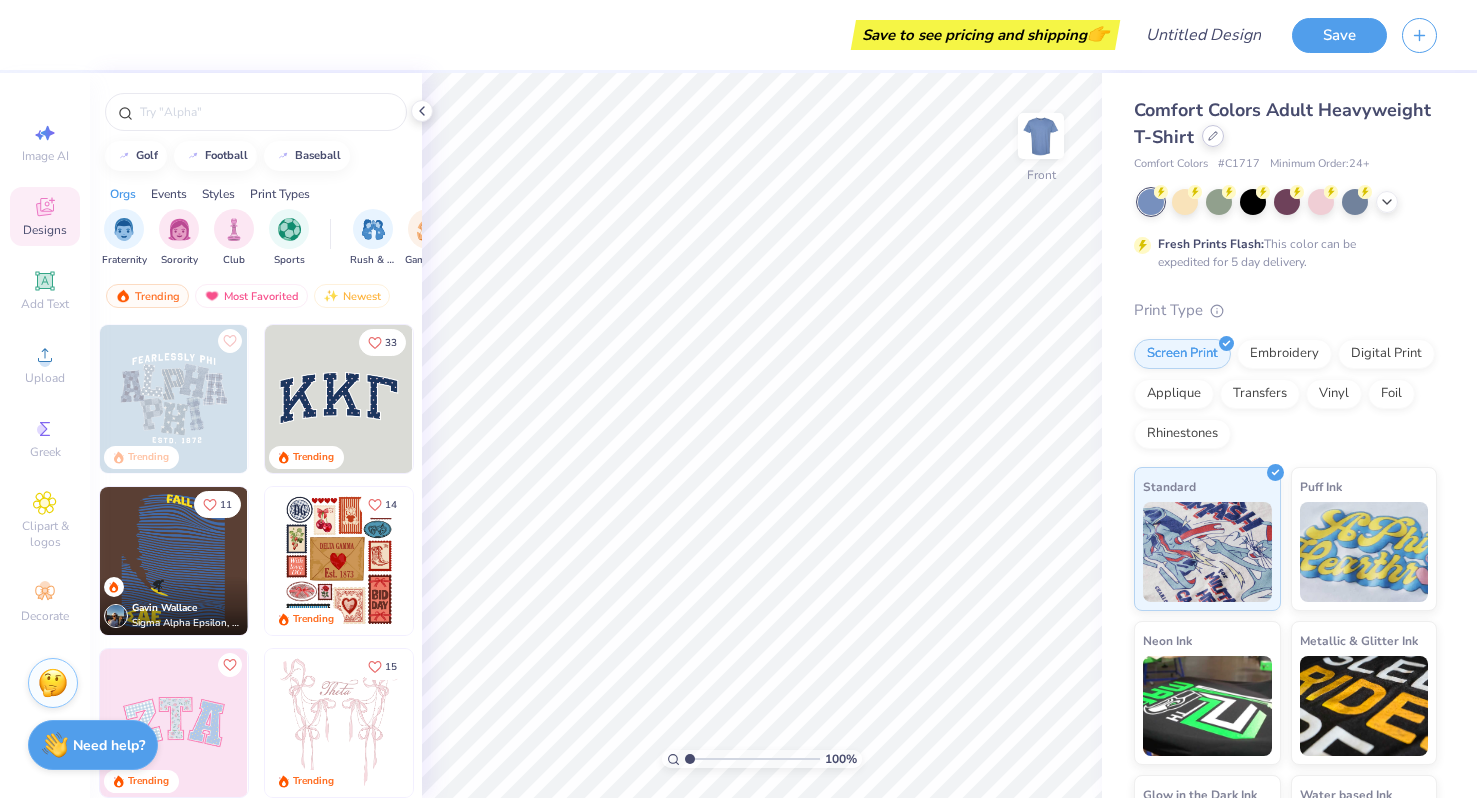 click 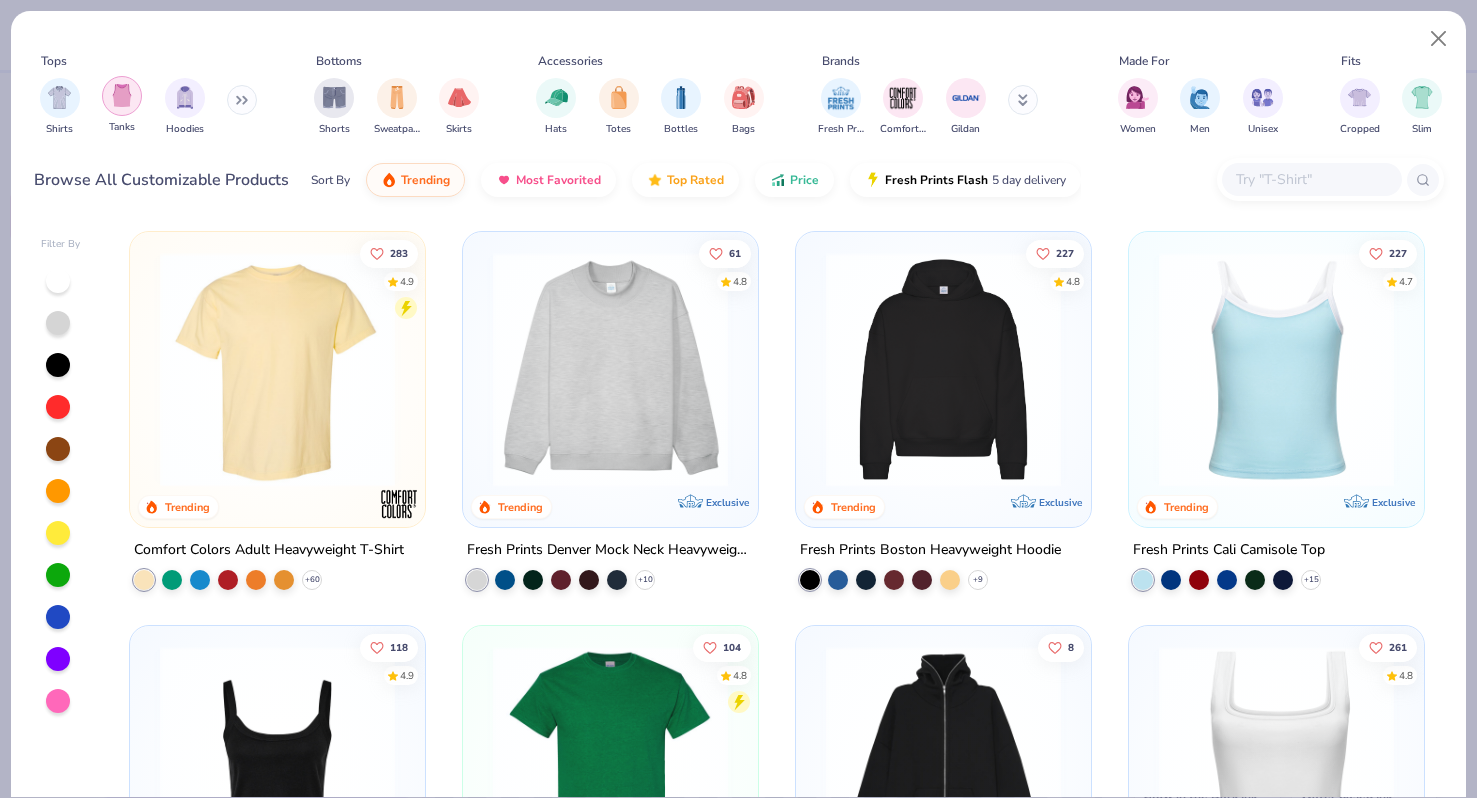 click at bounding box center [122, 96] 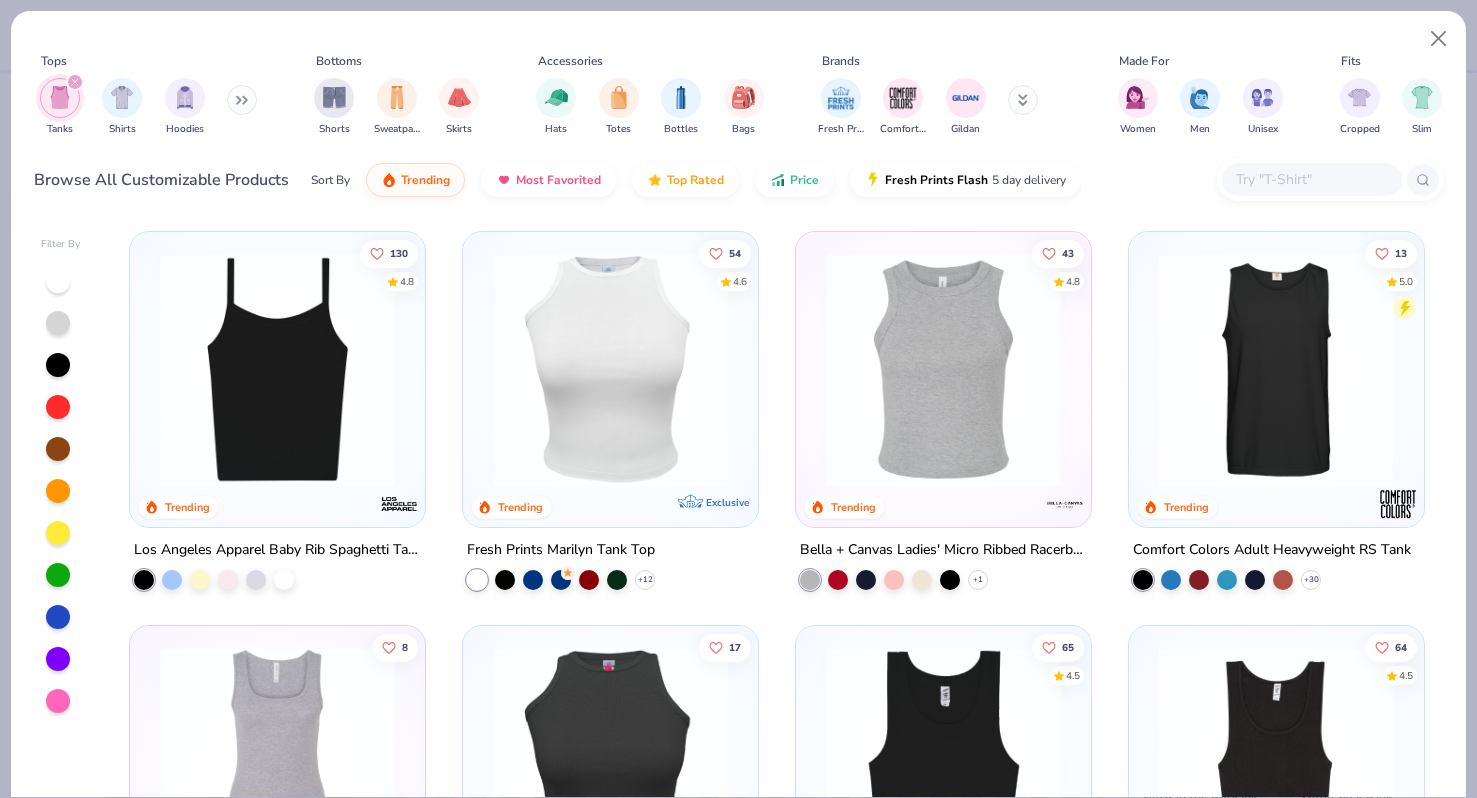 scroll, scrollTop: 407, scrollLeft: 0, axis: vertical 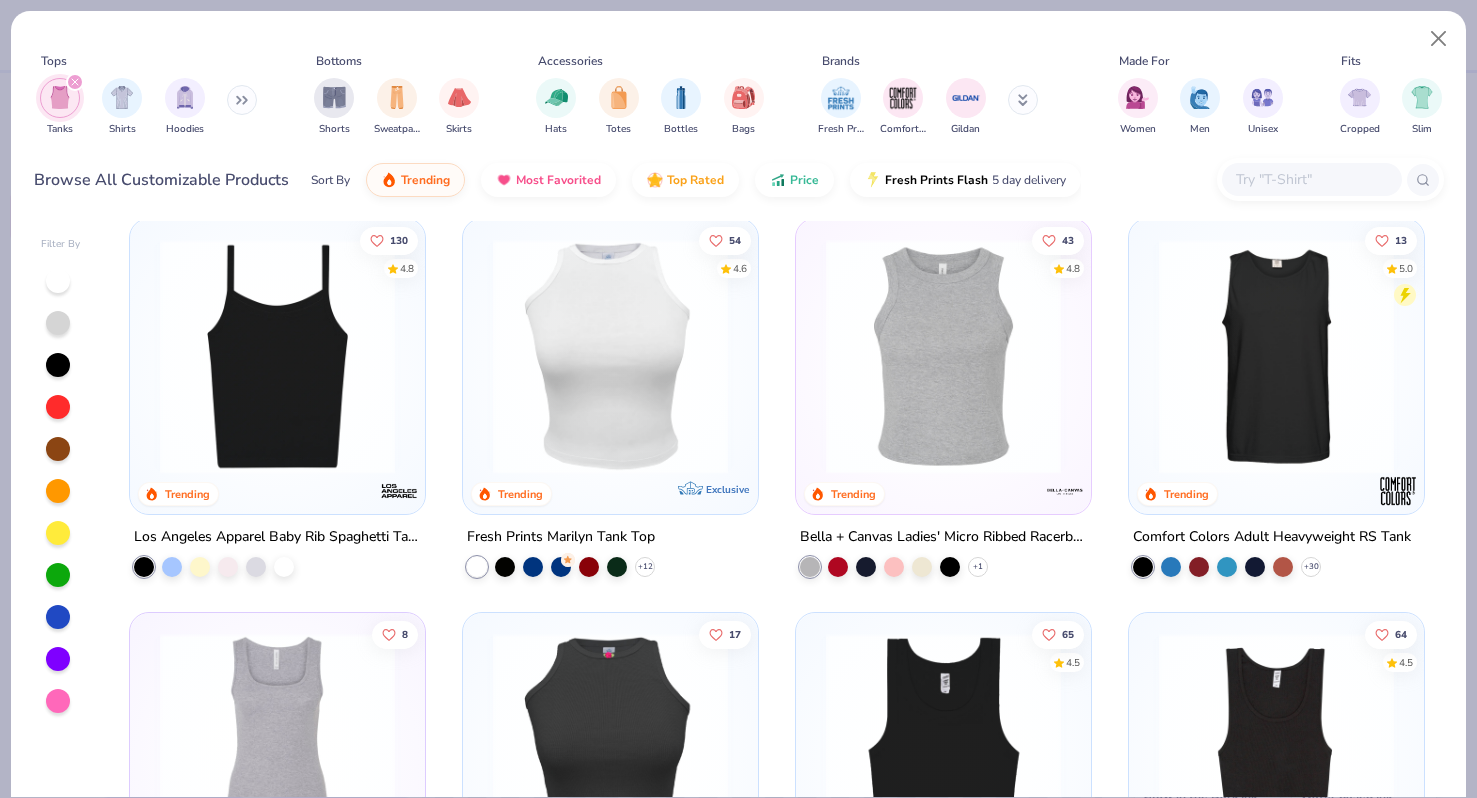 click at bounding box center [943, 356] 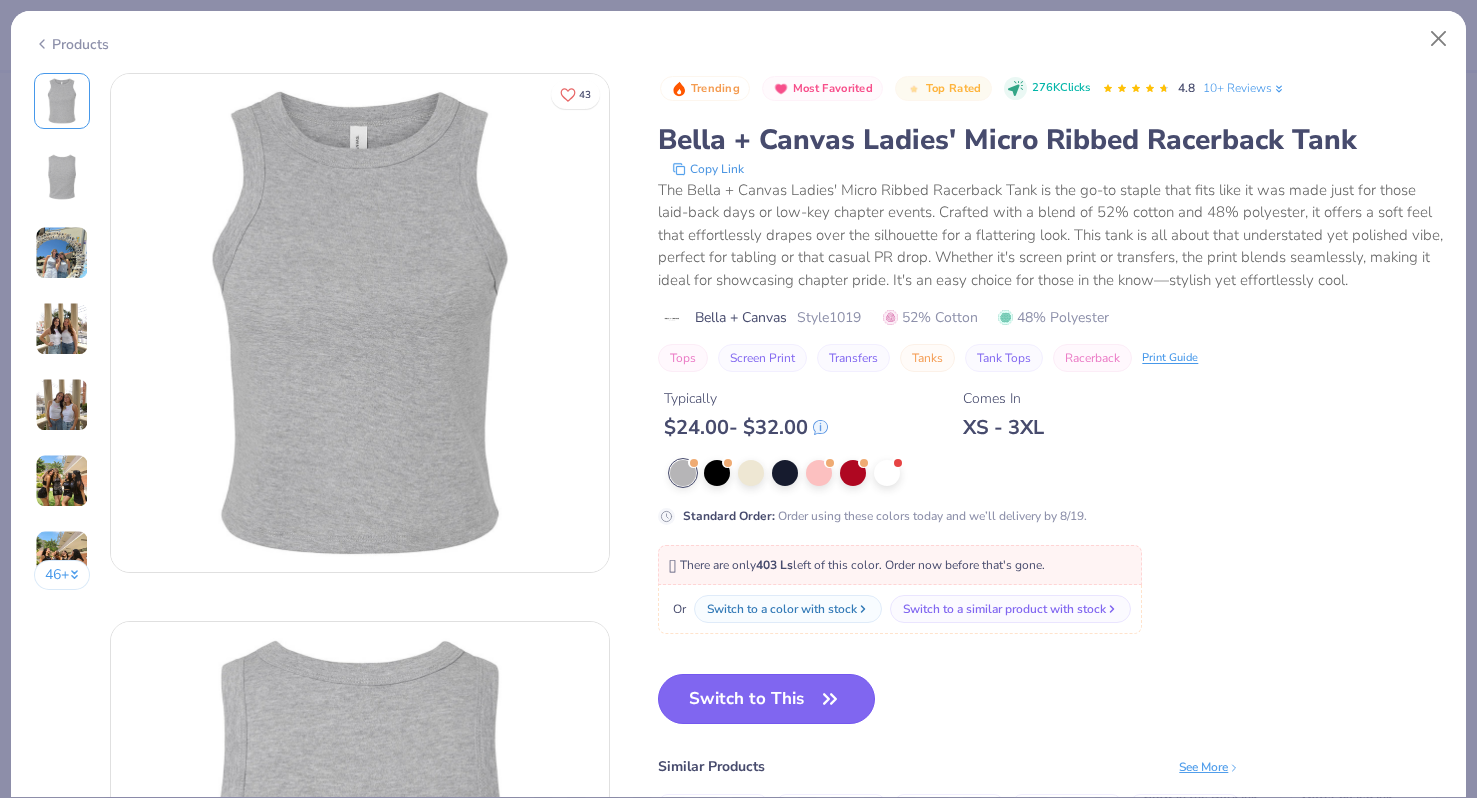 click on "Switch to This" at bounding box center (766, 699) 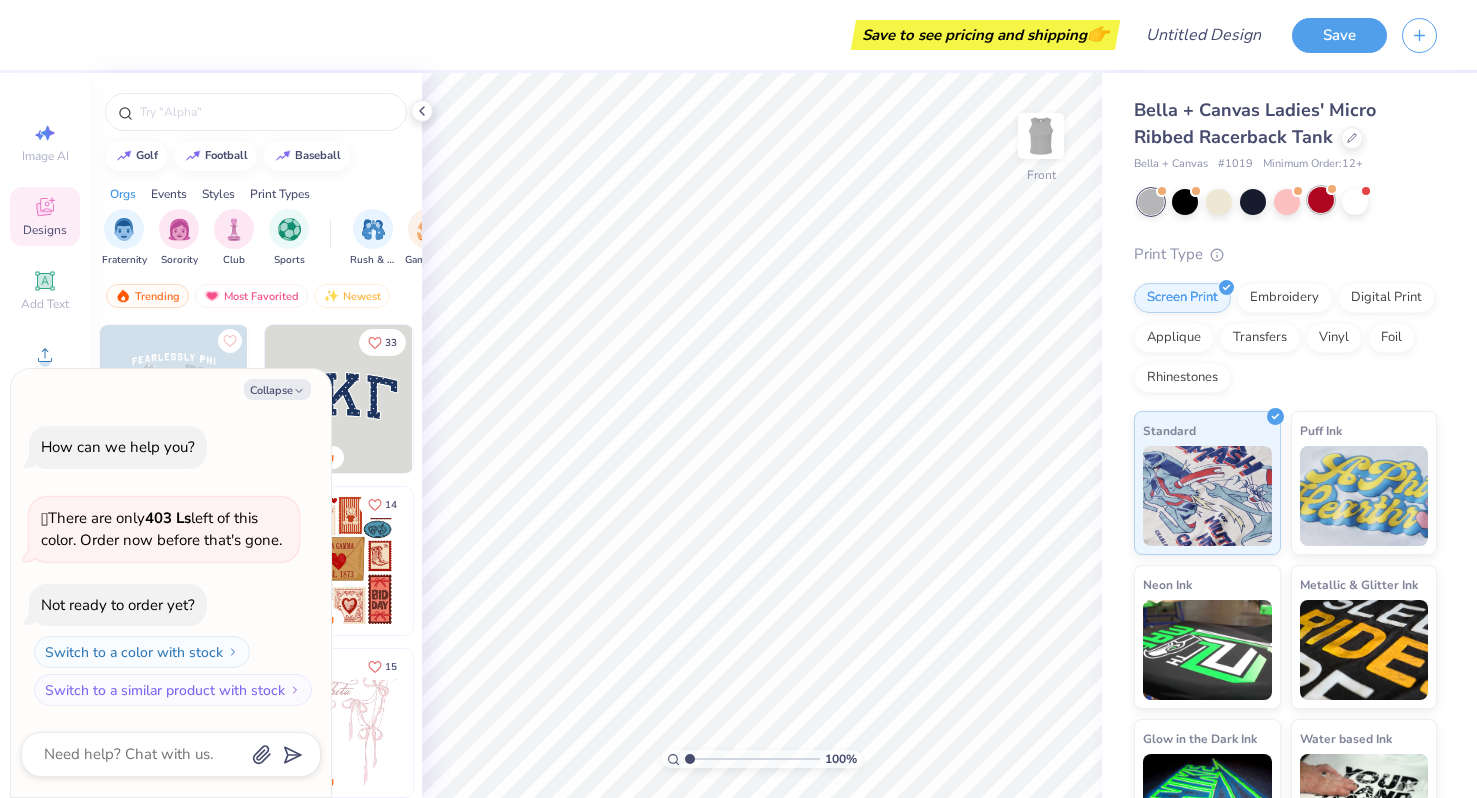 click on "Bella + Canvas Ladies' Micro Ribbed Racerback Tank Bella + Canvas # 1019 Minimum Order:  12 +   Print Type Screen Print Embroidery Digital Print Applique Transfers Vinyl Foil Rhinestones Standard Puff Ink Neon Ink Metallic & Glitter Ink Glow in the Dark Ink Water based Ink" at bounding box center (1285, 480) 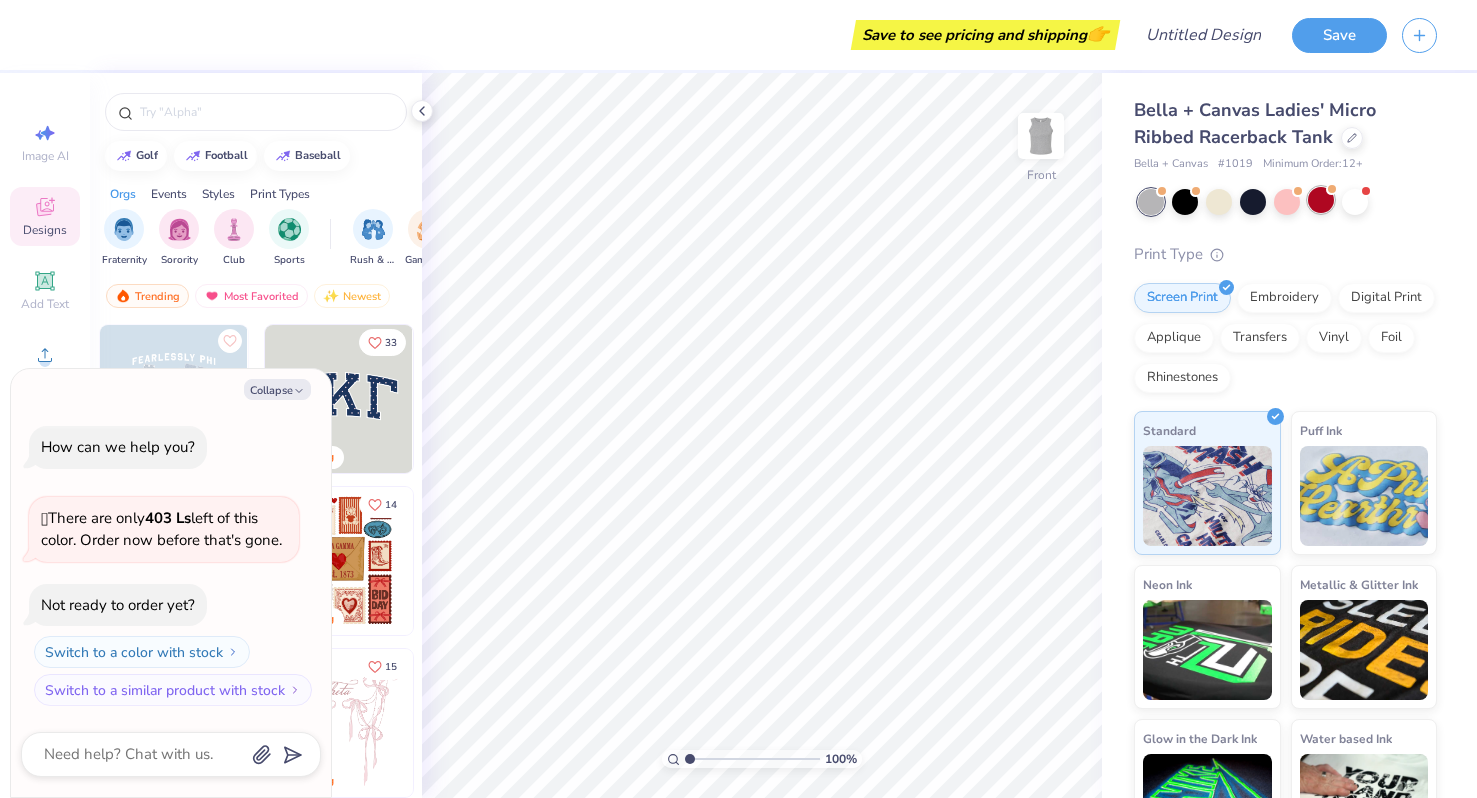 click at bounding box center [1321, 200] 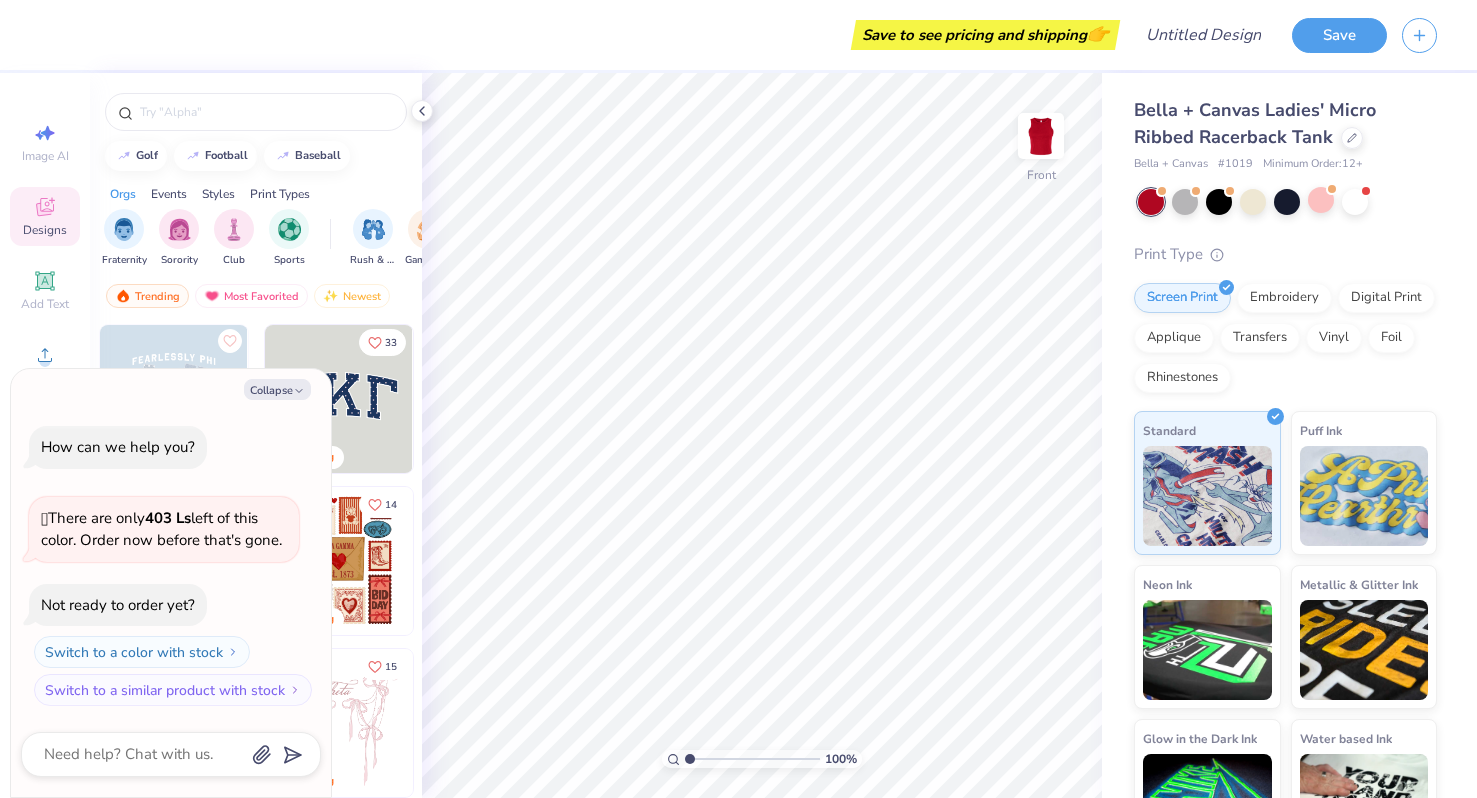 scroll, scrollTop: 65, scrollLeft: 0, axis: vertical 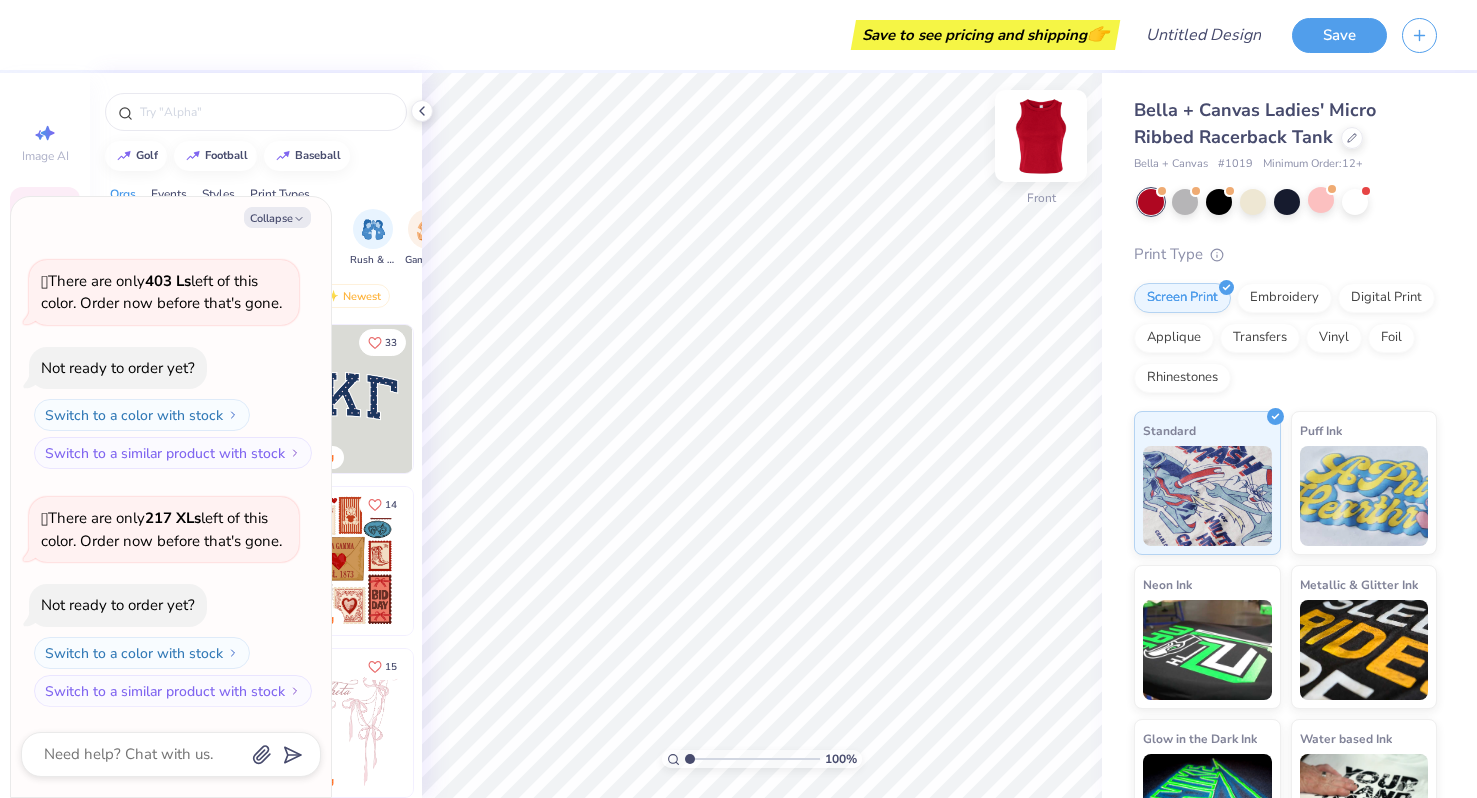 click at bounding box center [1041, 136] 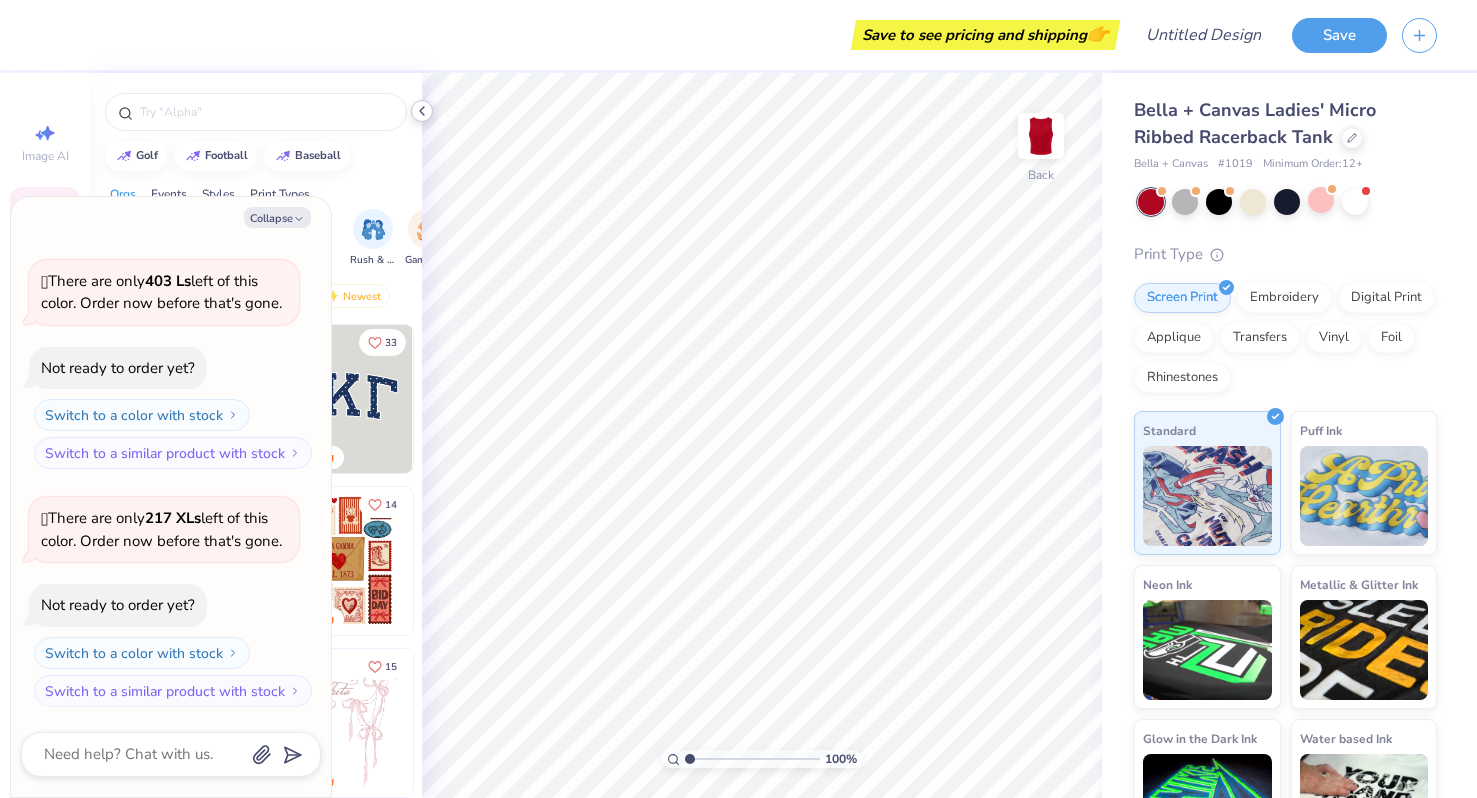 click at bounding box center [422, 111] 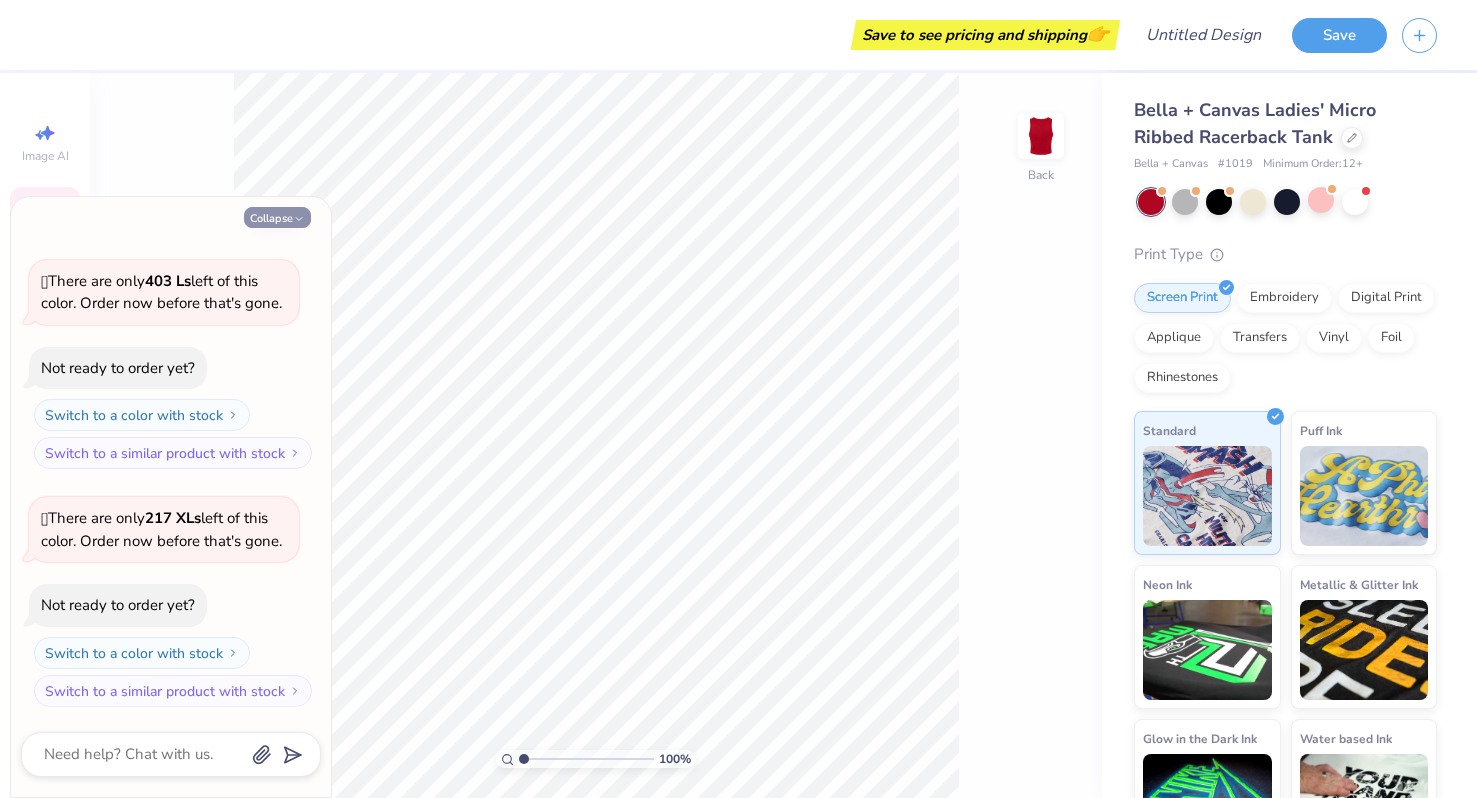 click on "Collapse" at bounding box center (277, 217) 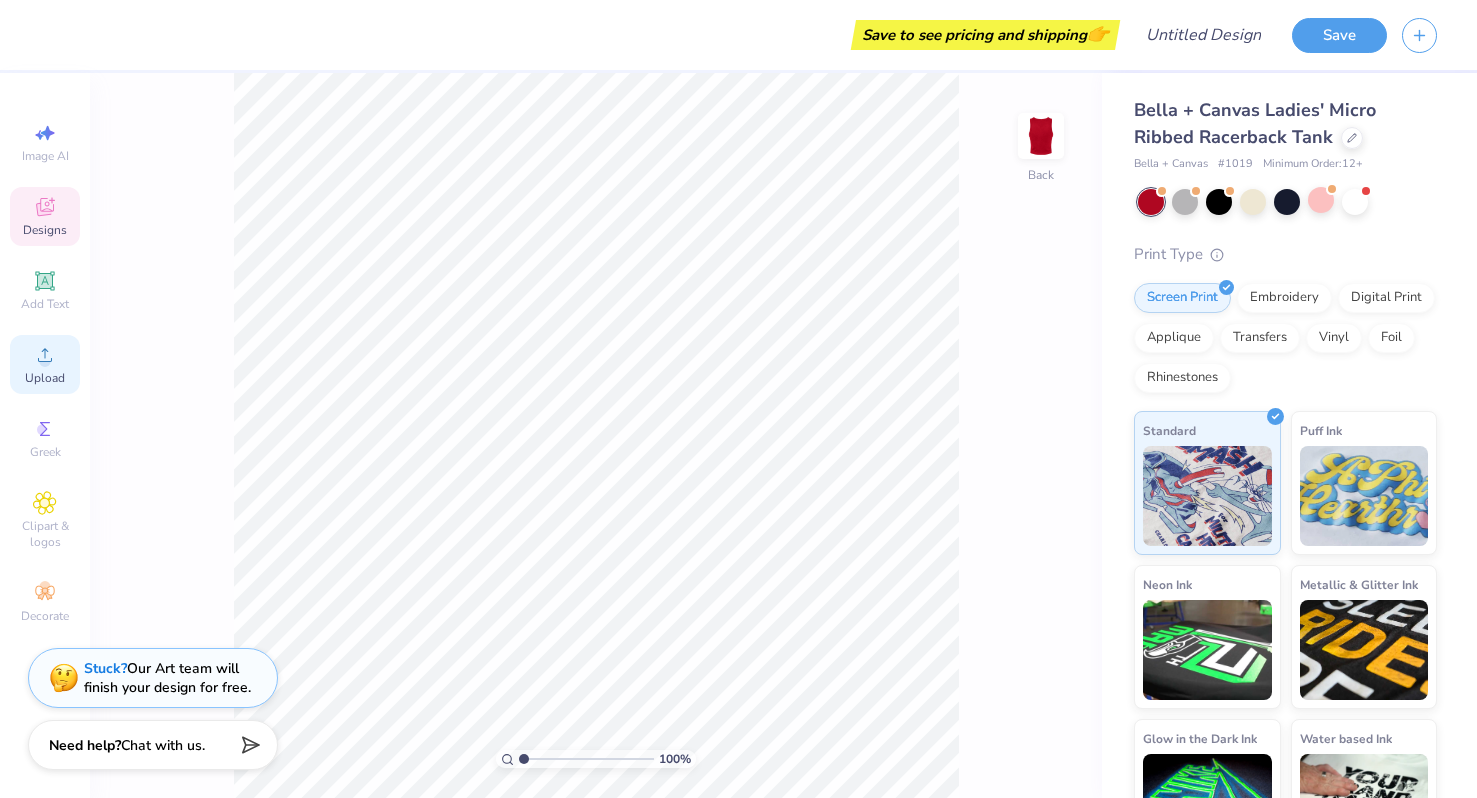 click on "Upload" at bounding box center [45, 378] 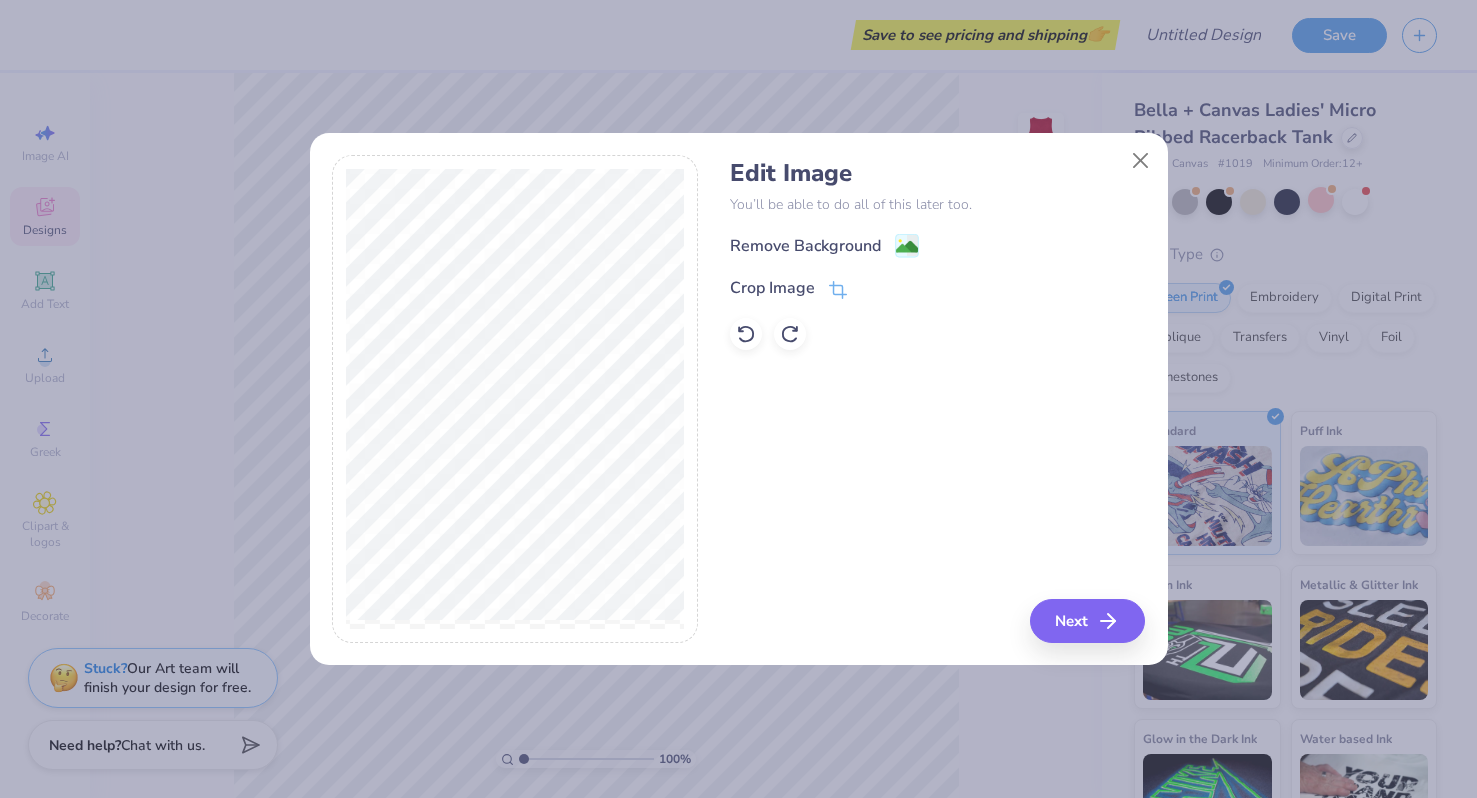 click on "Remove Background" at bounding box center (805, 246) 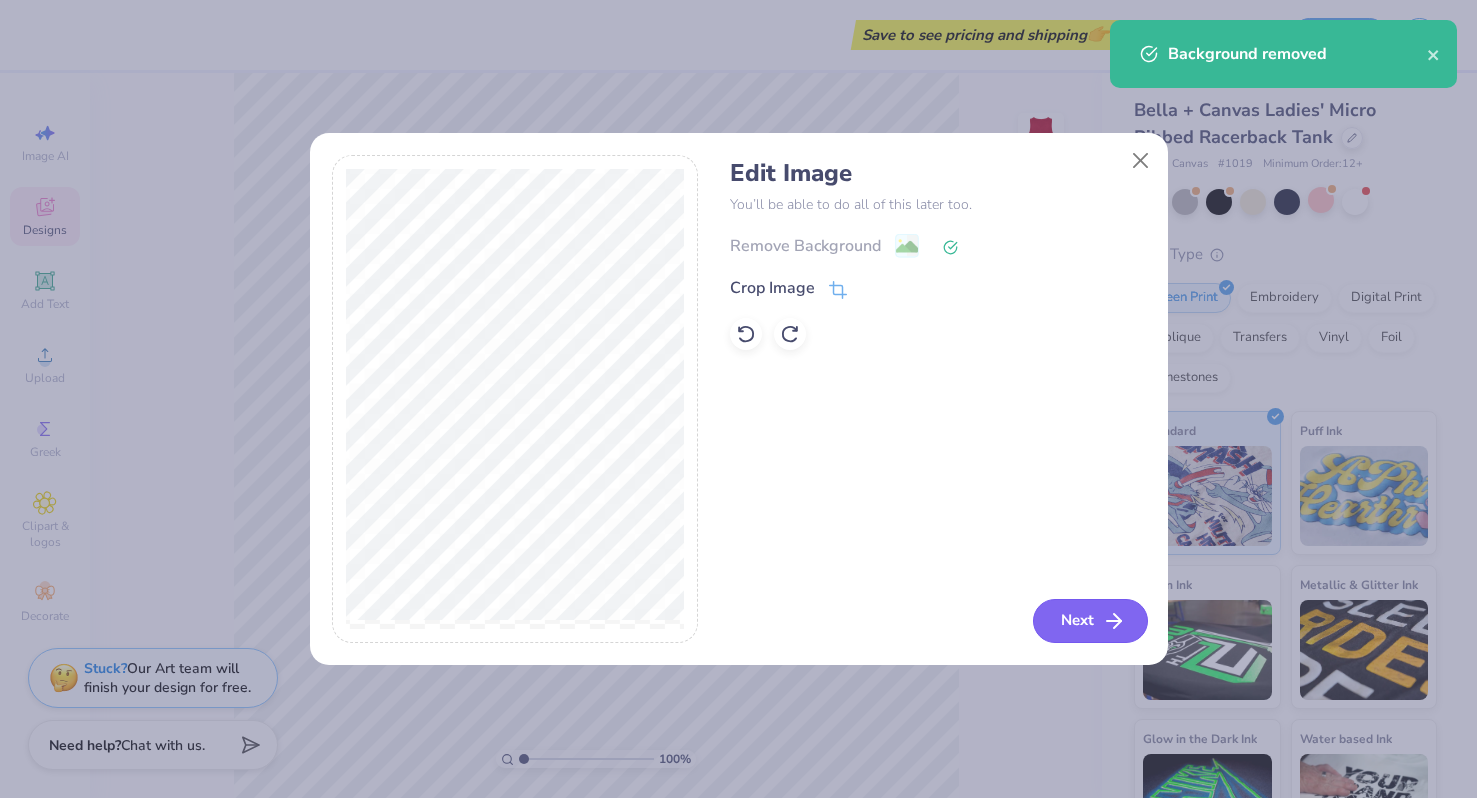 click 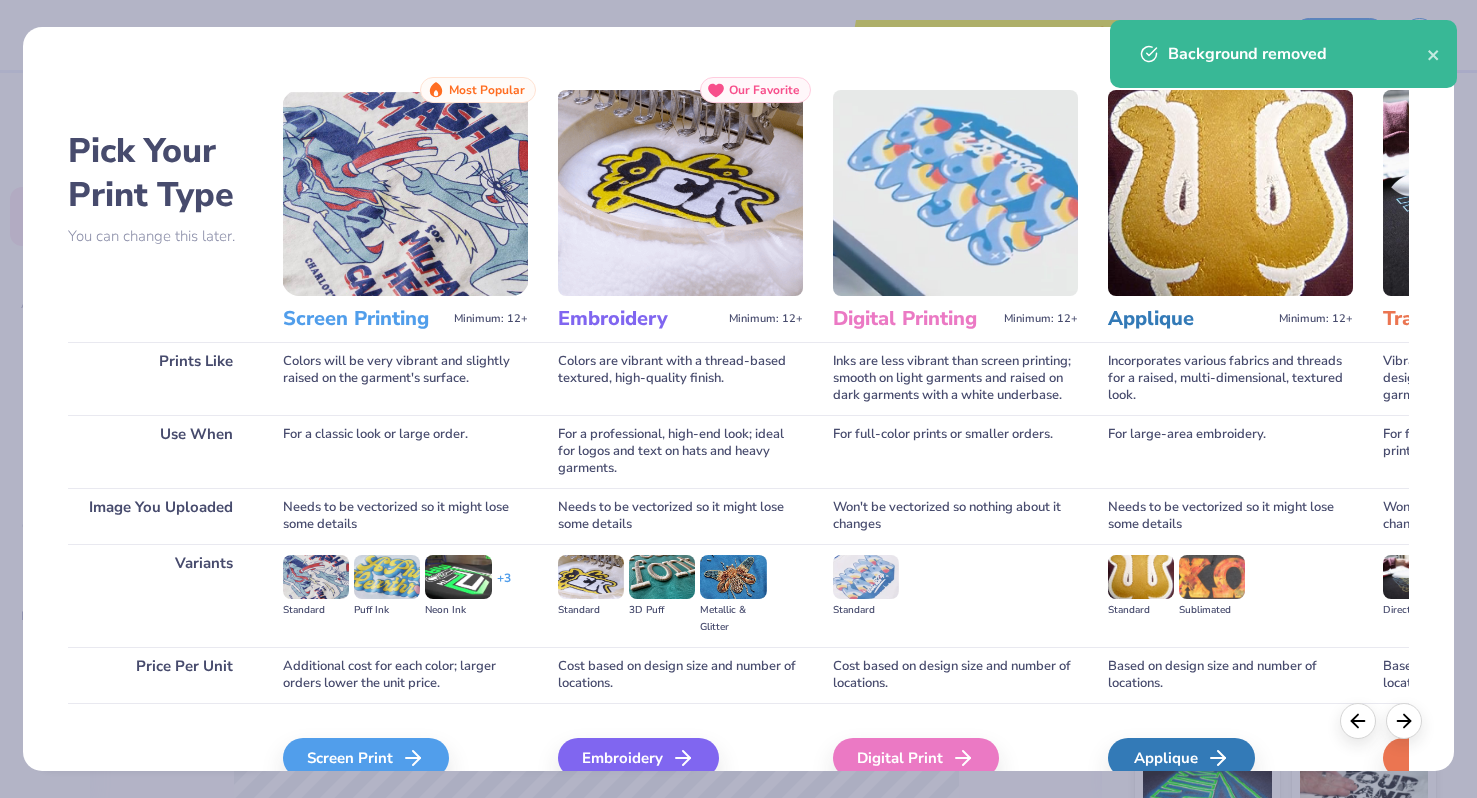 scroll, scrollTop: 99, scrollLeft: 0, axis: vertical 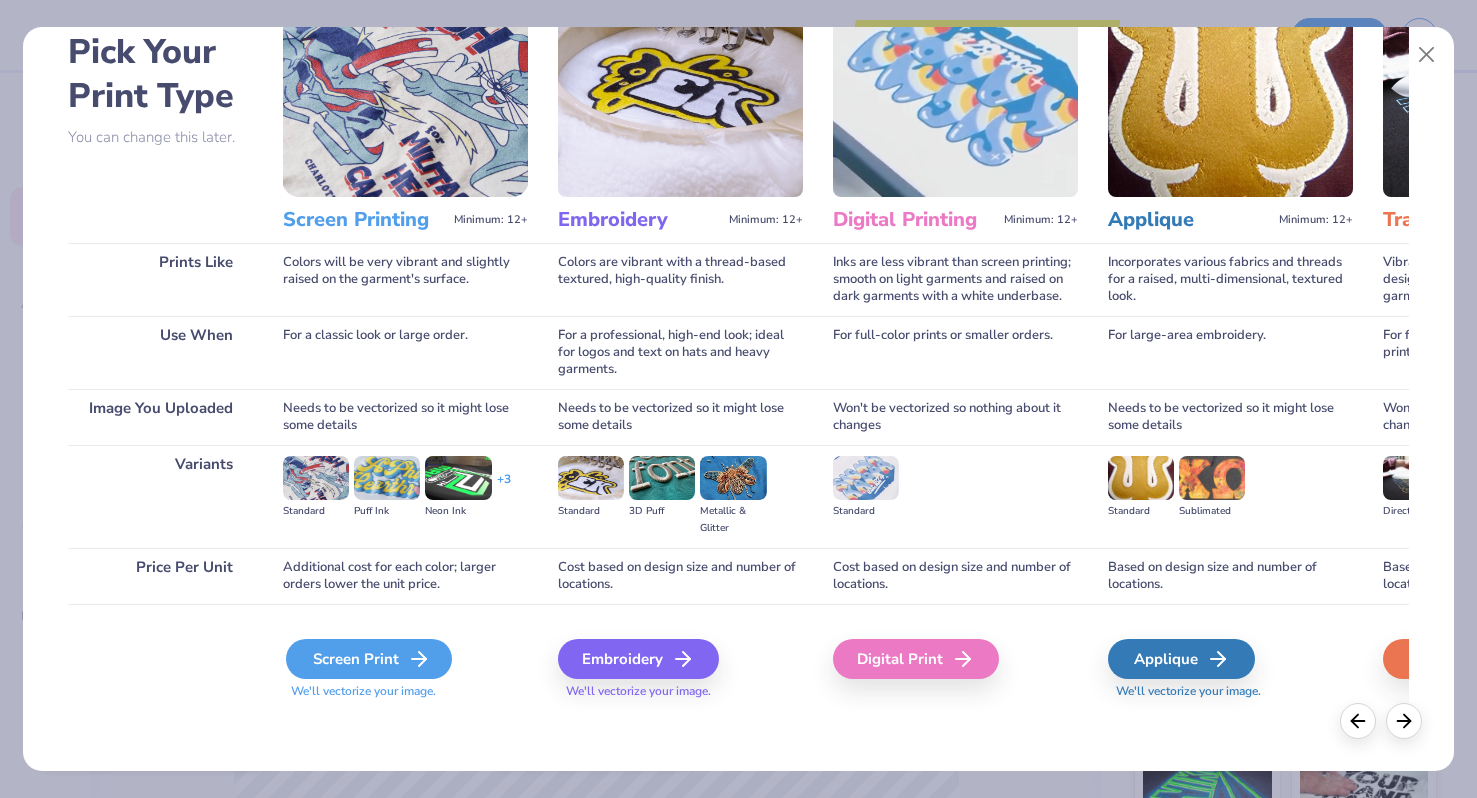 click 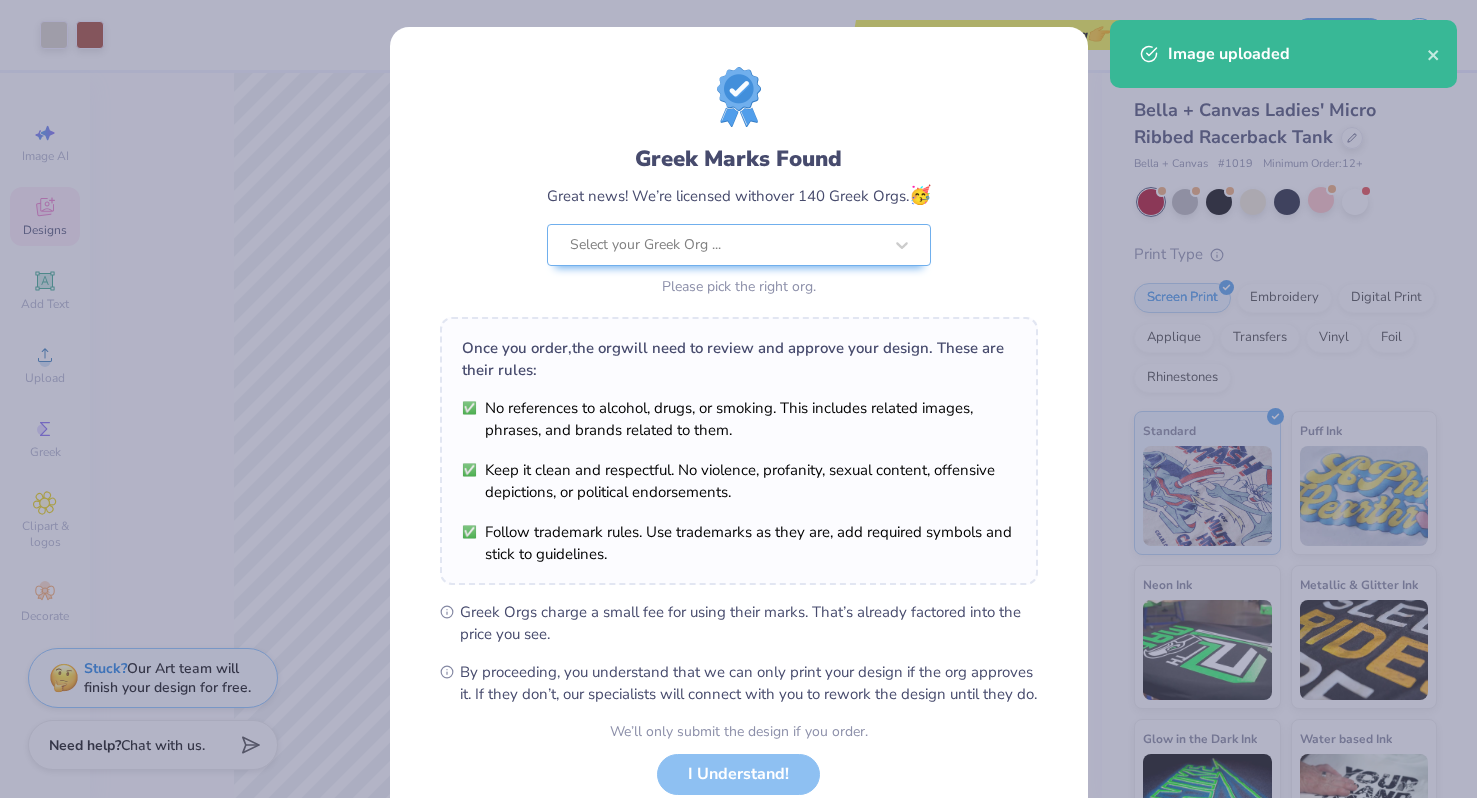 click on "Art colors Save to see pricing and shipping  👉 Design Title Save Image AI Designs Add Text Upload Greek Clipart & logos Decorate golf football baseball Orgs Events Styles Print Types Fraternity Sorority Club Sports Rush & Bid Game Day Parent's Weekend PR & General Big Little Reveal Philanthropy Date Parties & Socials Retreat Spring Break Holidays Greek Week Formal & Semi Graduation Founder’s Day Classic Minimalist Varsity Y2K Typography Handdrawn Cartoons Grunge 80s & 90s 60s & 70s Embroidery Screen Print Patches Vinyl Digital Print Applique Transfers Trending Most Favorited Newest 100  % Back W 8.61 8.61 " H 3.66 3.66 " Y 6.17 6.17 " Center Middle Top Bottom Bella + Canvas Ladies' Micro Ribbed Racerback Tank Bella + Canvas # 1019 Minimum Order:  12 +   Print Type Screen Print Embroidery Digital Print Applique Transfers Vinyl Foil Rhinestones Standard Puff Ink Neon Ink Metallic & Glitter Ink Glow in the Dark Ink Water based Ink Stuck?  Our Art team will Need help?  Chat with us." at bounding box center [738, 399] 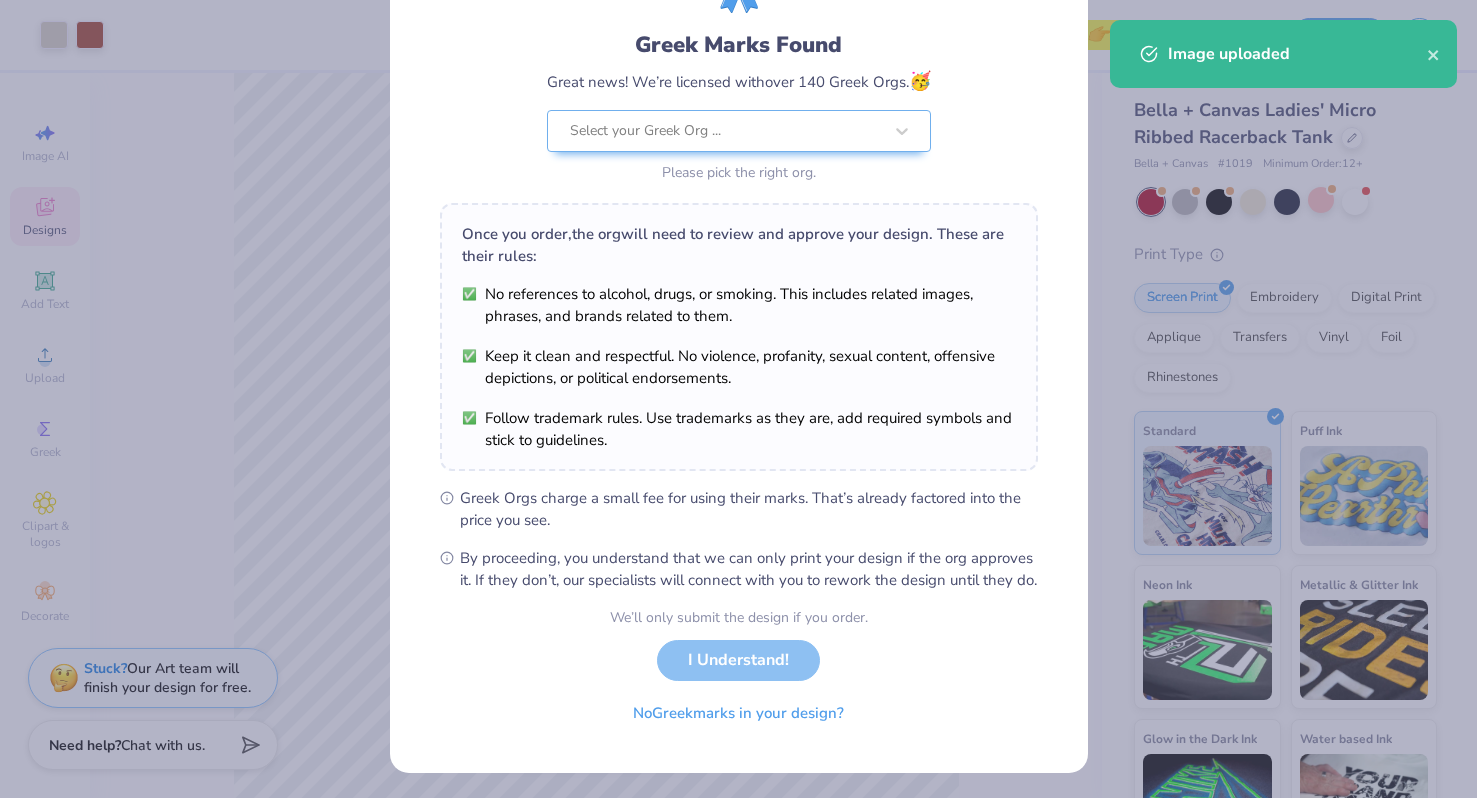 scroll, scrollTop: 138, scrollLeft: 0, axis: vertical 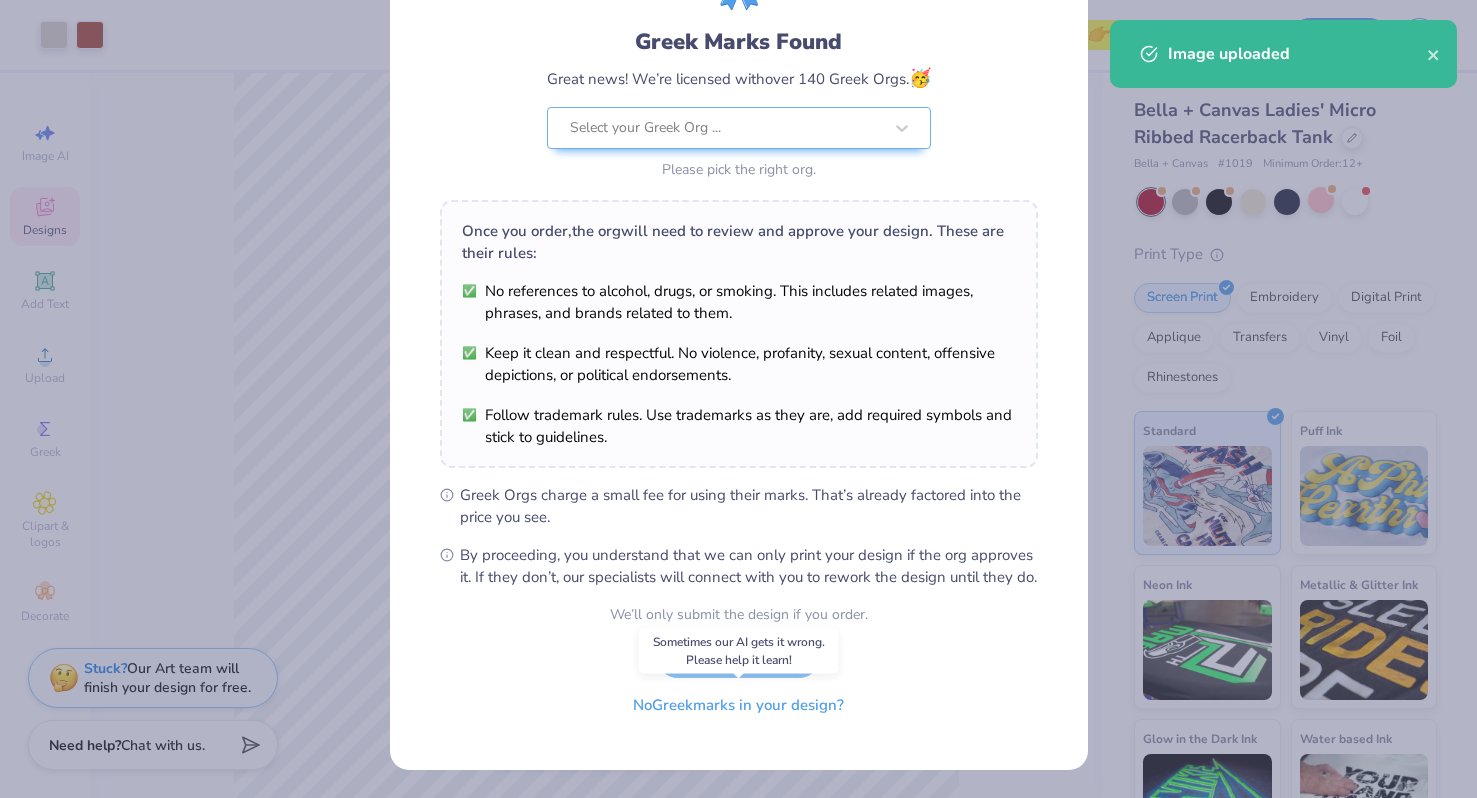 click on "No  Greek  marks in your design?" at bounding box center [738, 705] 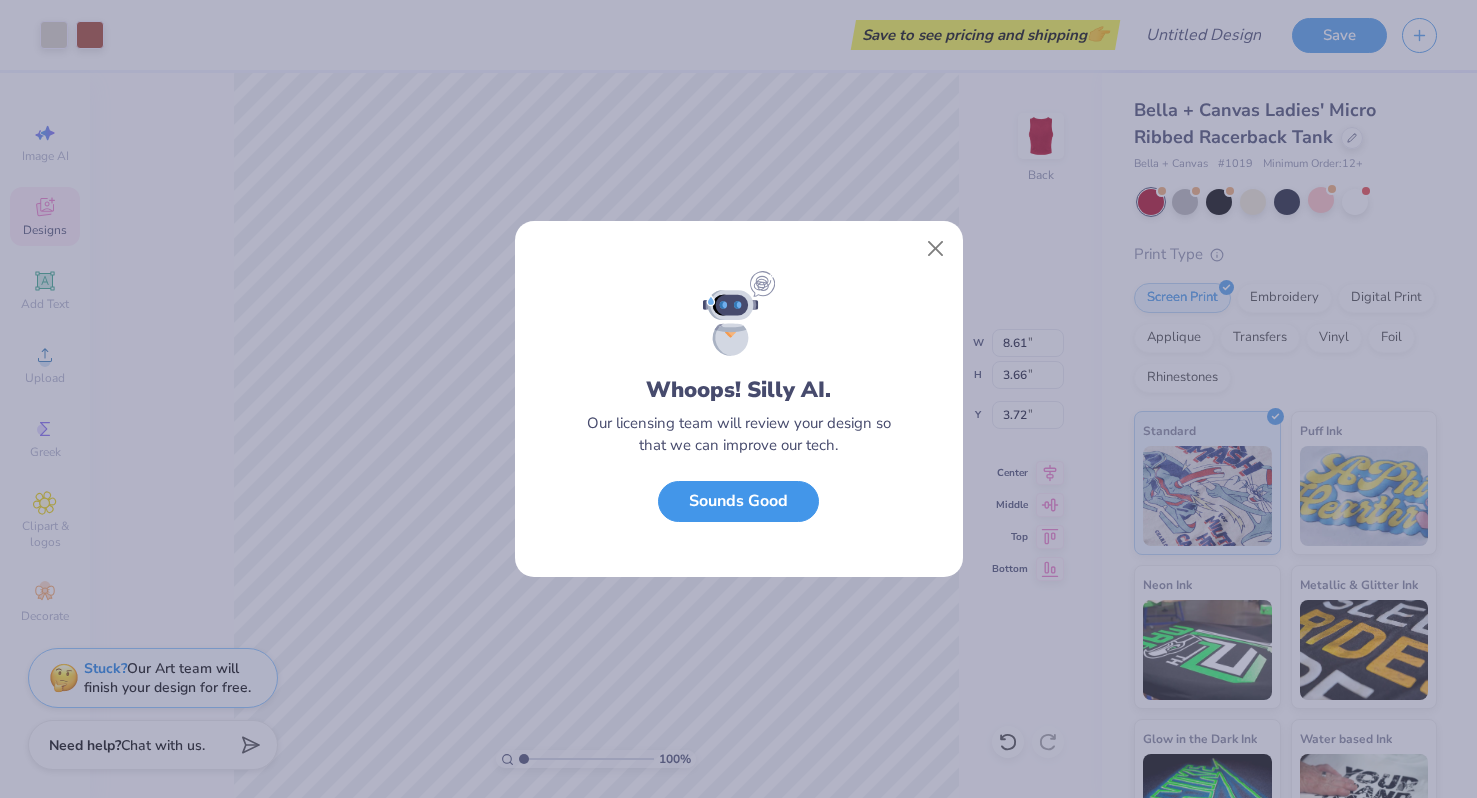 click on "Sounds Good" at bounding box center [738, 501] 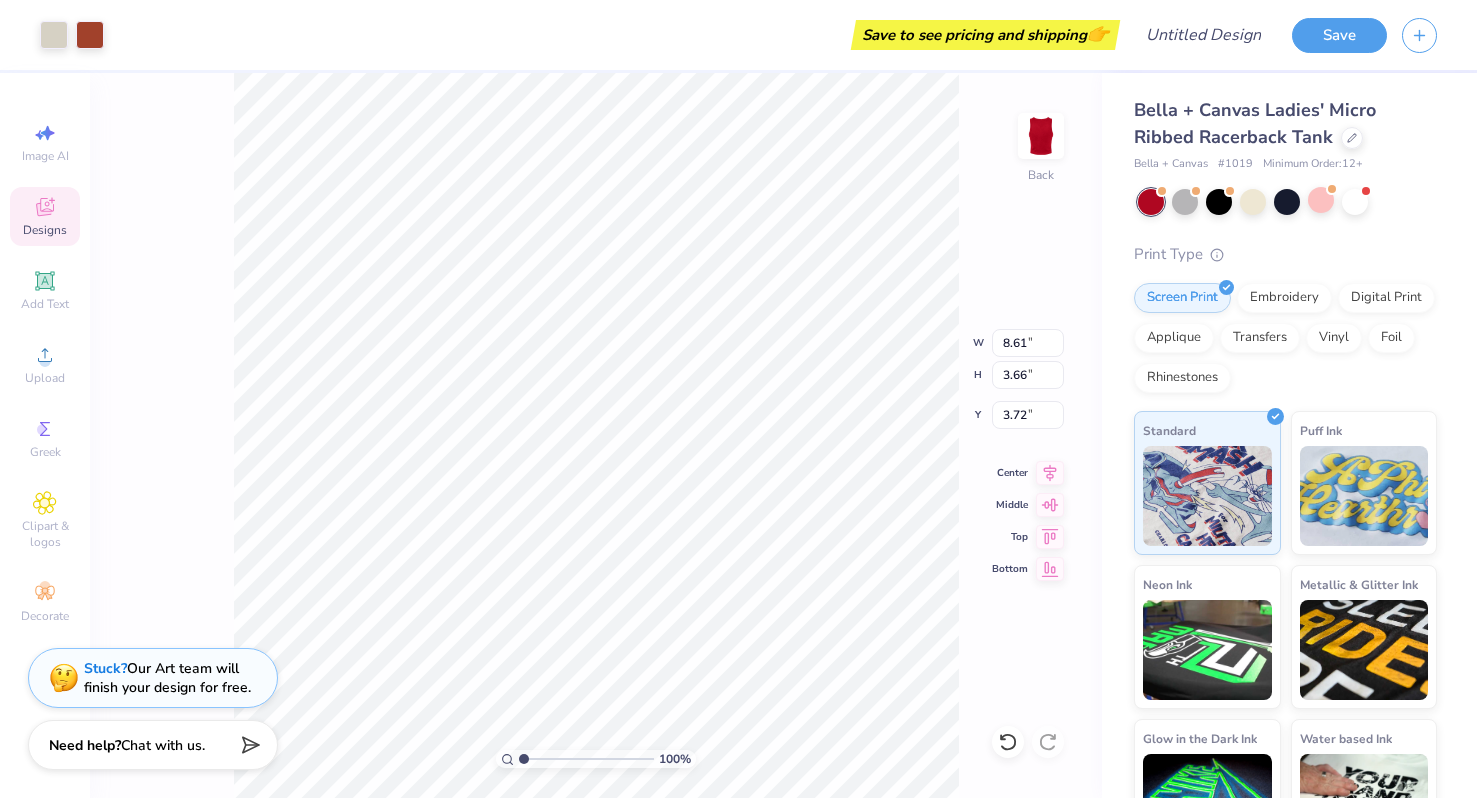 type on "3.68" 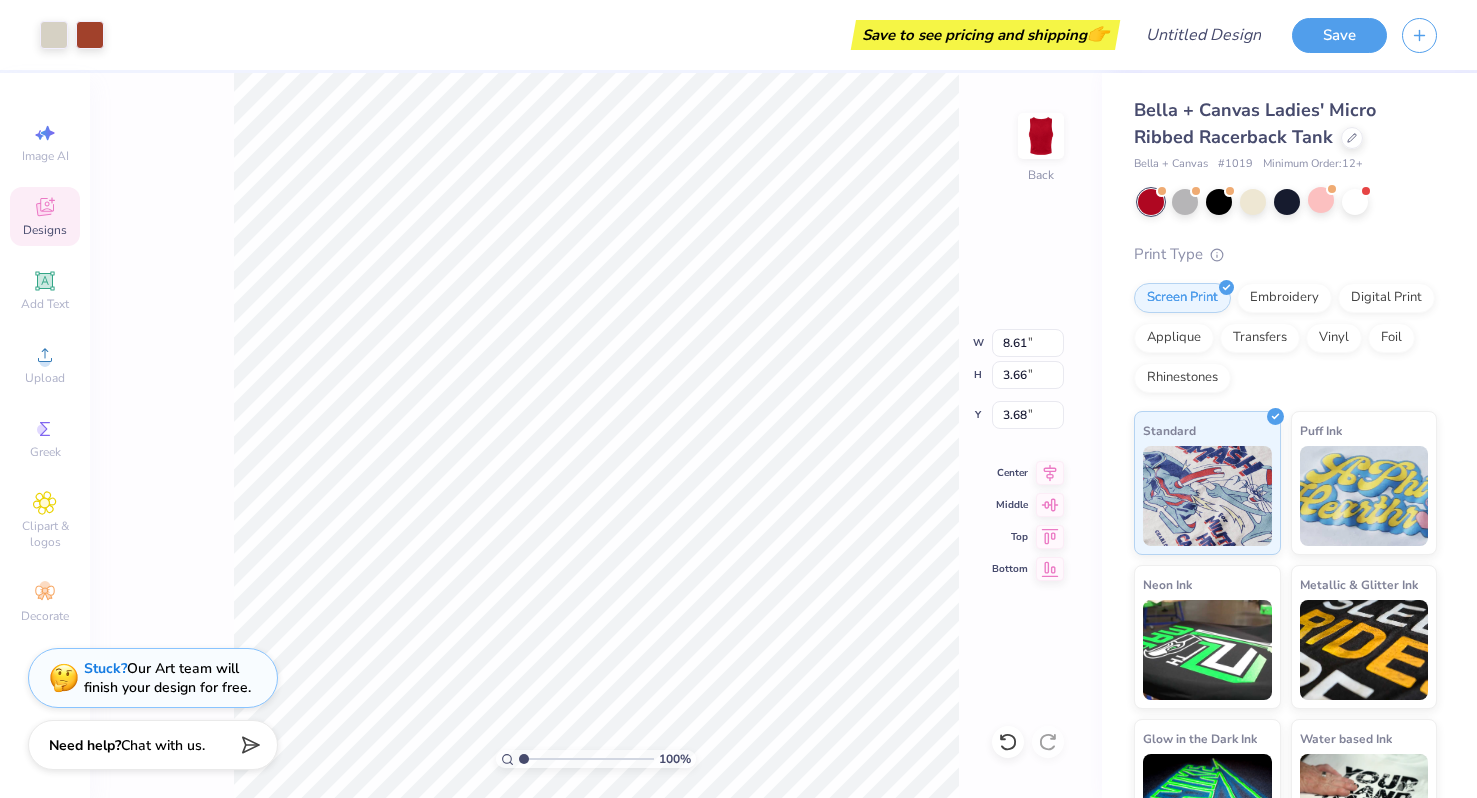 type on "7.49" 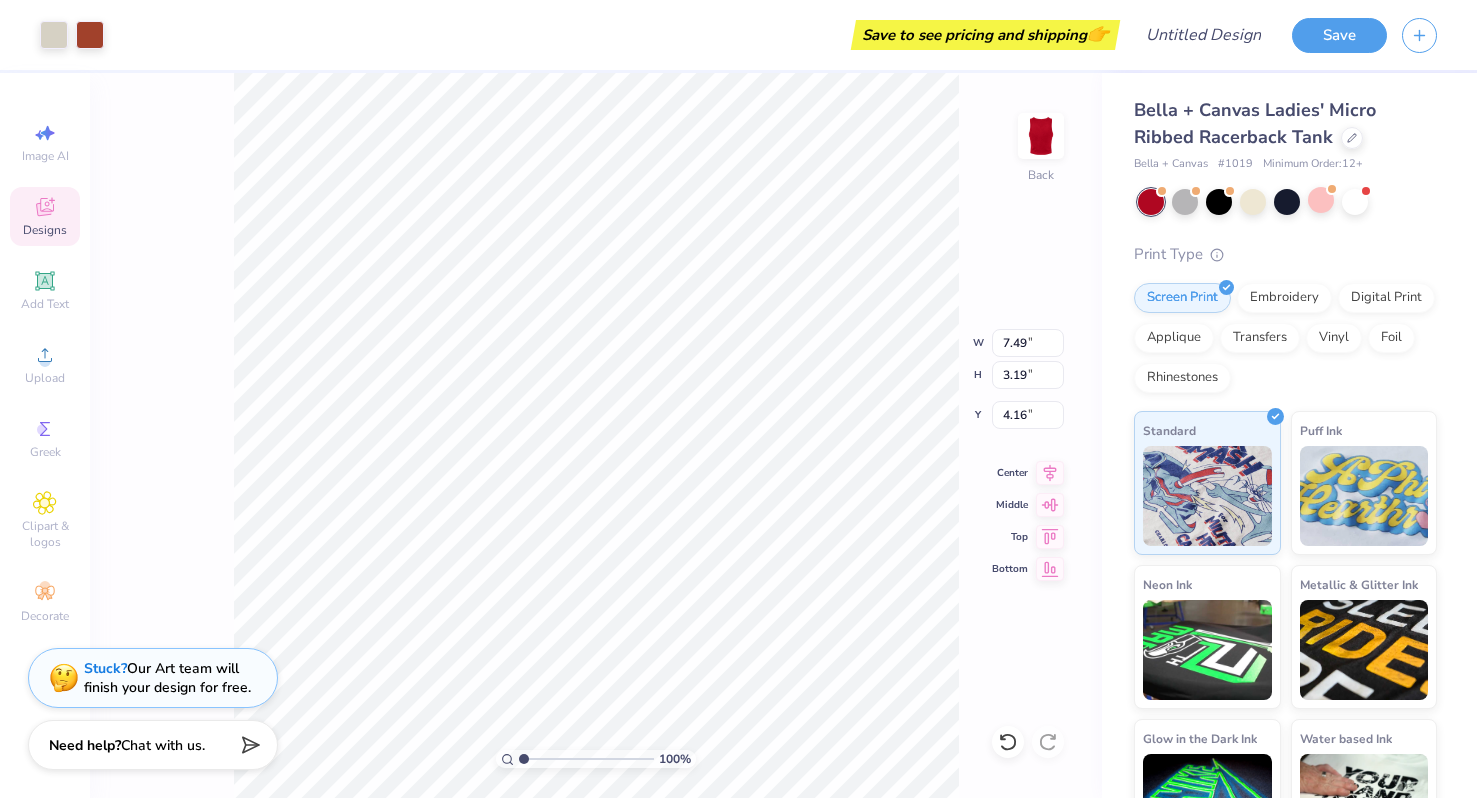 type on "3.50" 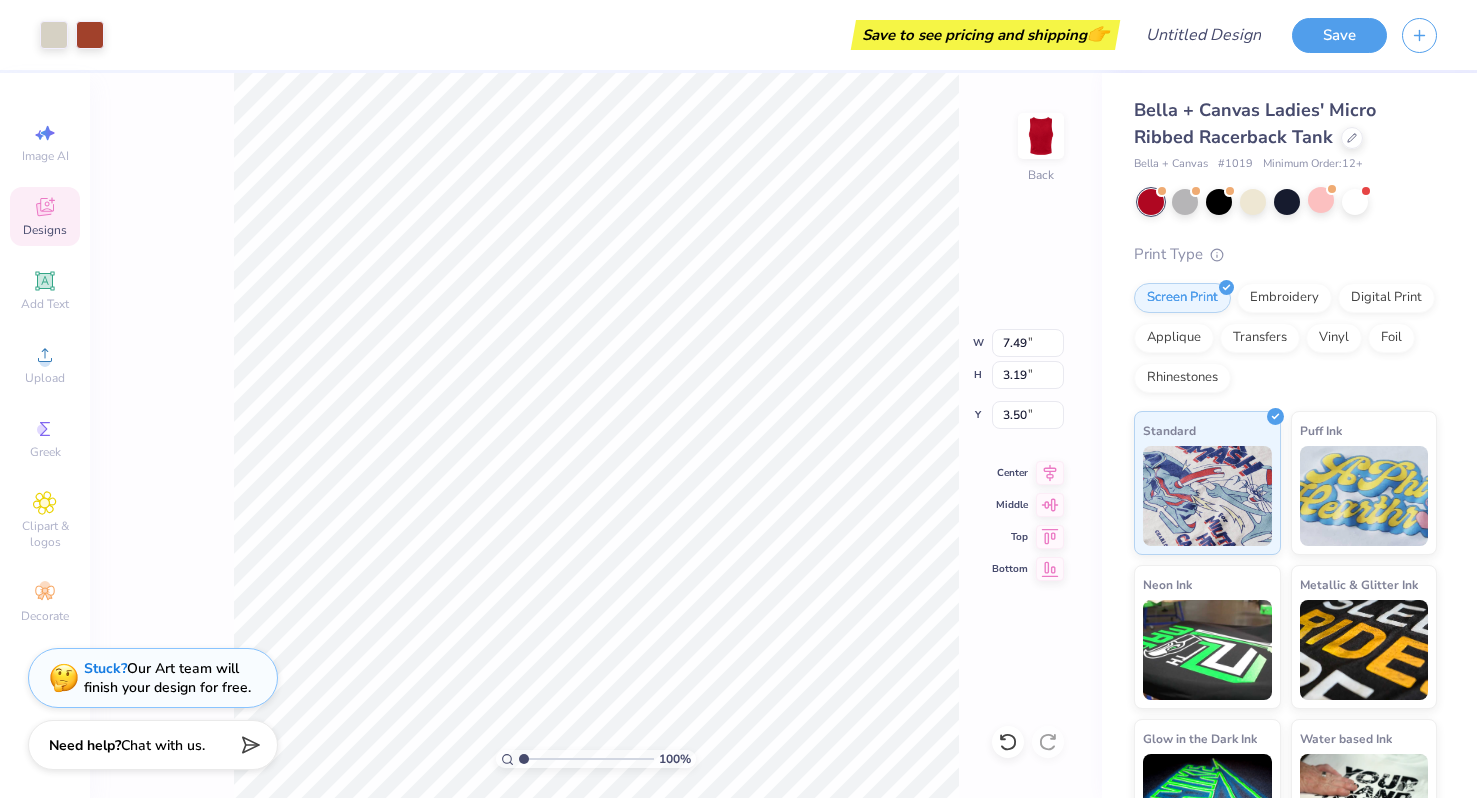 type on "3.57" 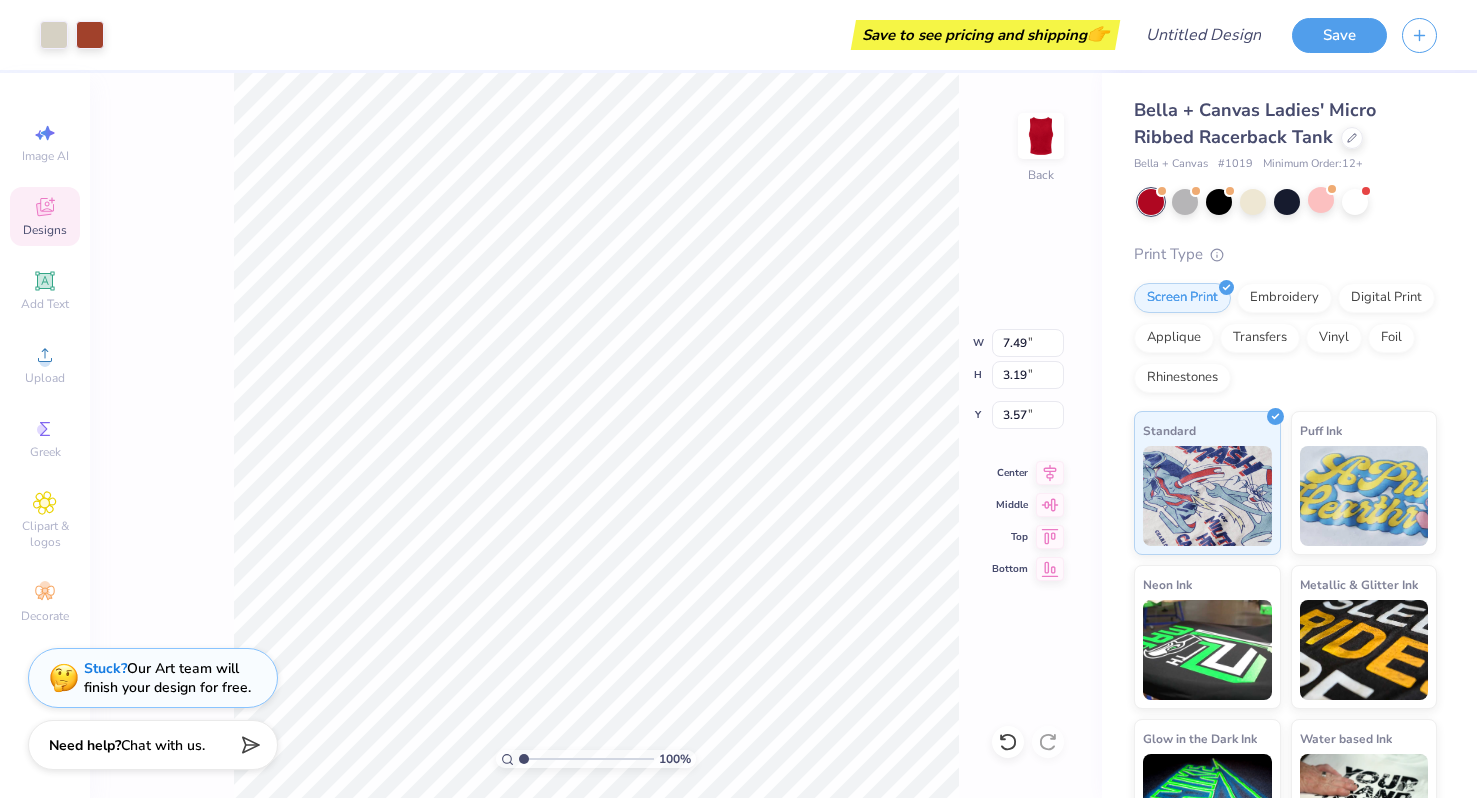 type on "6.18" 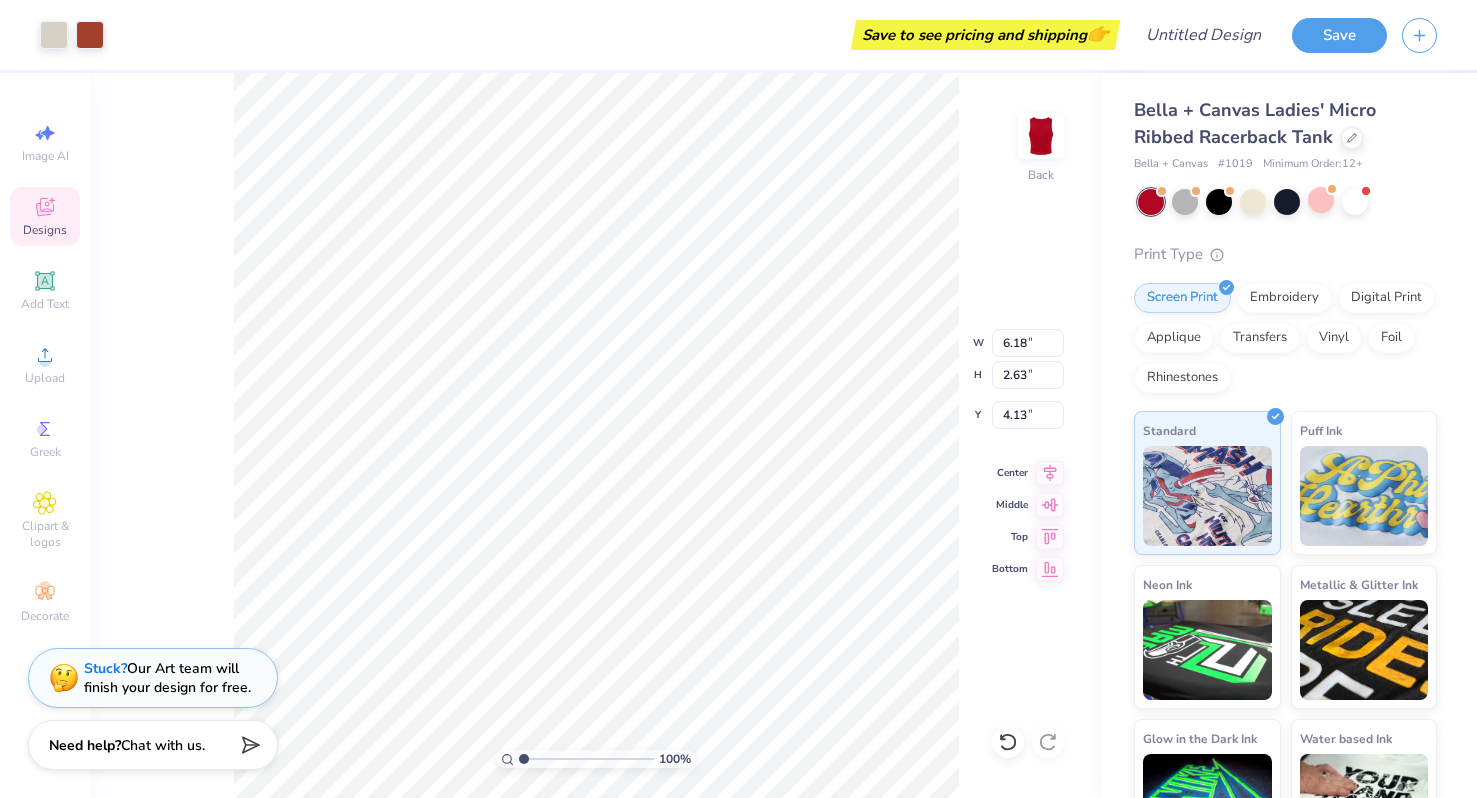 type on "2.99" 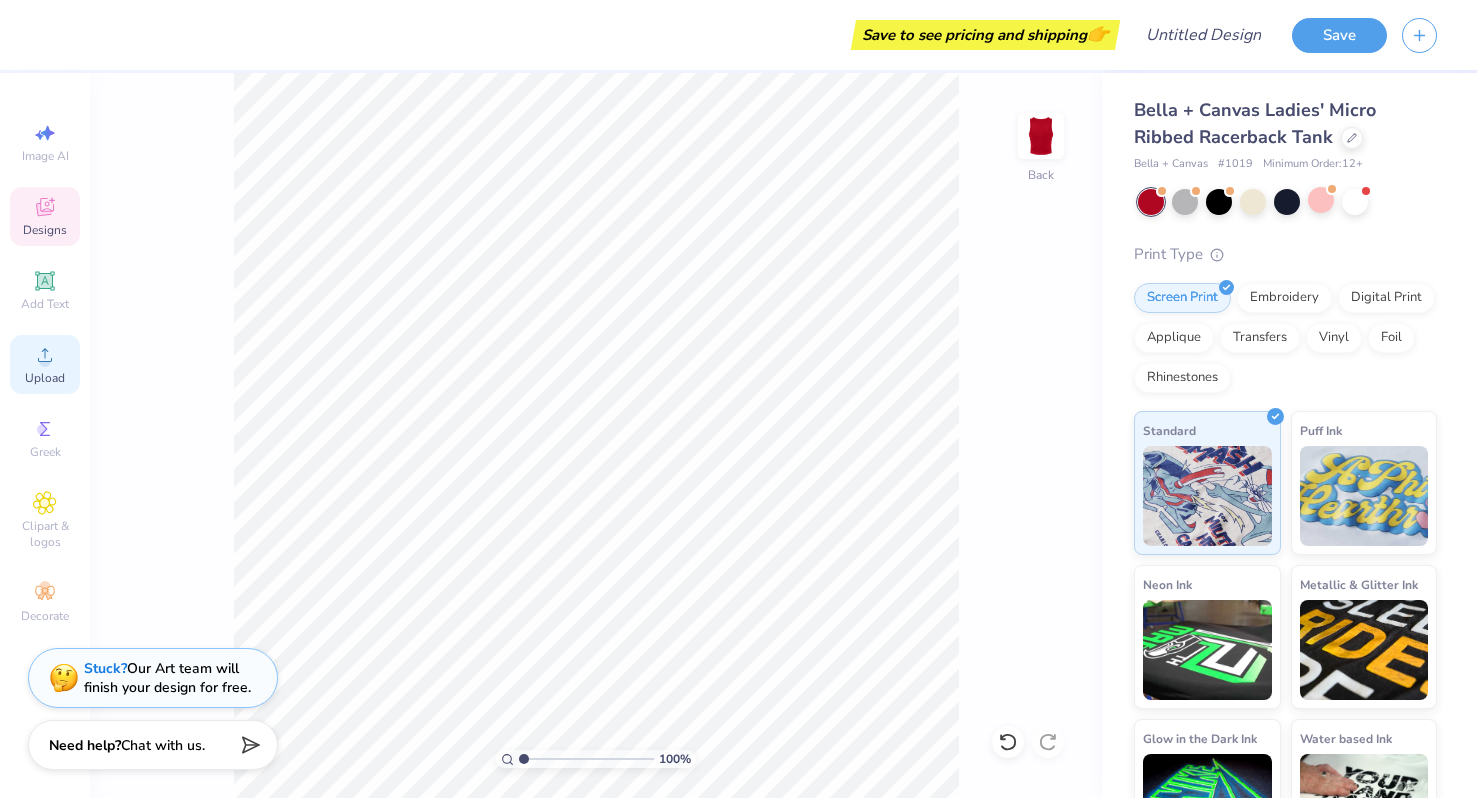 click on "Upload" at bounding box center [45, 364] 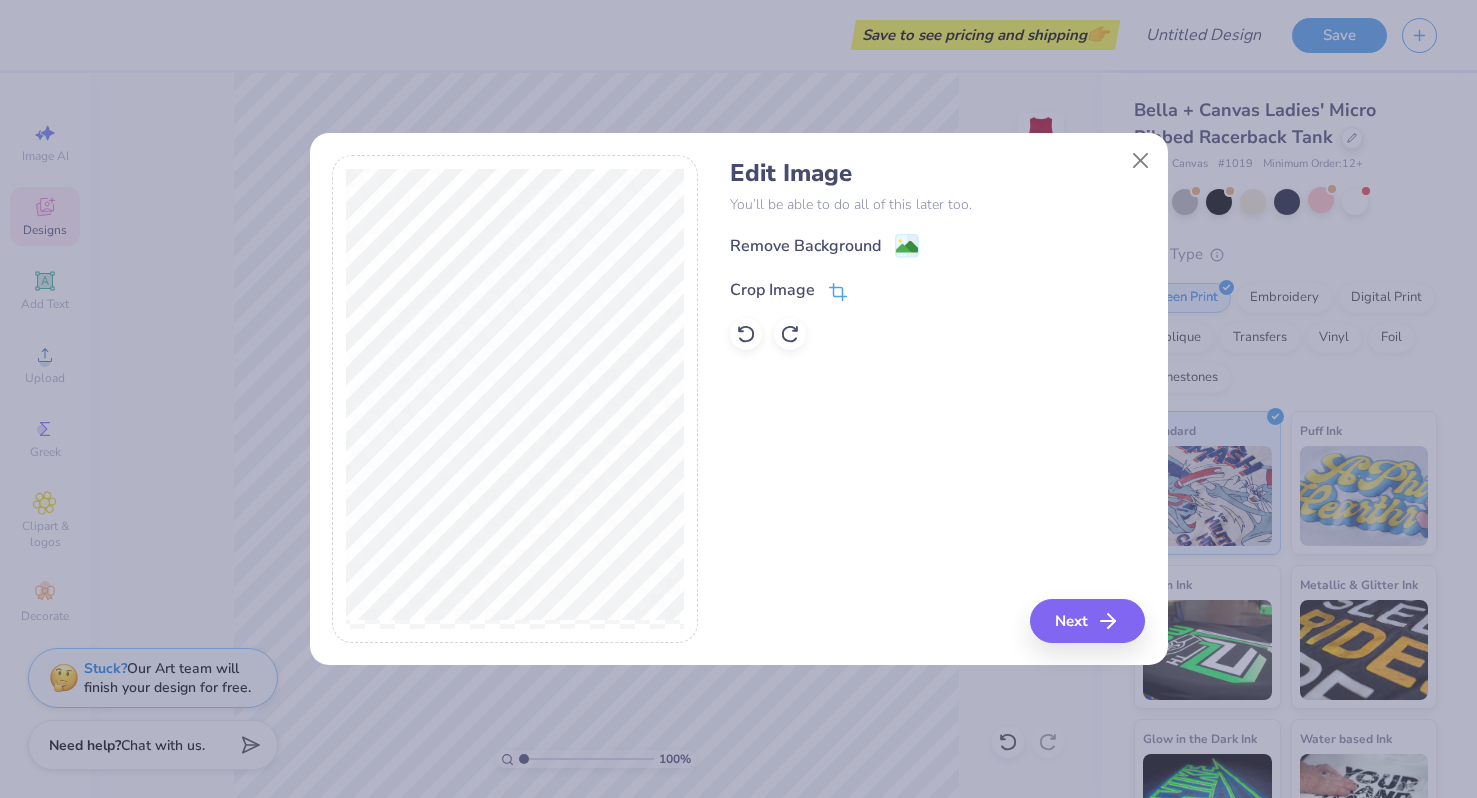 click on "Crop Image" at bounding box center (772, 290) 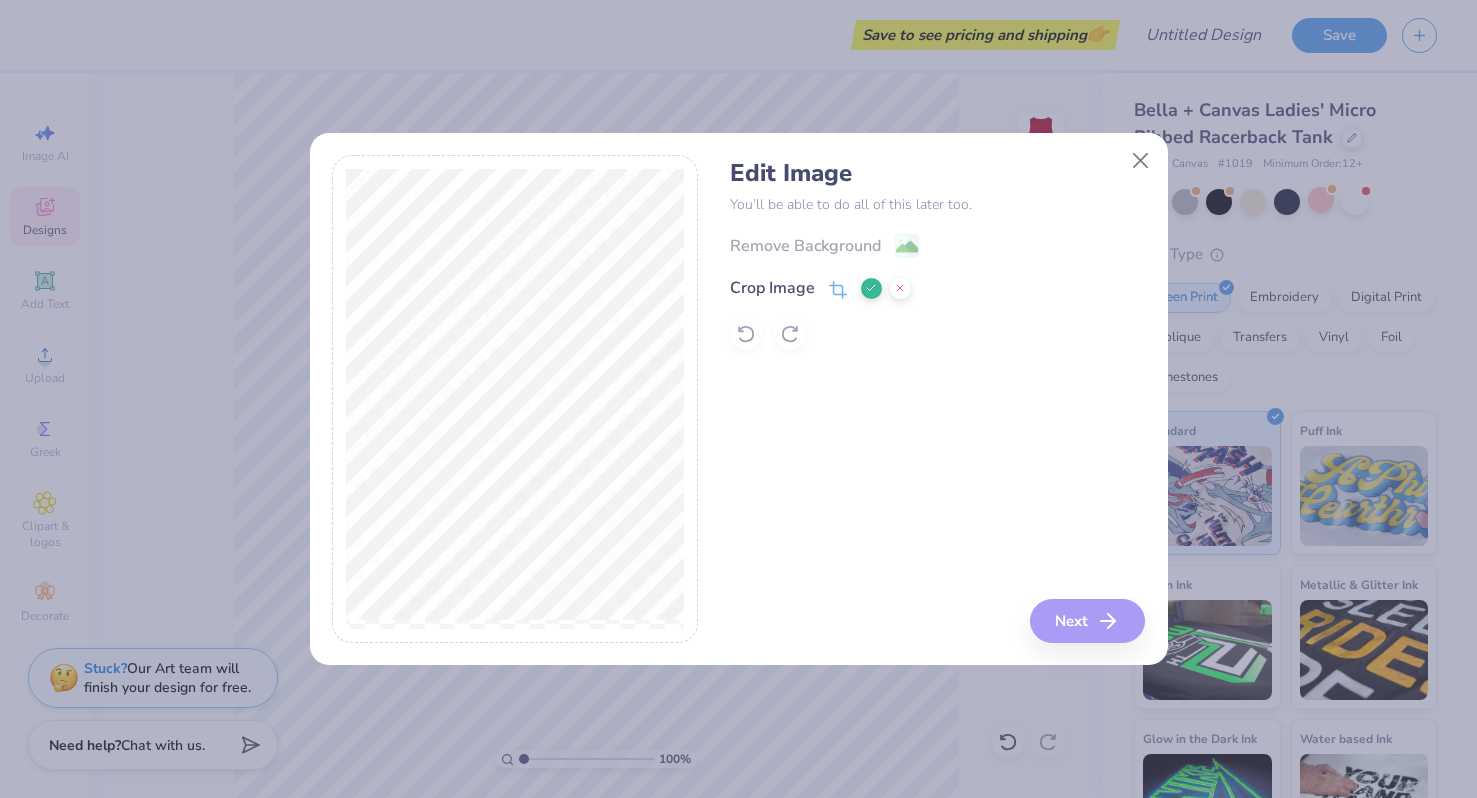 click on "Remove Background Crop Image" at bounding box center (937, 291) 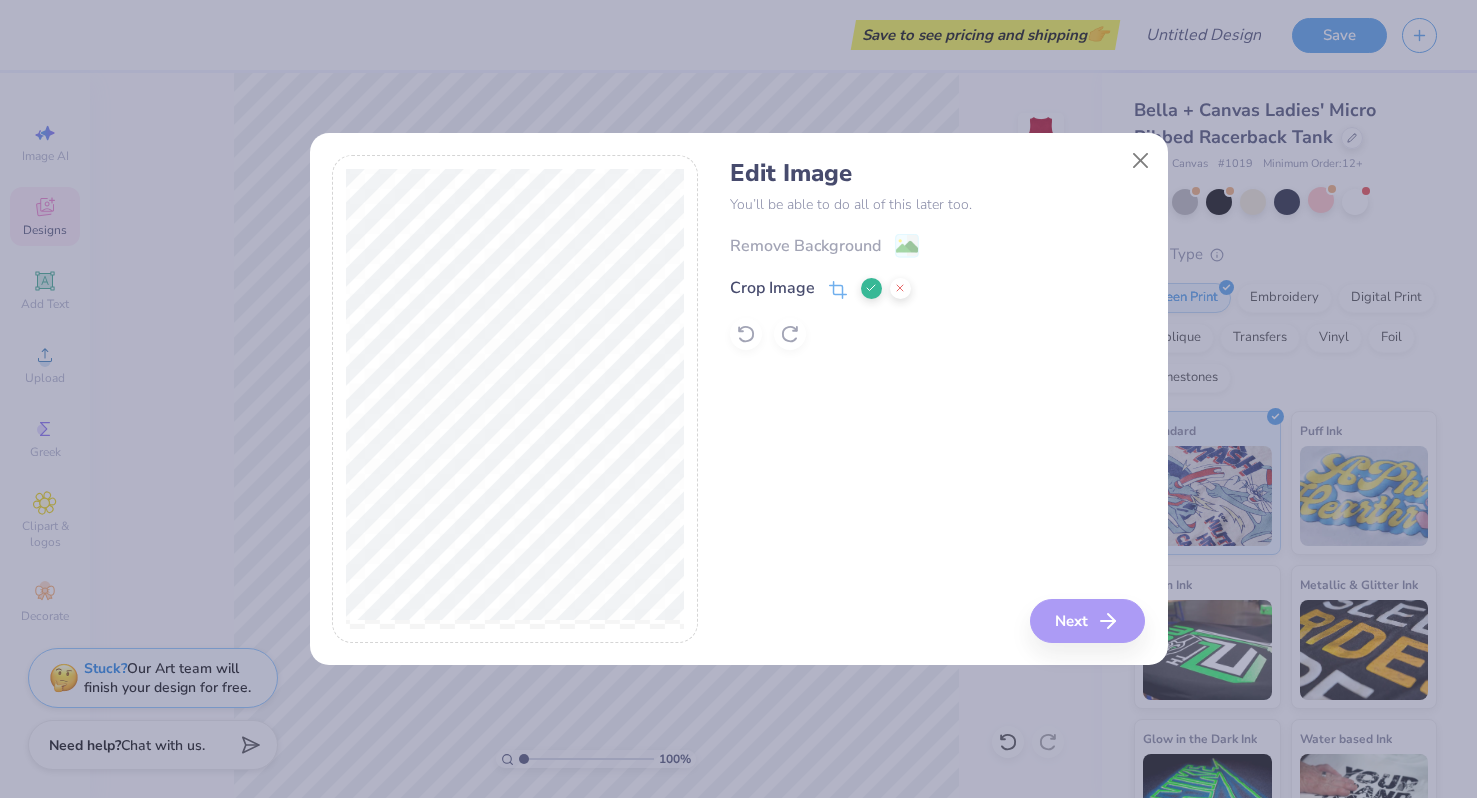 click at bounding box center (900, 288) 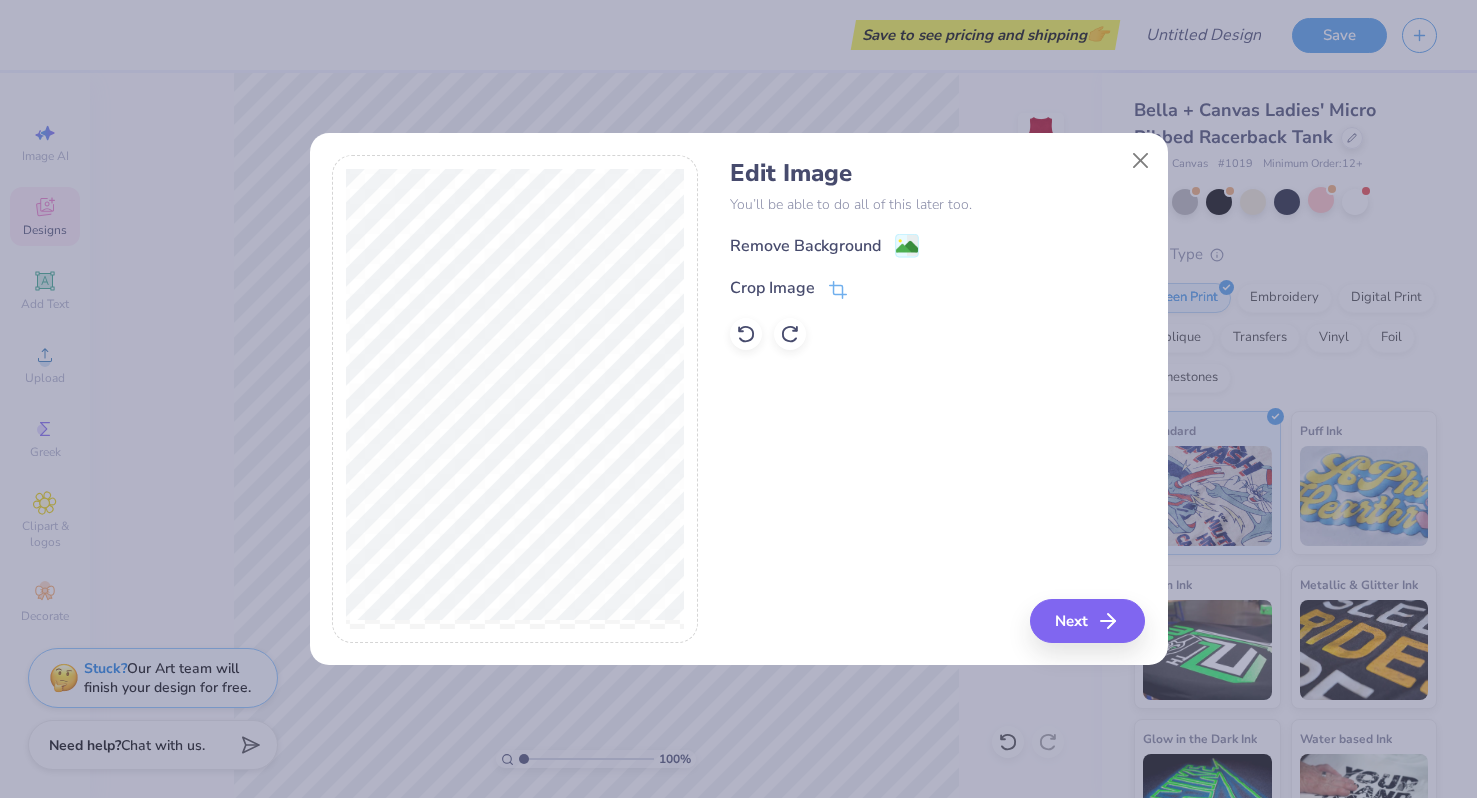 click on "Remove Background" at bounding box center [805, 246] 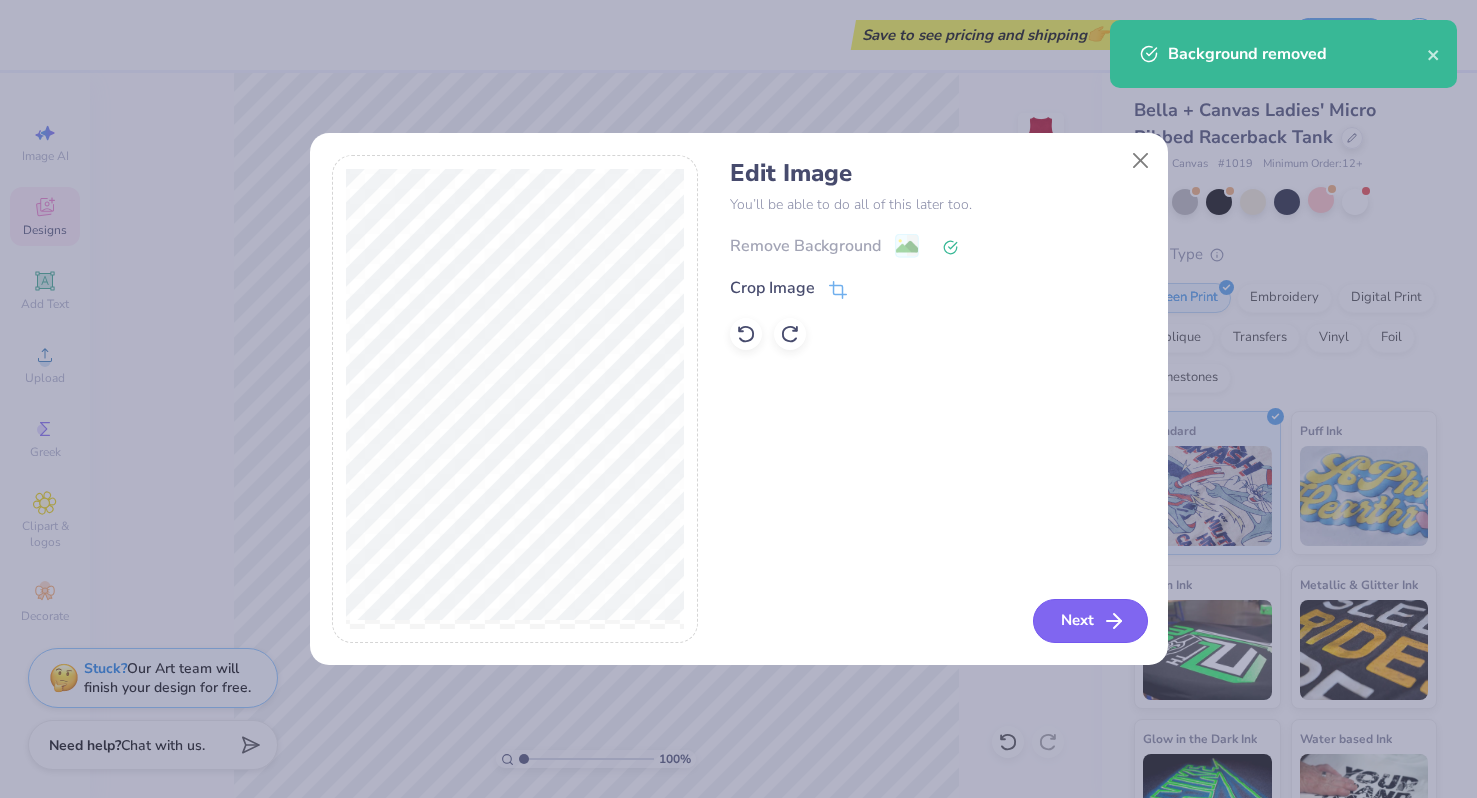 click on "Next" at bounding box center (1090, 621) 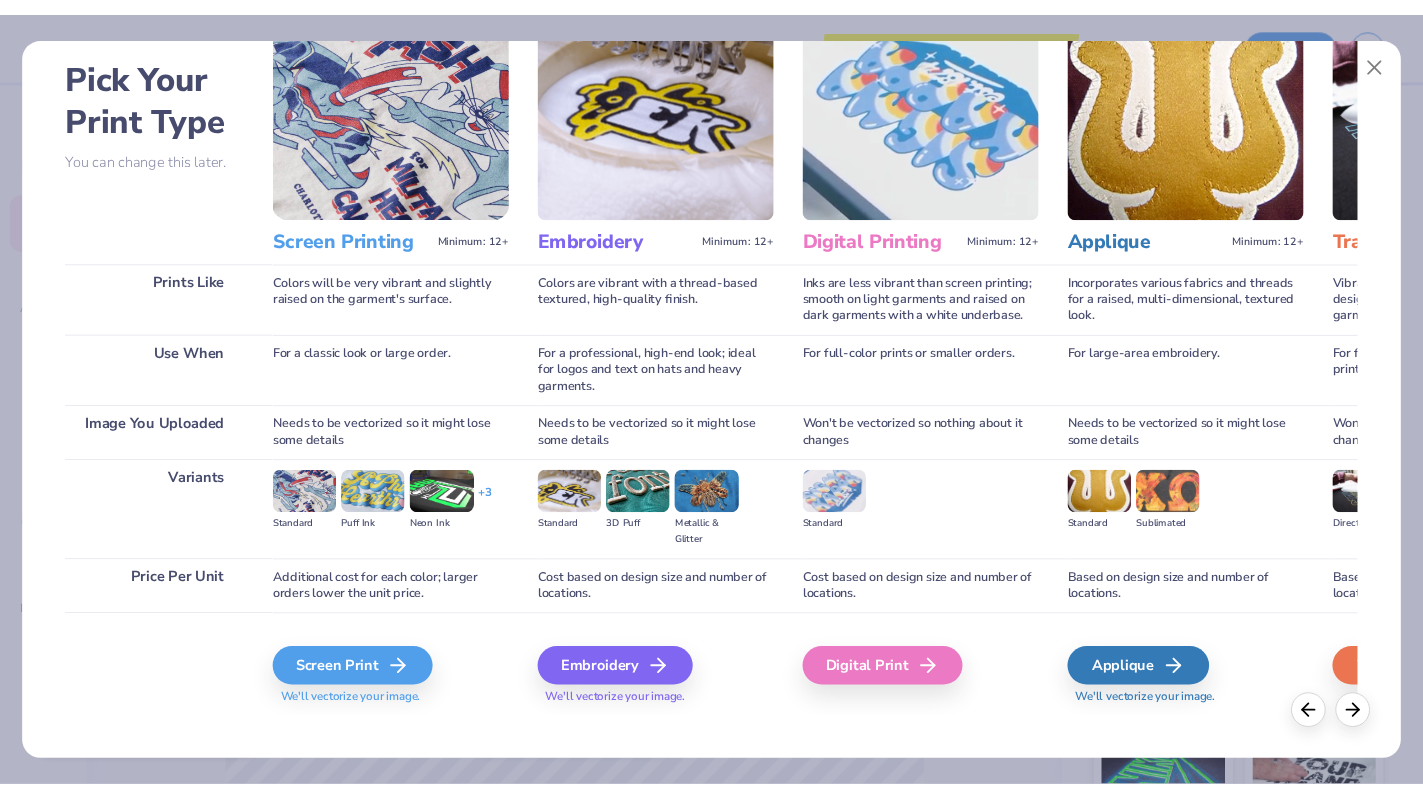 scroll, scrollTop: 99, scrollLeft: 0, axis: vertical 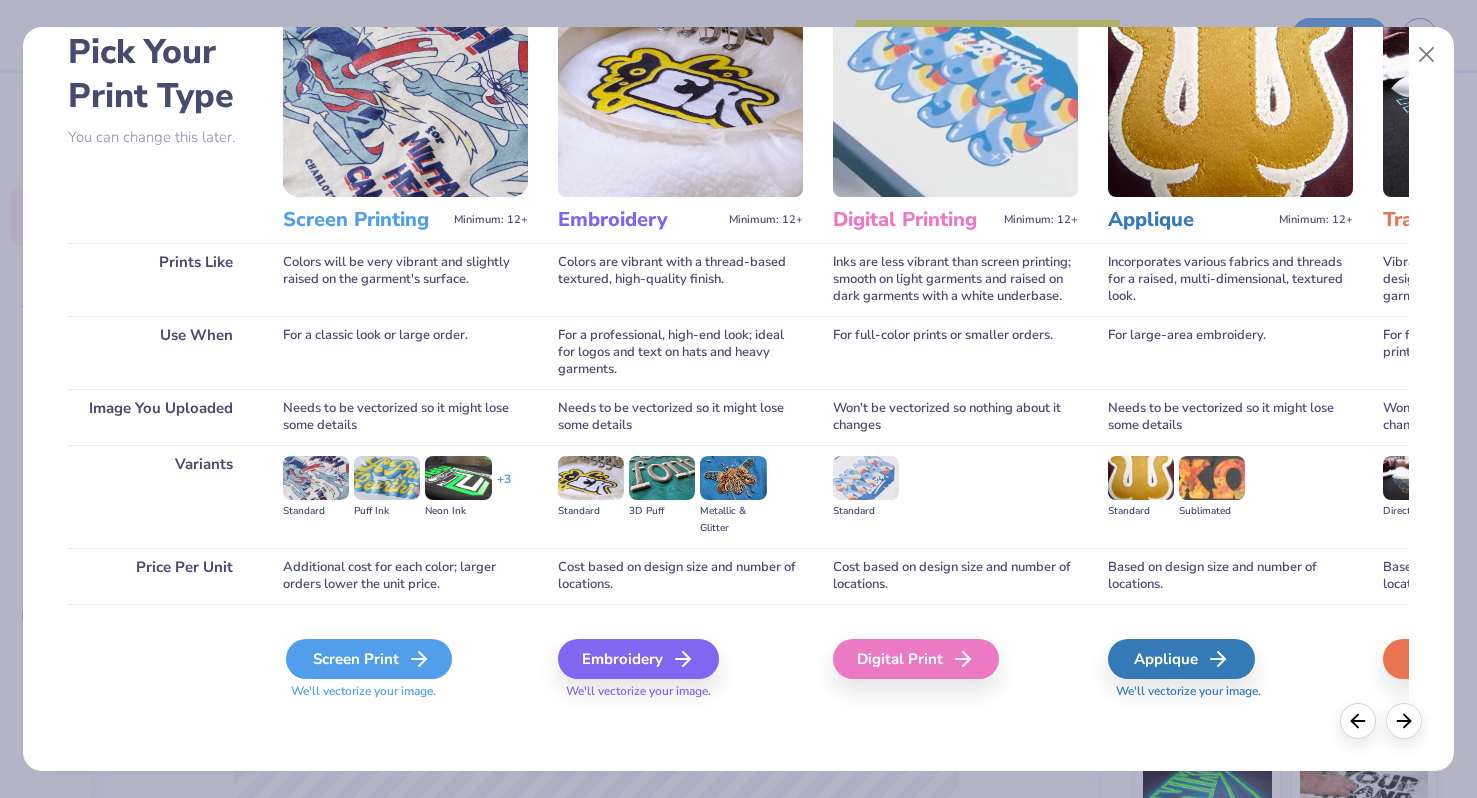 click on "Screen Print" at bounding box center [369, 659] 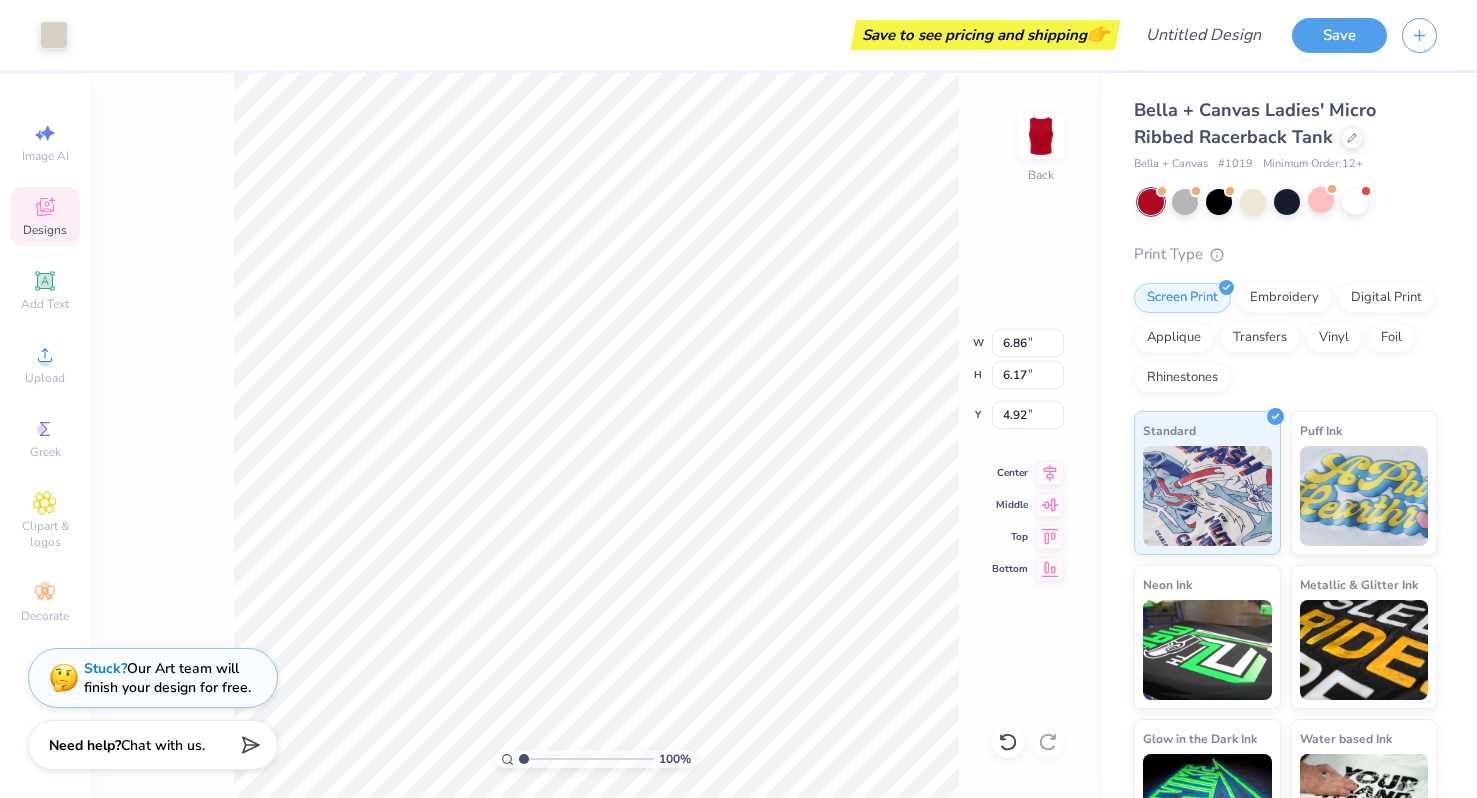 type on "4.34" 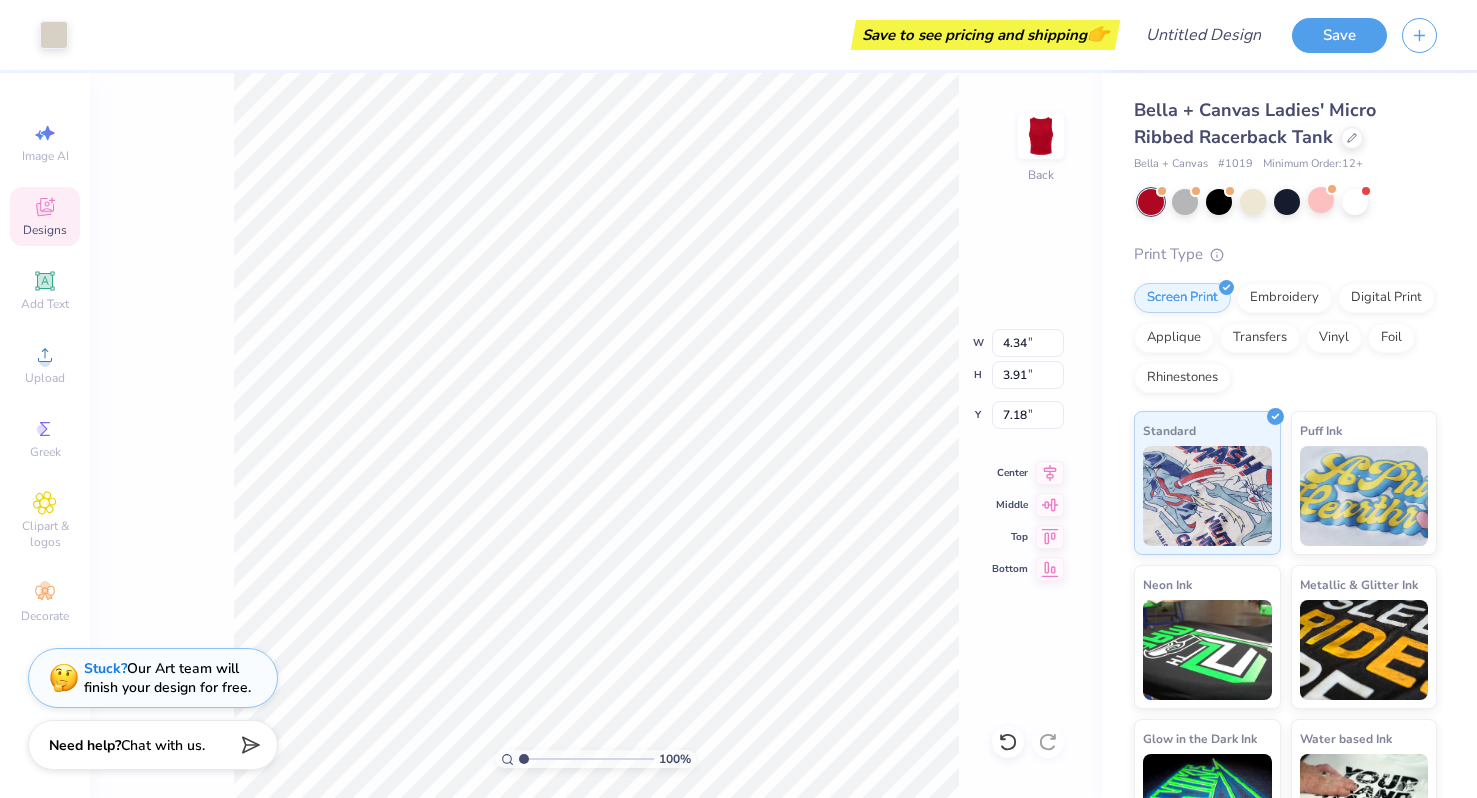 type on "3.59" 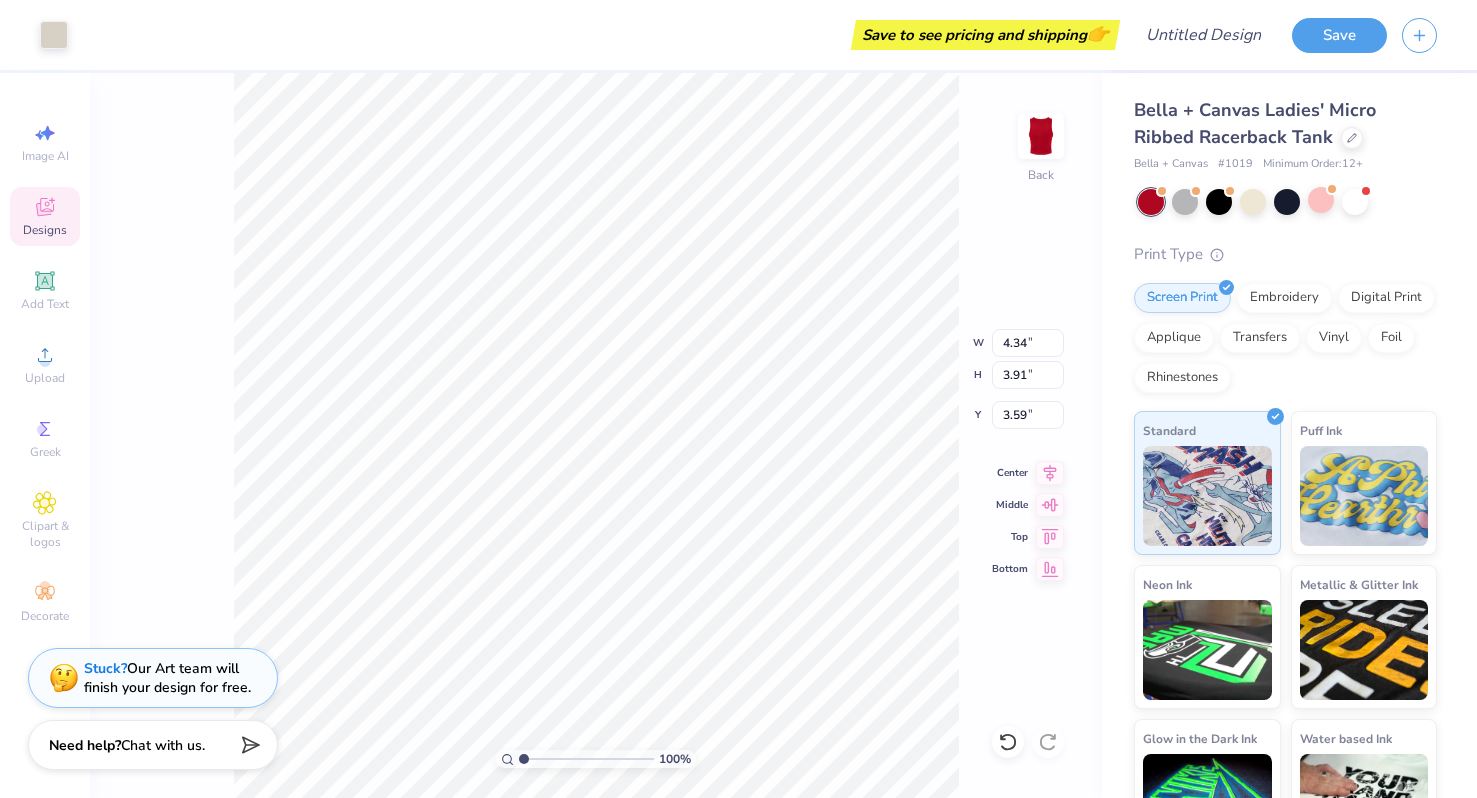 type on "3.83" 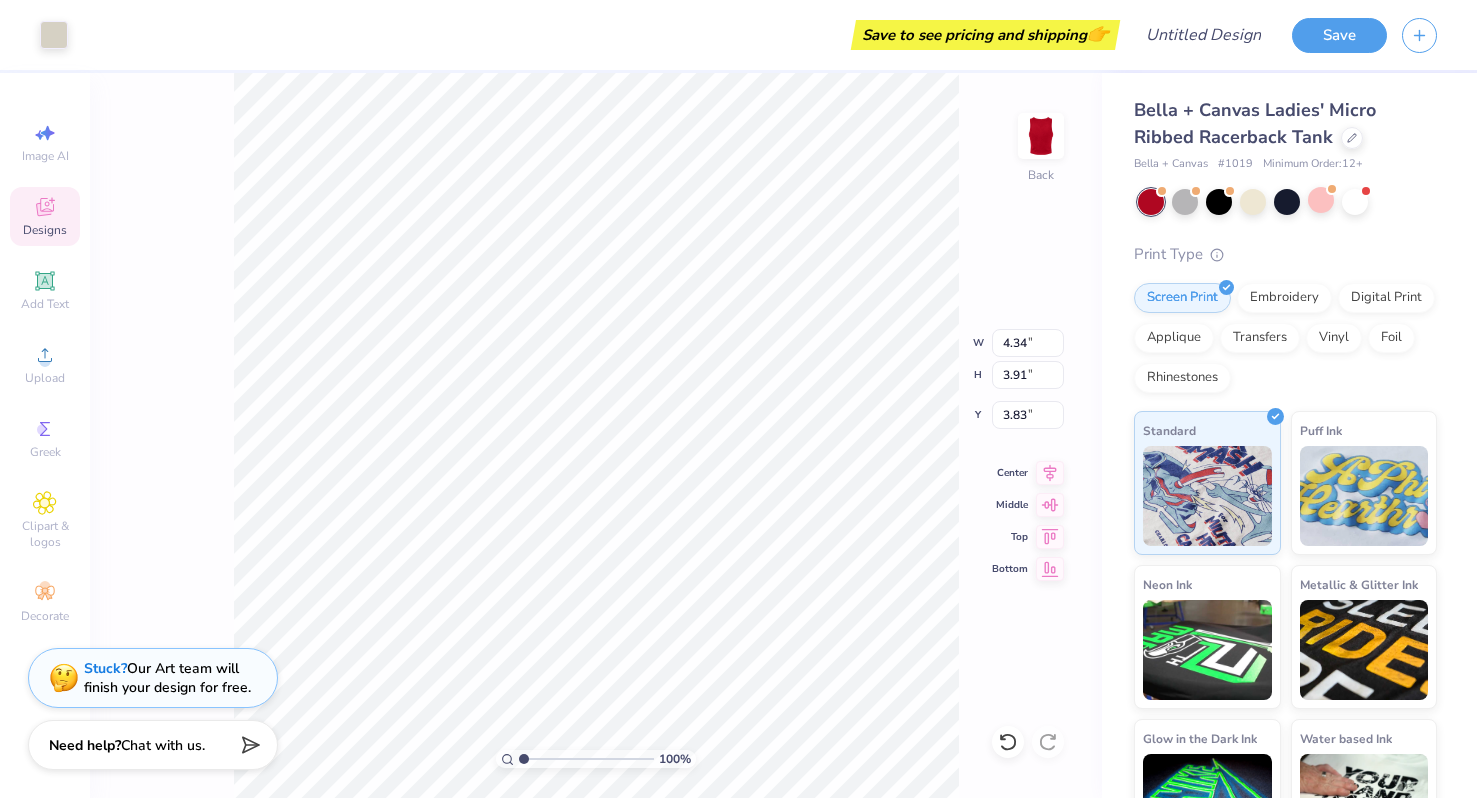 type on "5.77" 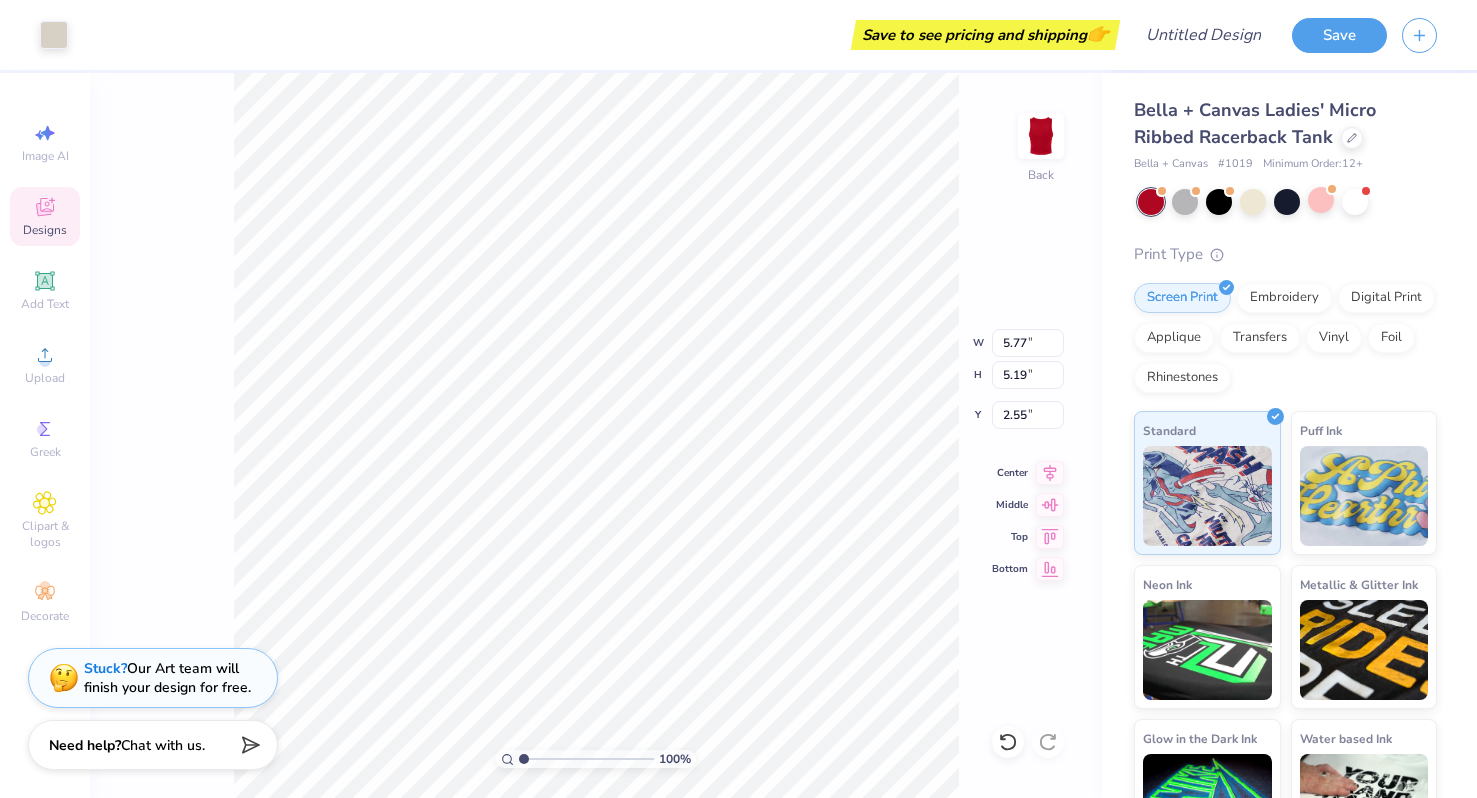 type on "2.81" 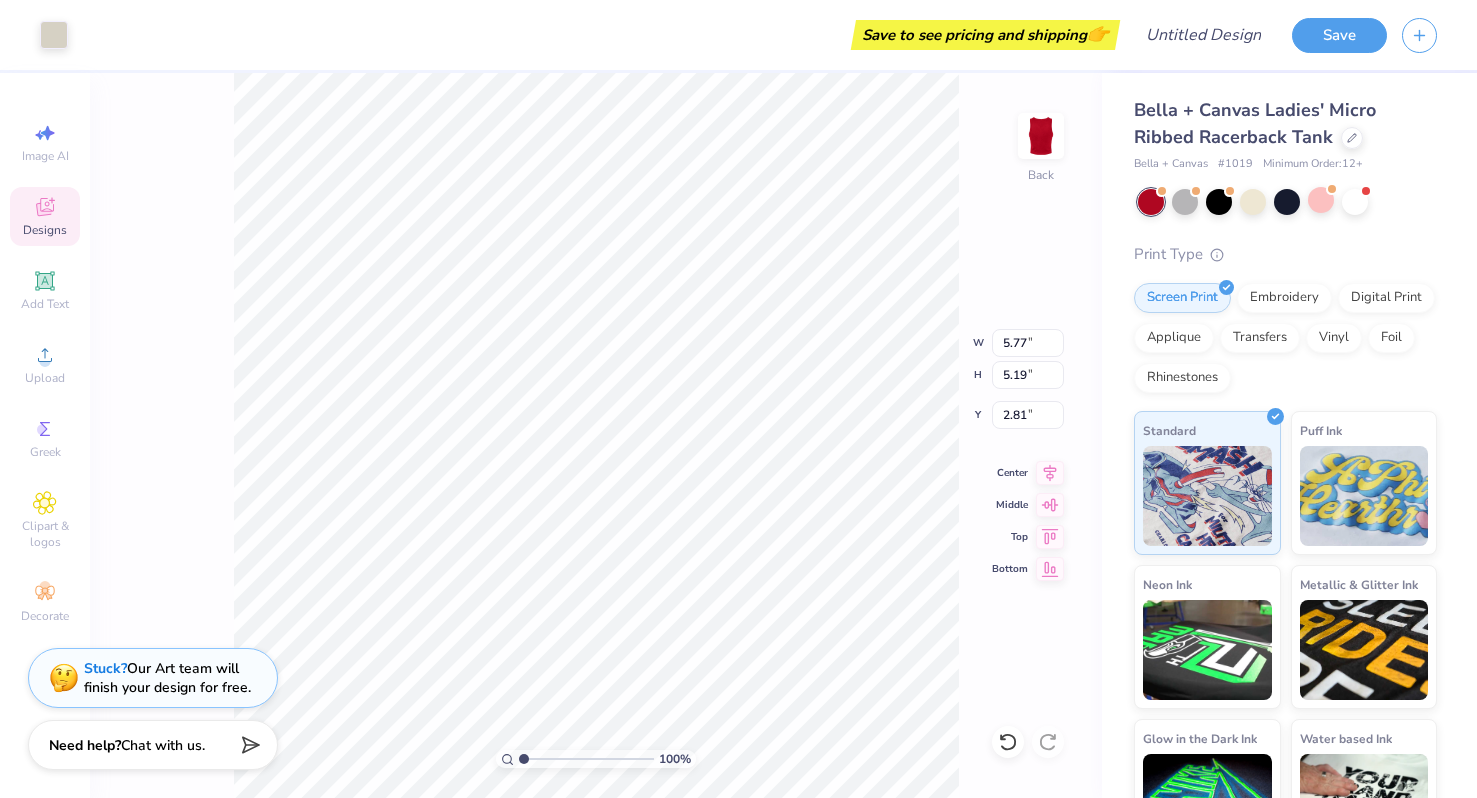 click on "100  % Back W 5.77 5.77 " H 5.19 5.19 " Y 2.81 2.81 " Center Middle Top Bottom" at bounding box center (596, 435) 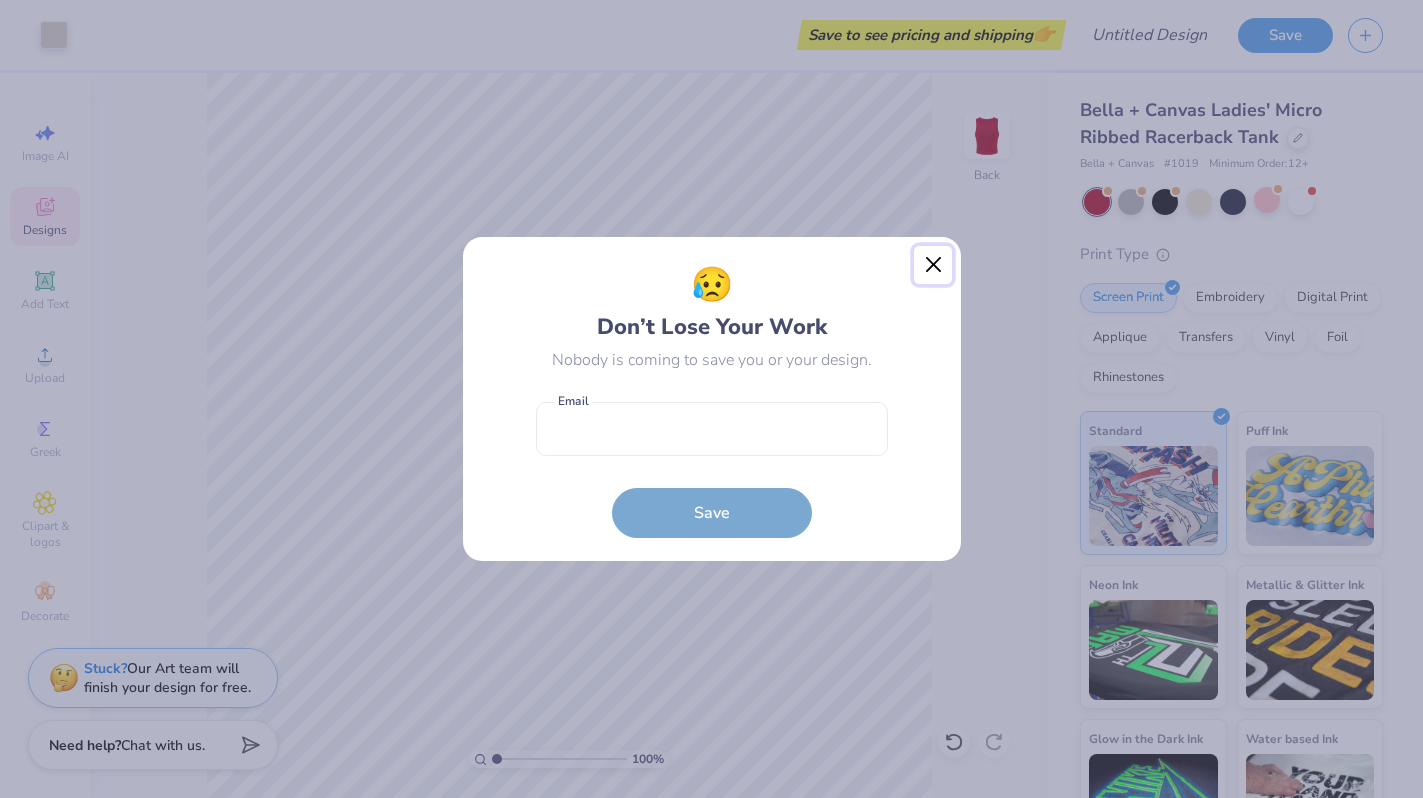 click at bounding box center [933, 265] 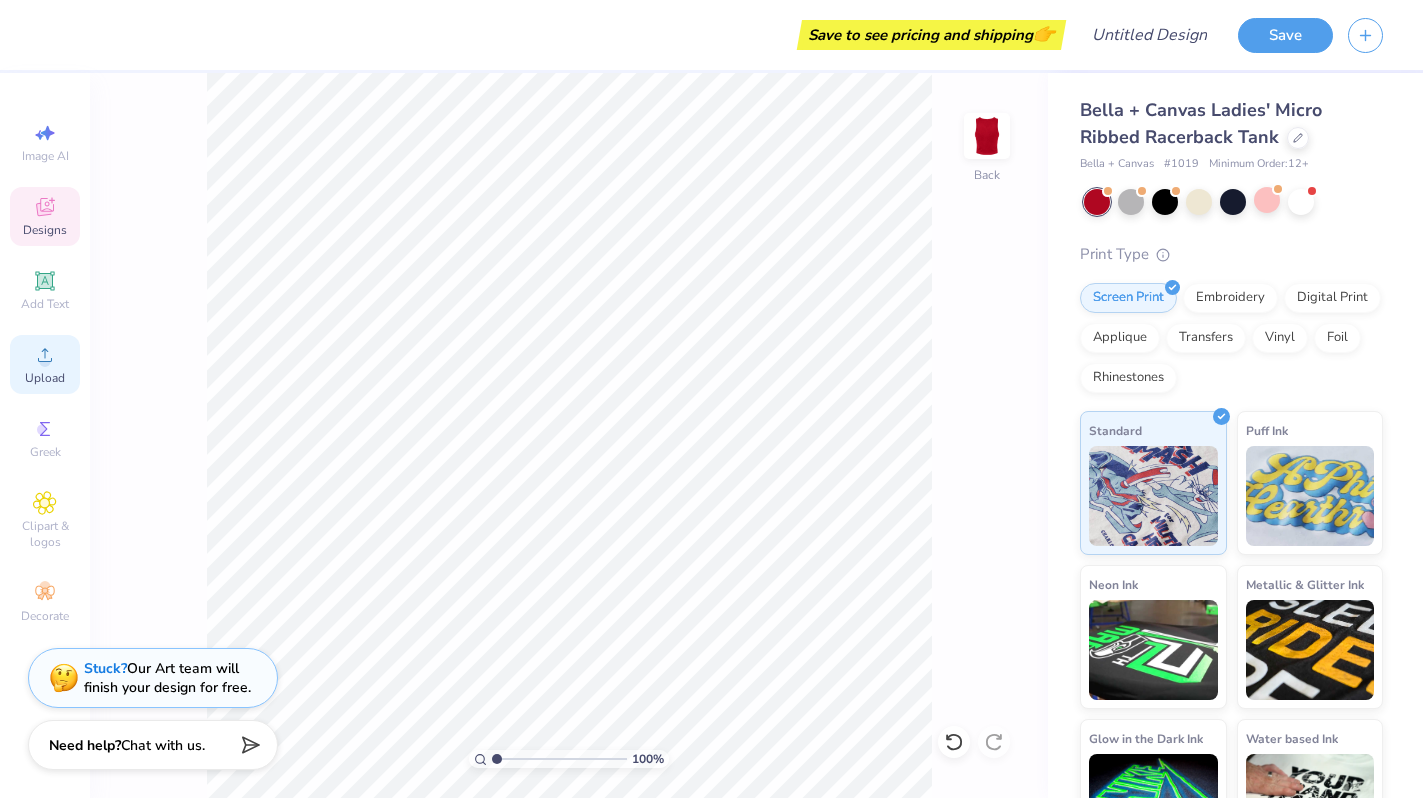 click 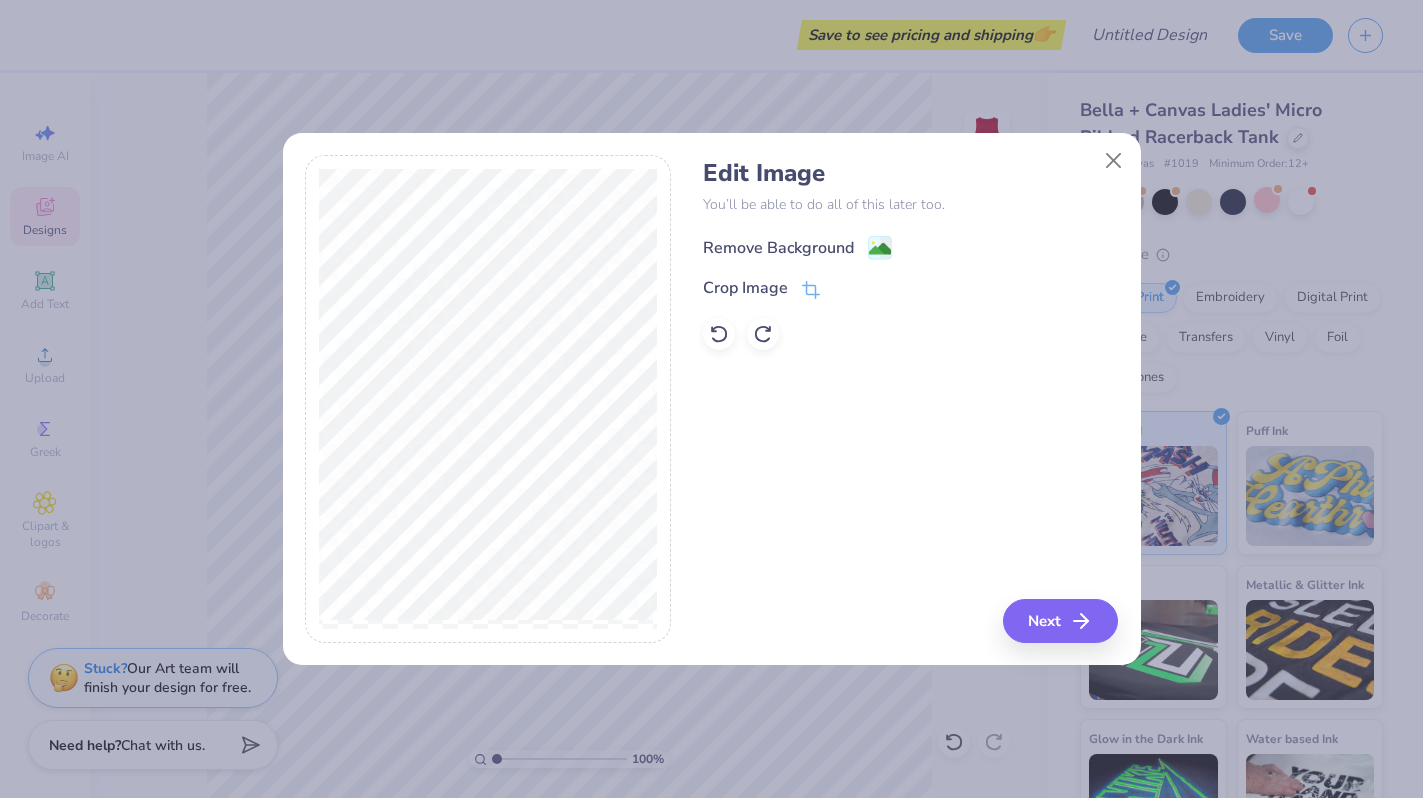 click on "Remove Background" at bounding box center [778, 248] 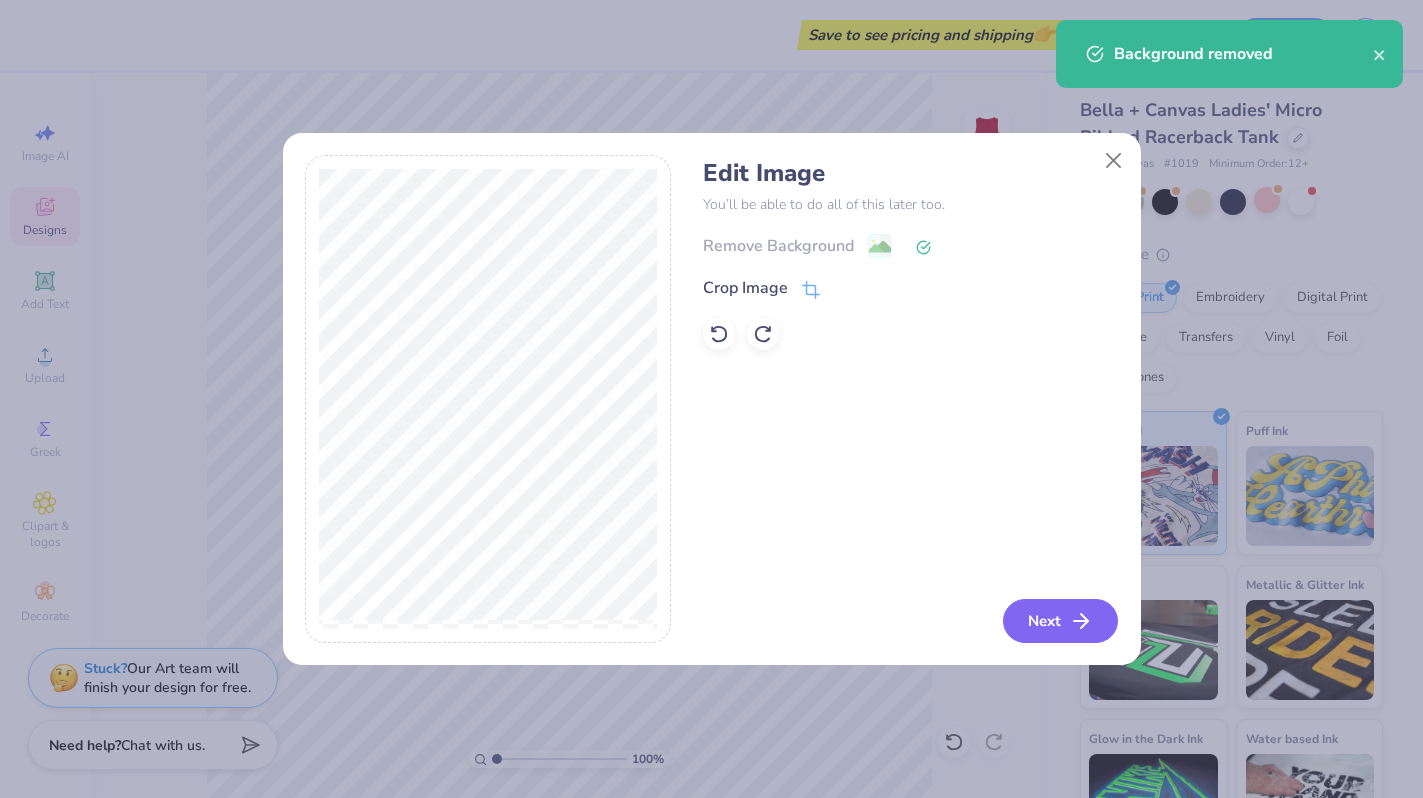 click 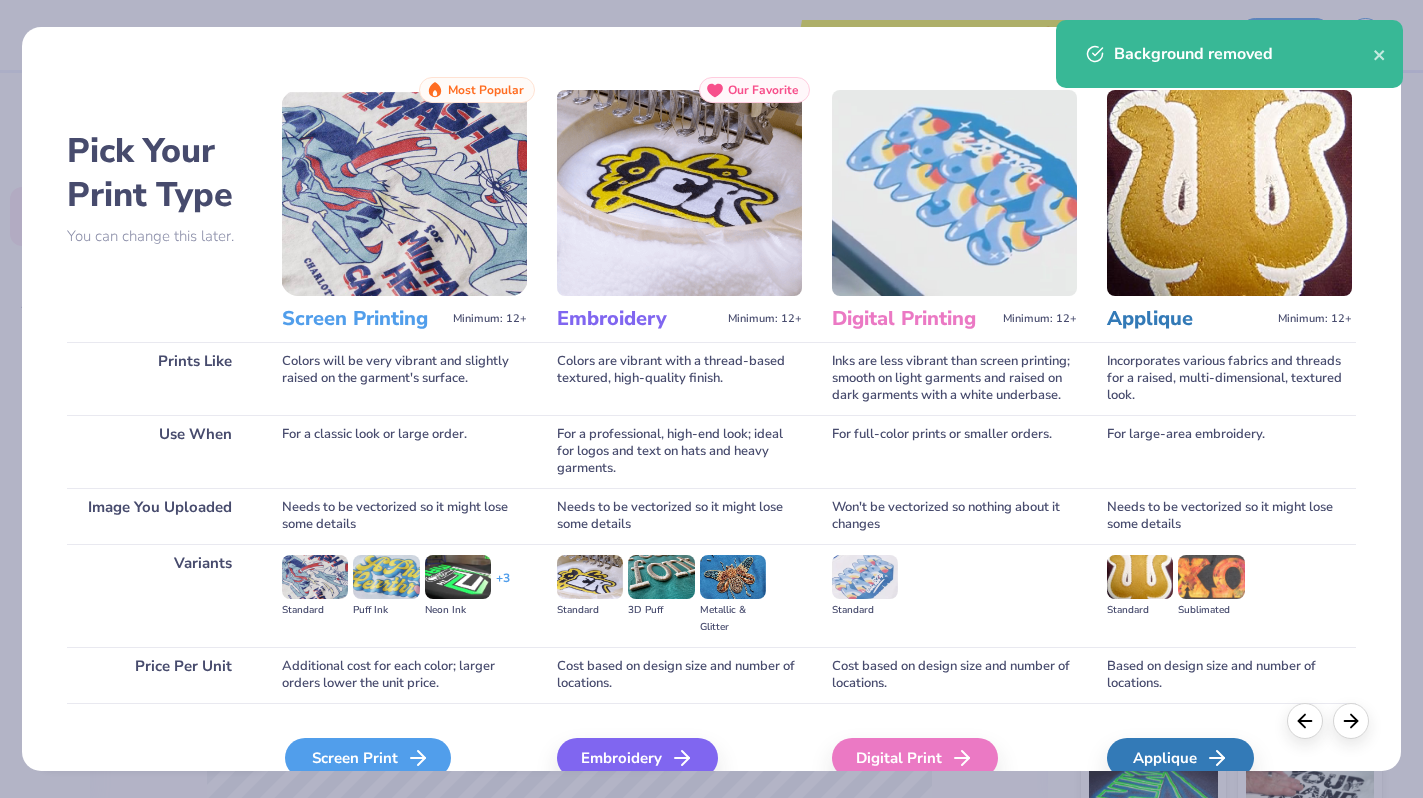 click on "Screen Print" at bounding box center [368, 758] 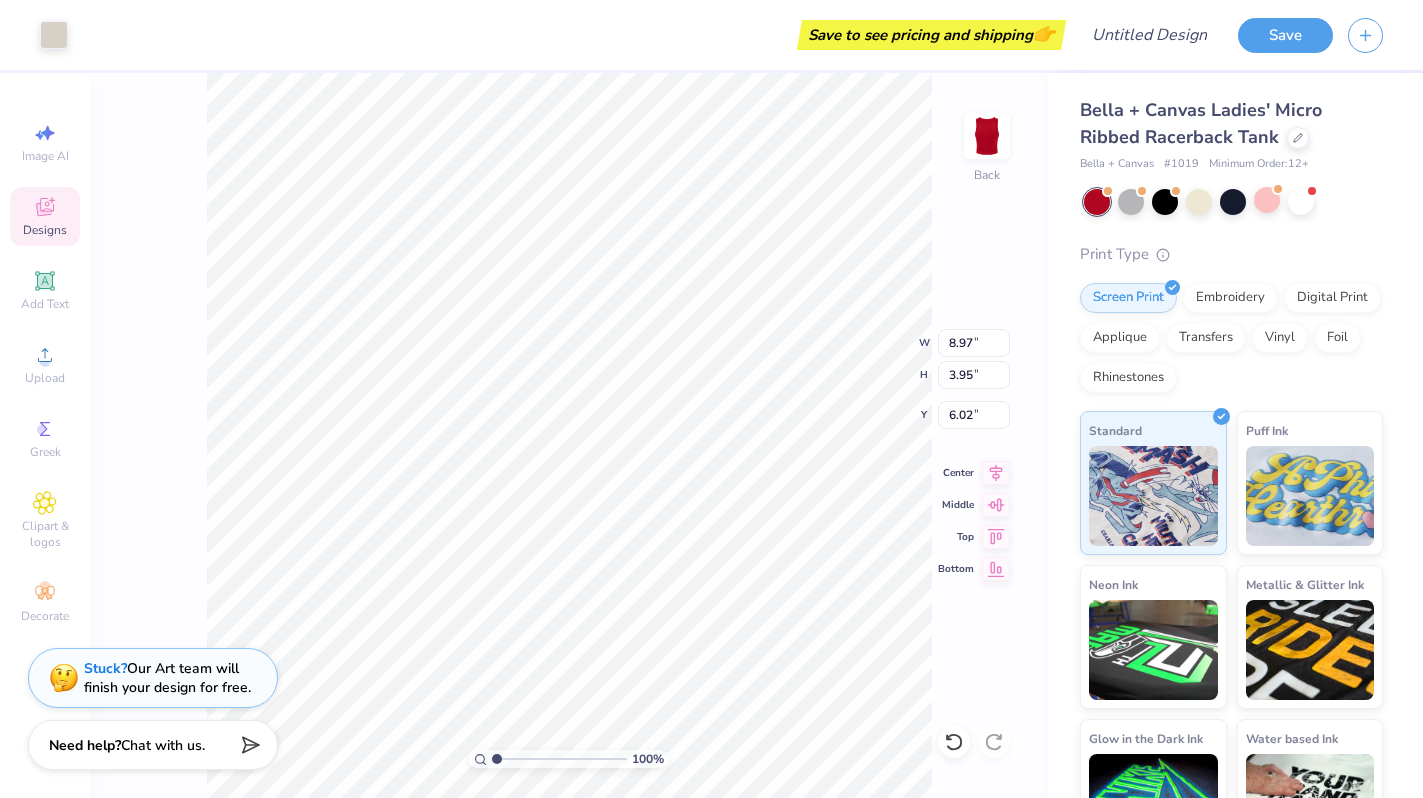 type on "3.04" 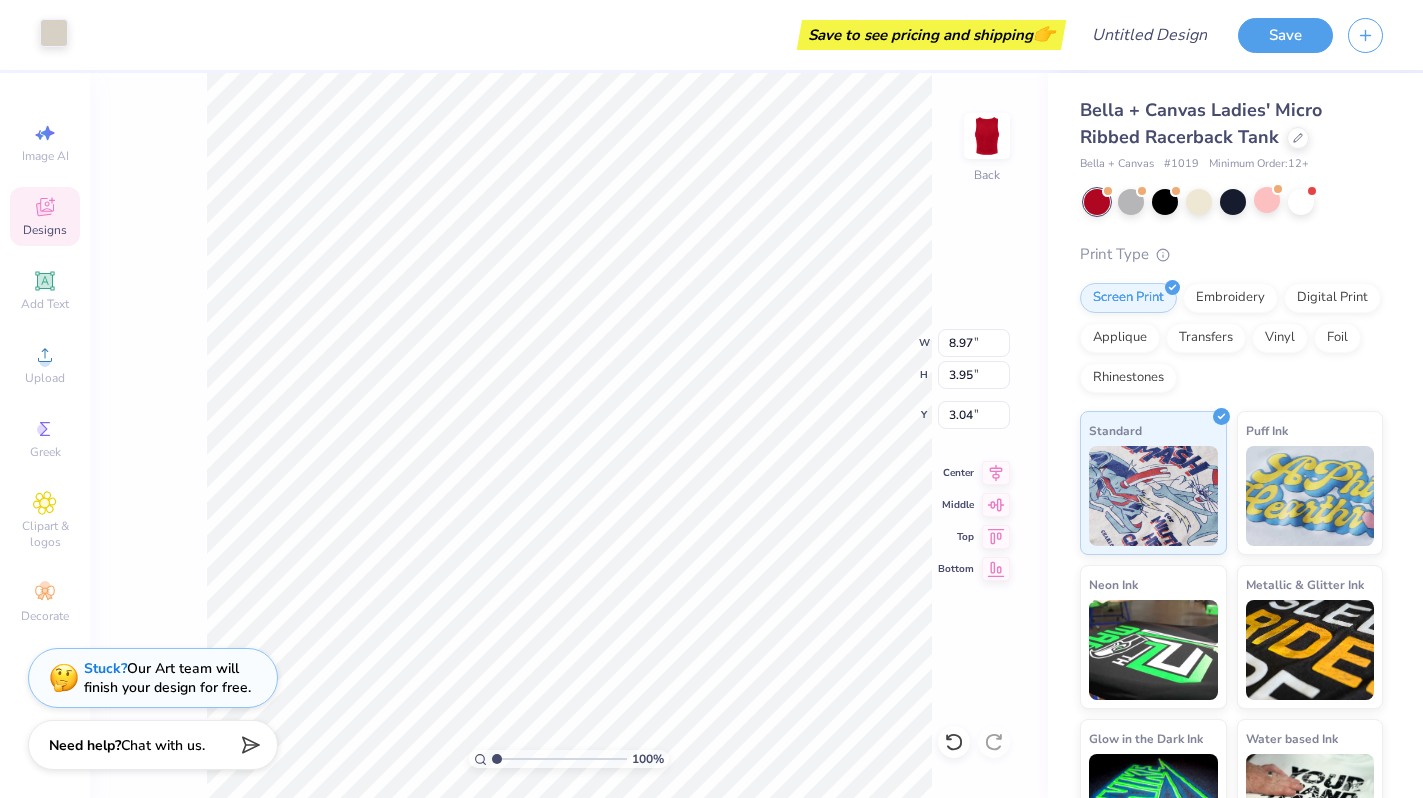 click at bounding box center (54, 33) 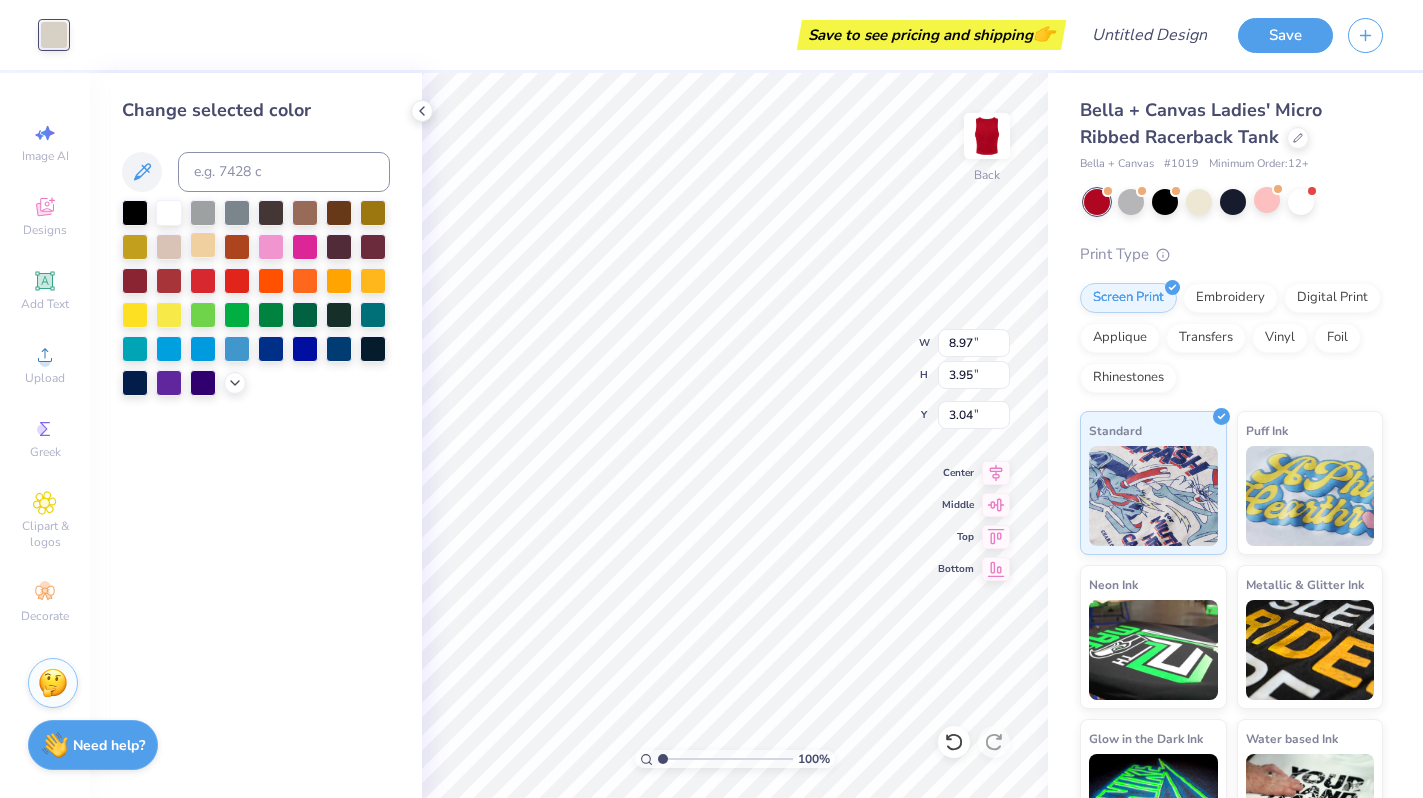 click at bounding box center [203, 245] 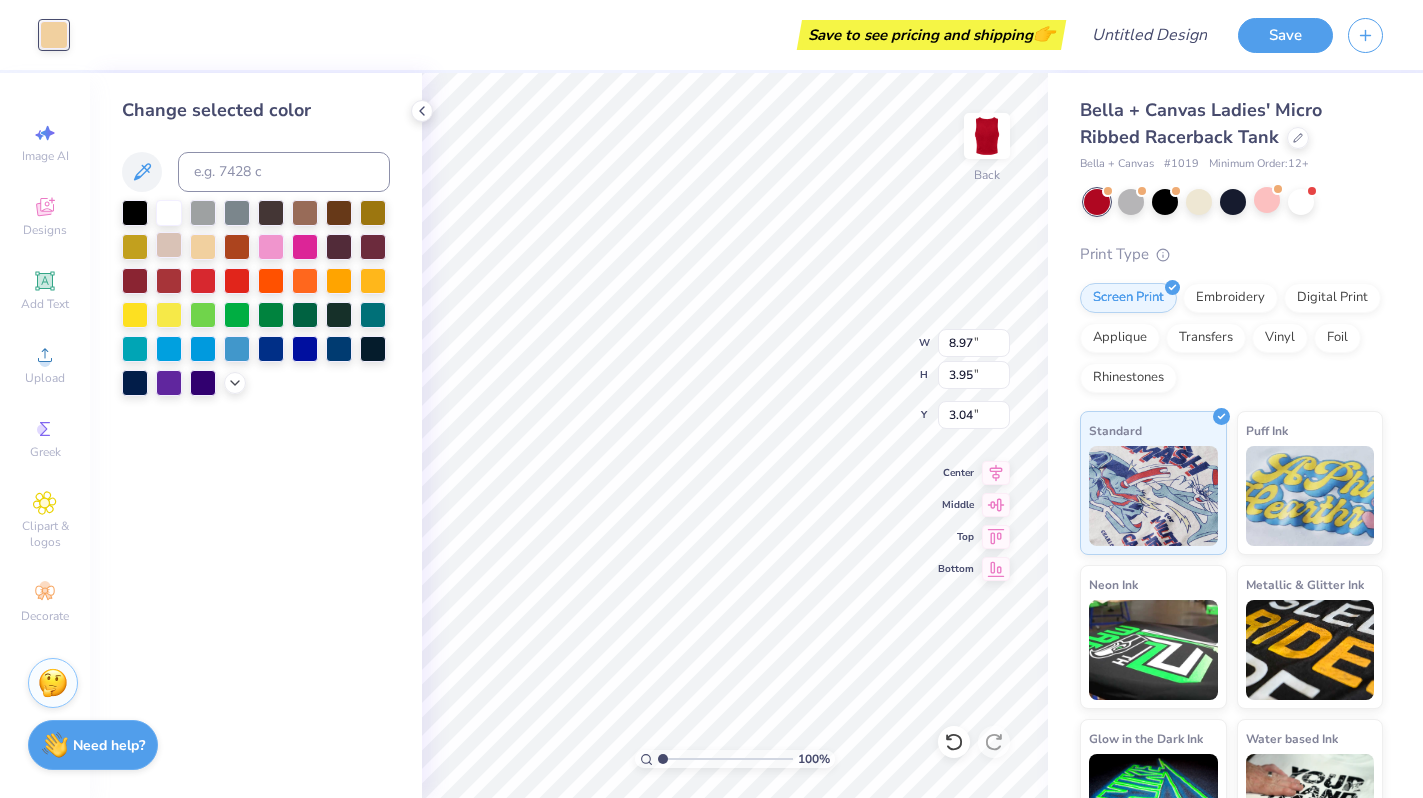 click at bounding box center (169, 245) 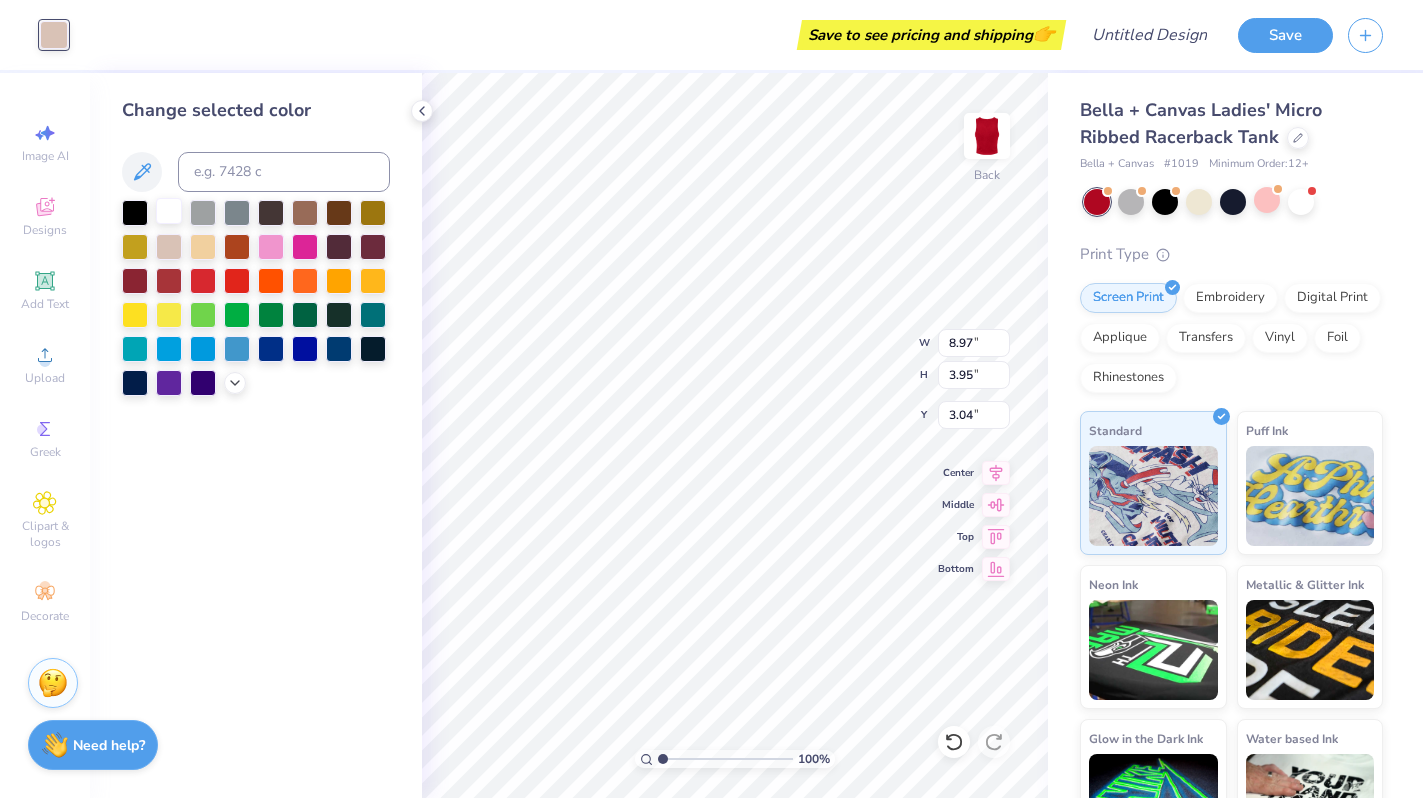 click at bounding box center (169, 211) 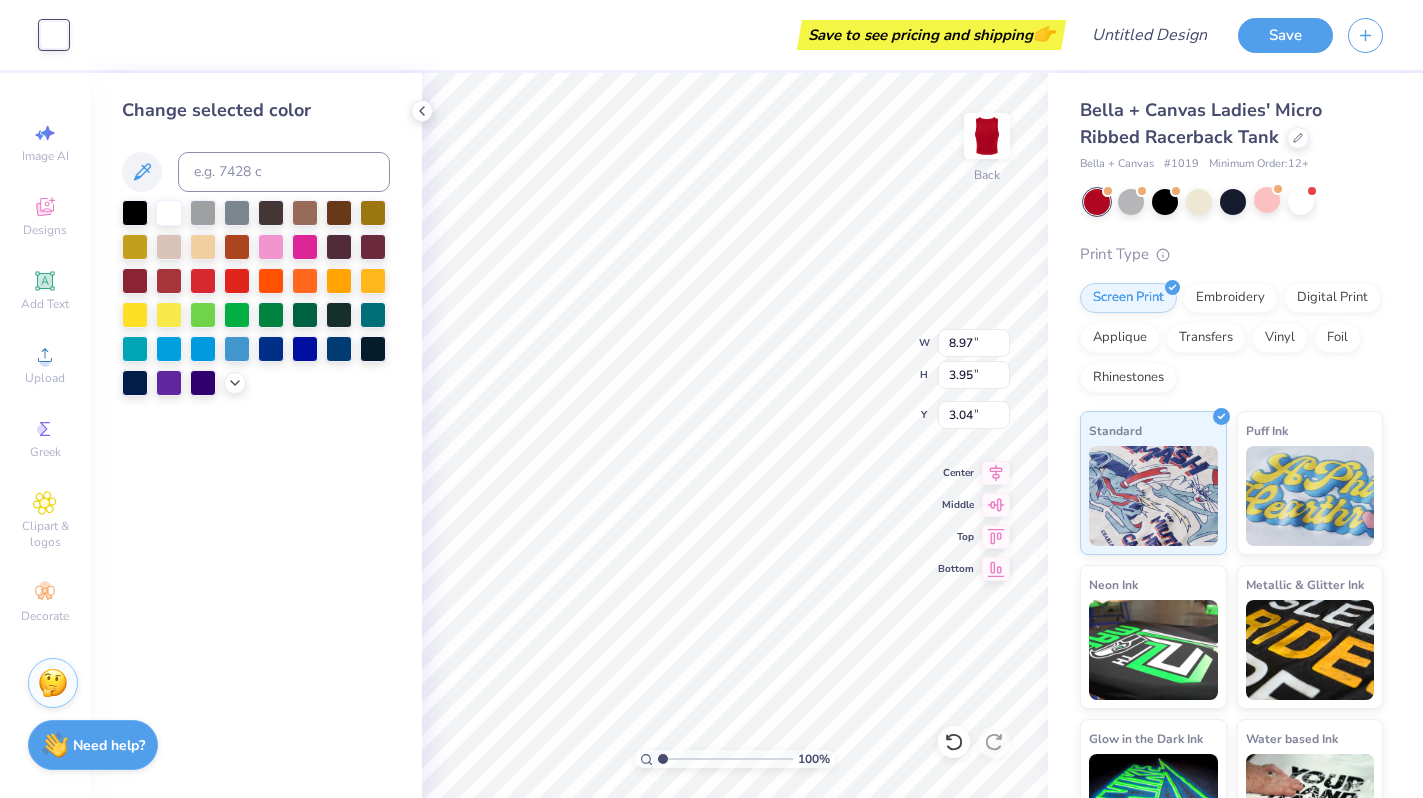 click on "Change selected color" at bounding box center (256, 435) 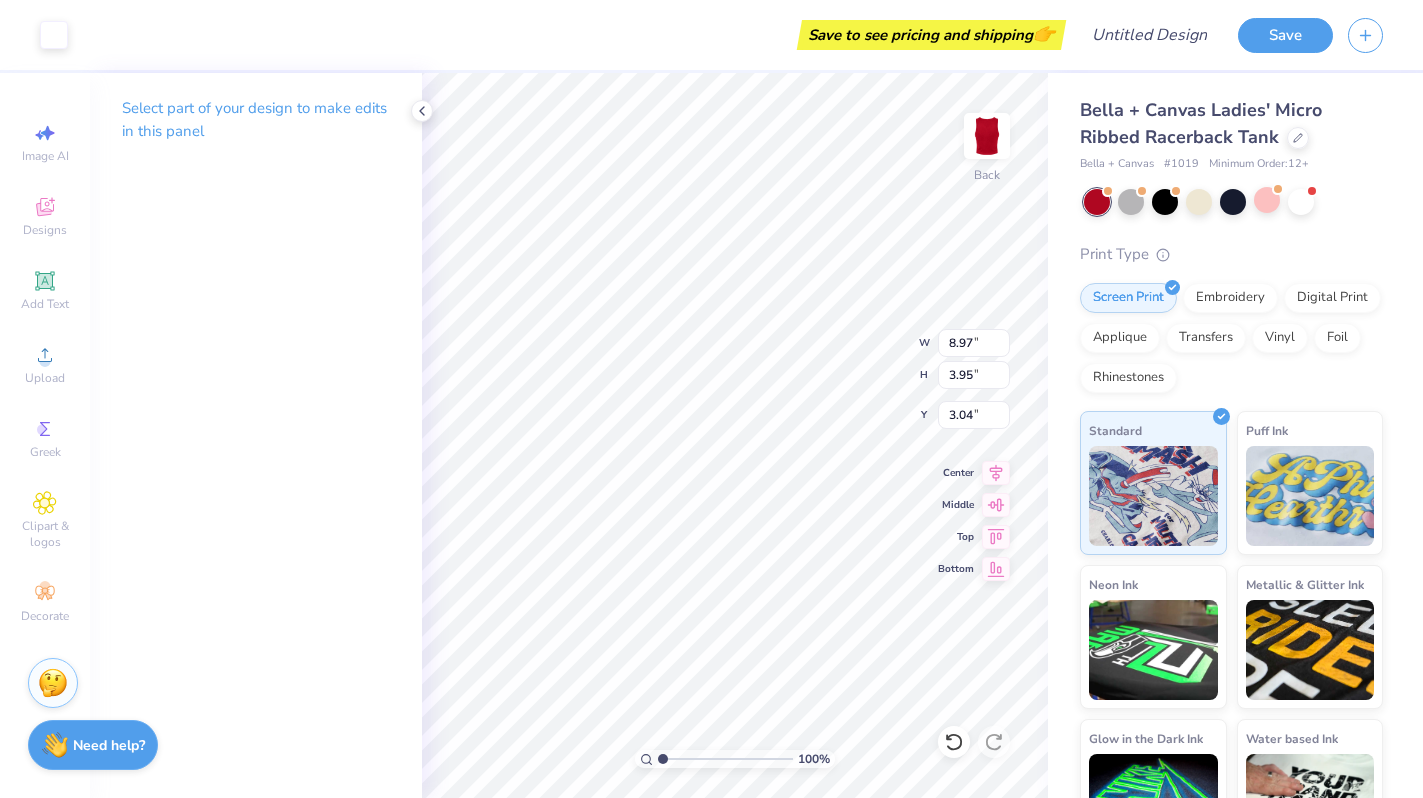 type on "8.57" 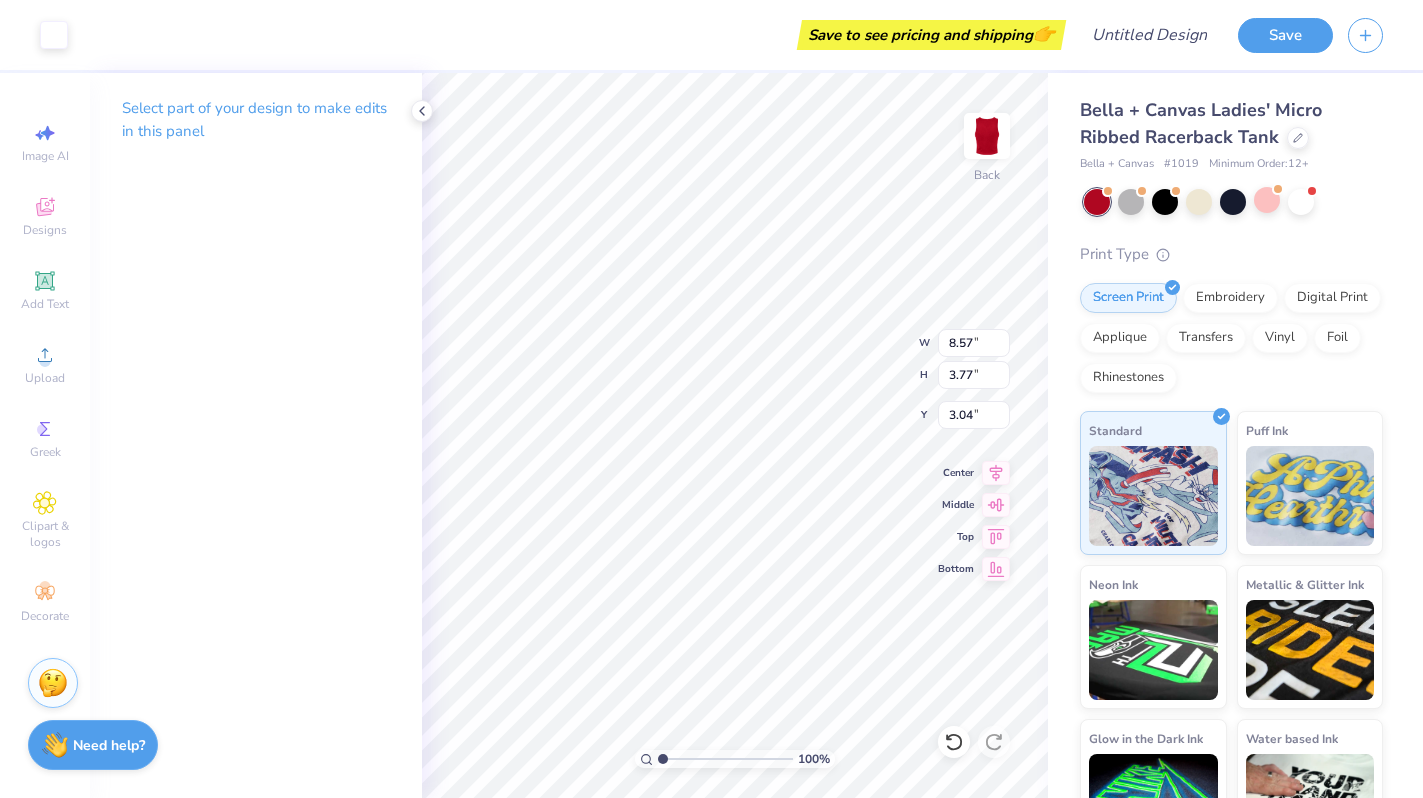 type on "3.03" 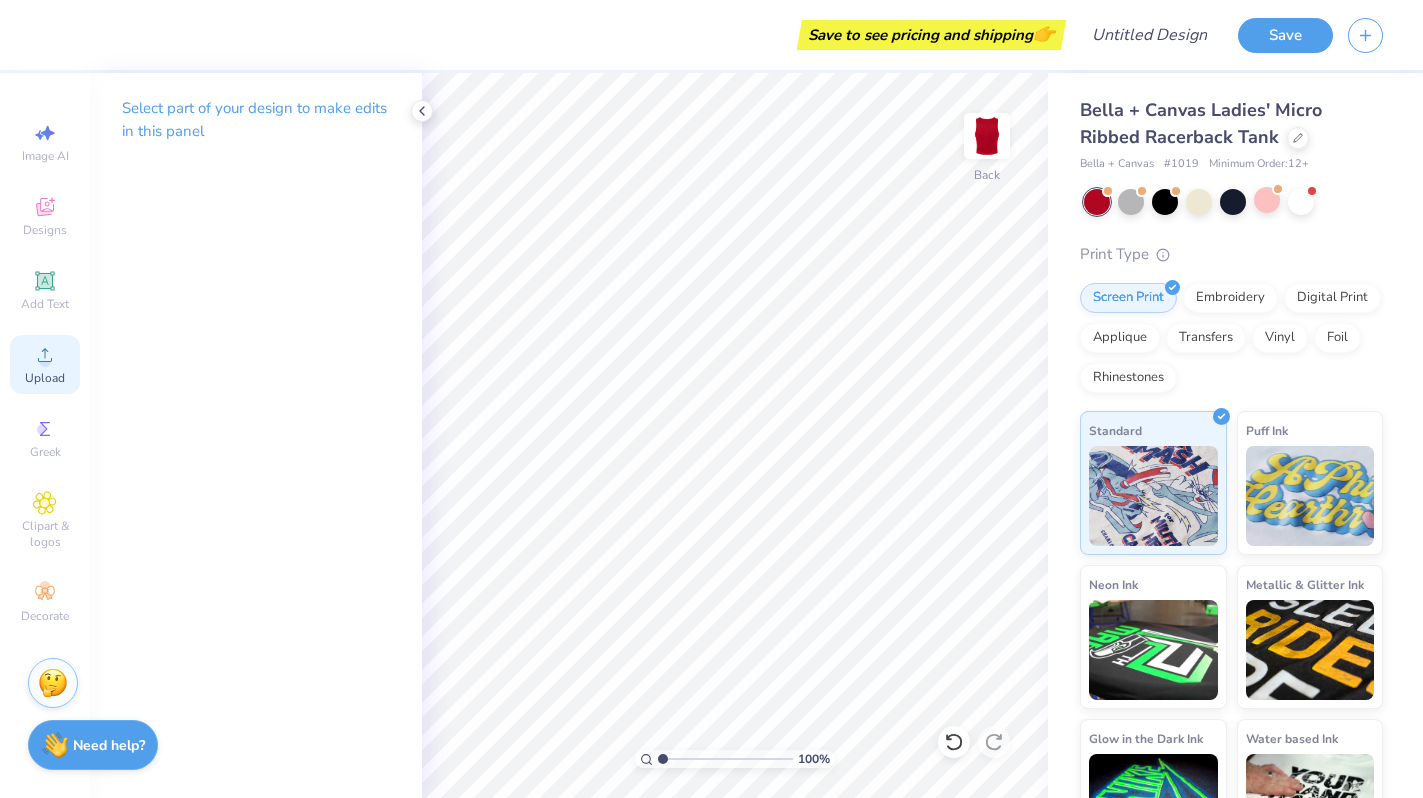 click 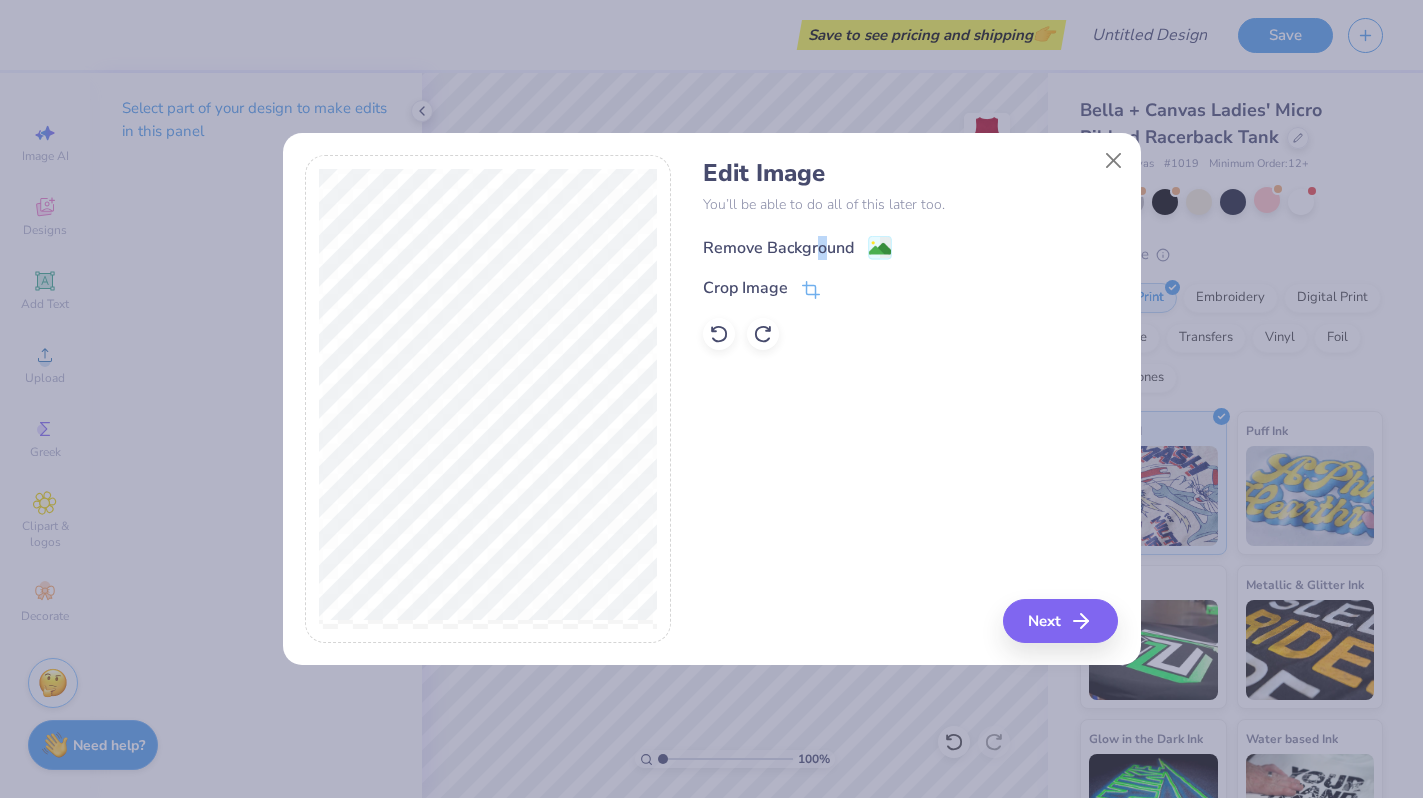 click on "Remove Background" at bounding box center (778, 248) 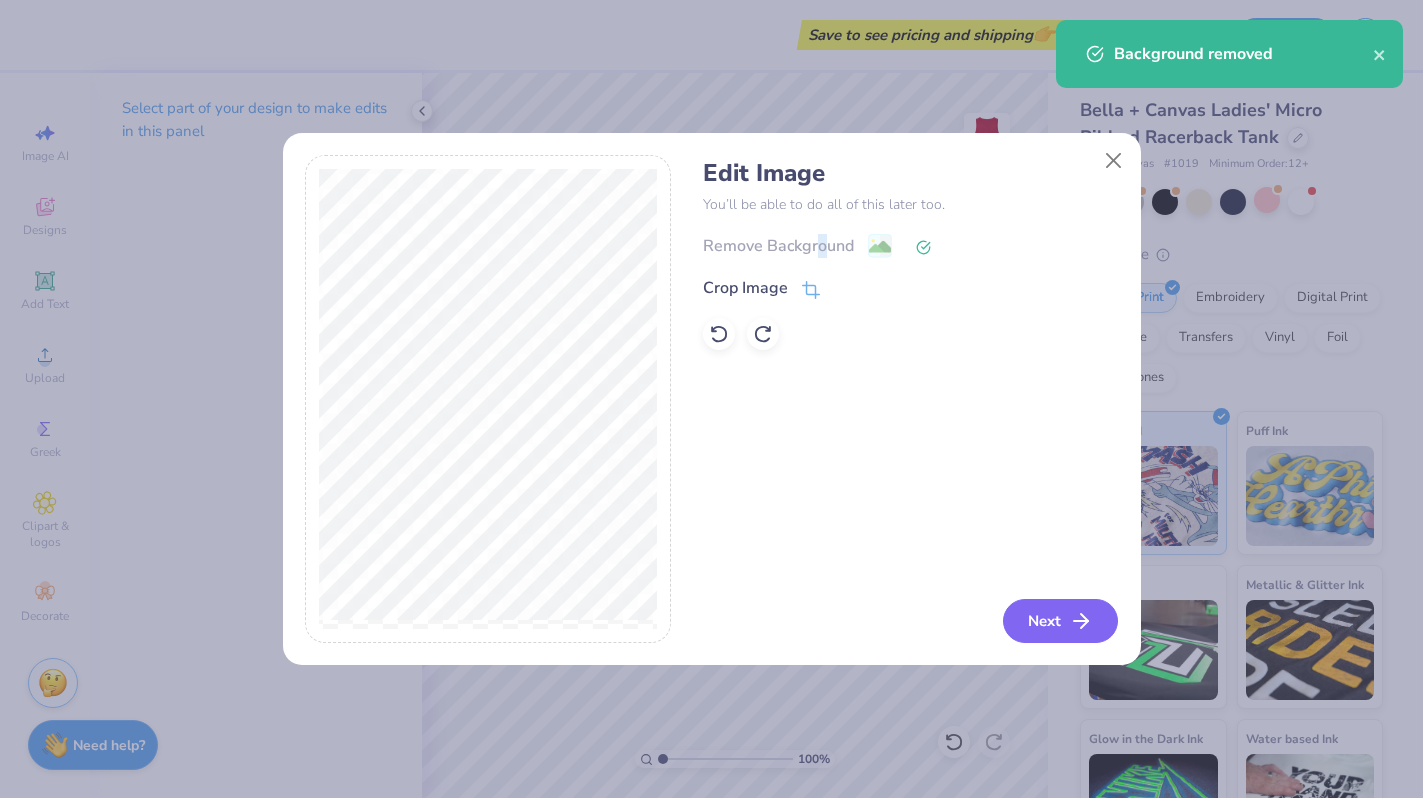 click on "Next" at bounding box center [1060, 621] 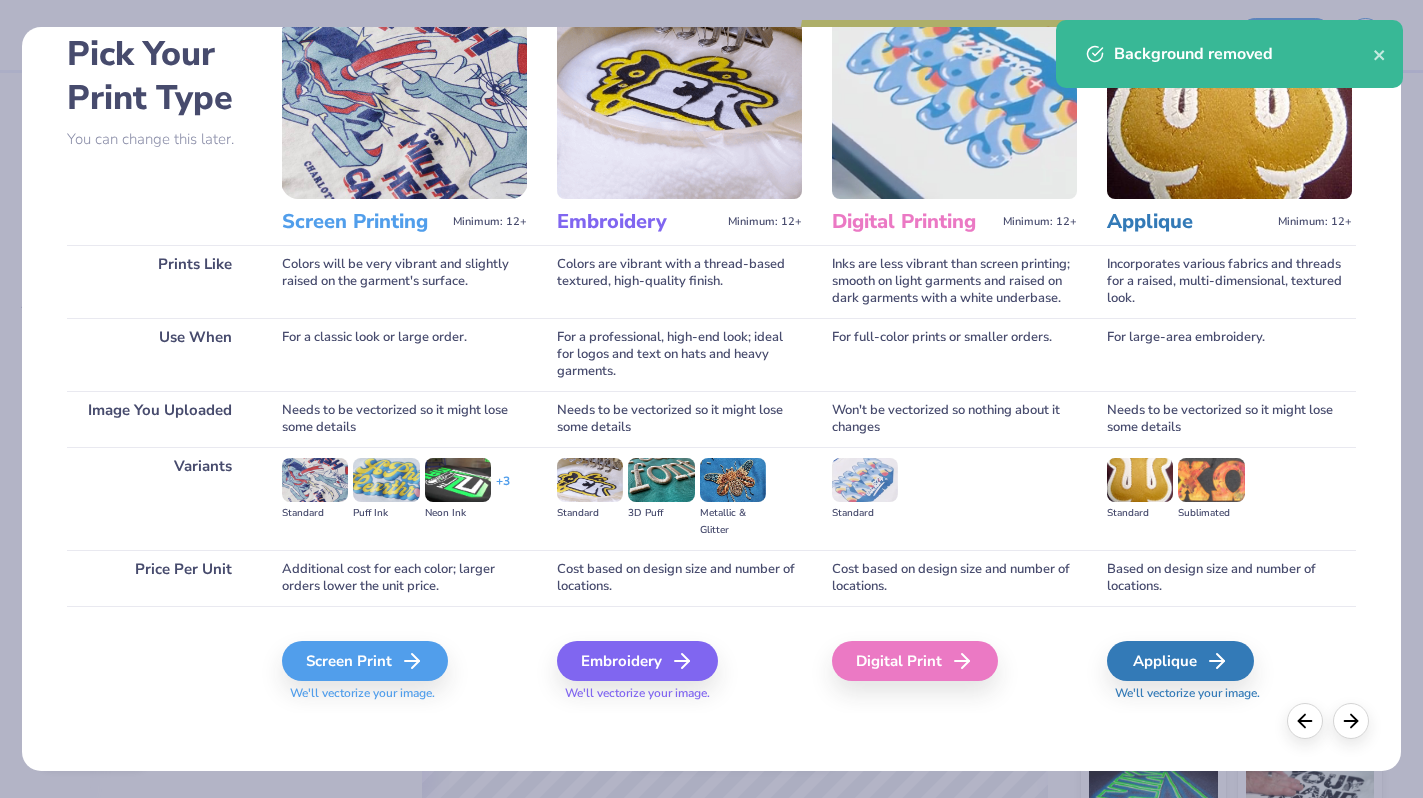 scroll, scrollTop: 99, scrollLeft: 0, axis: vertical 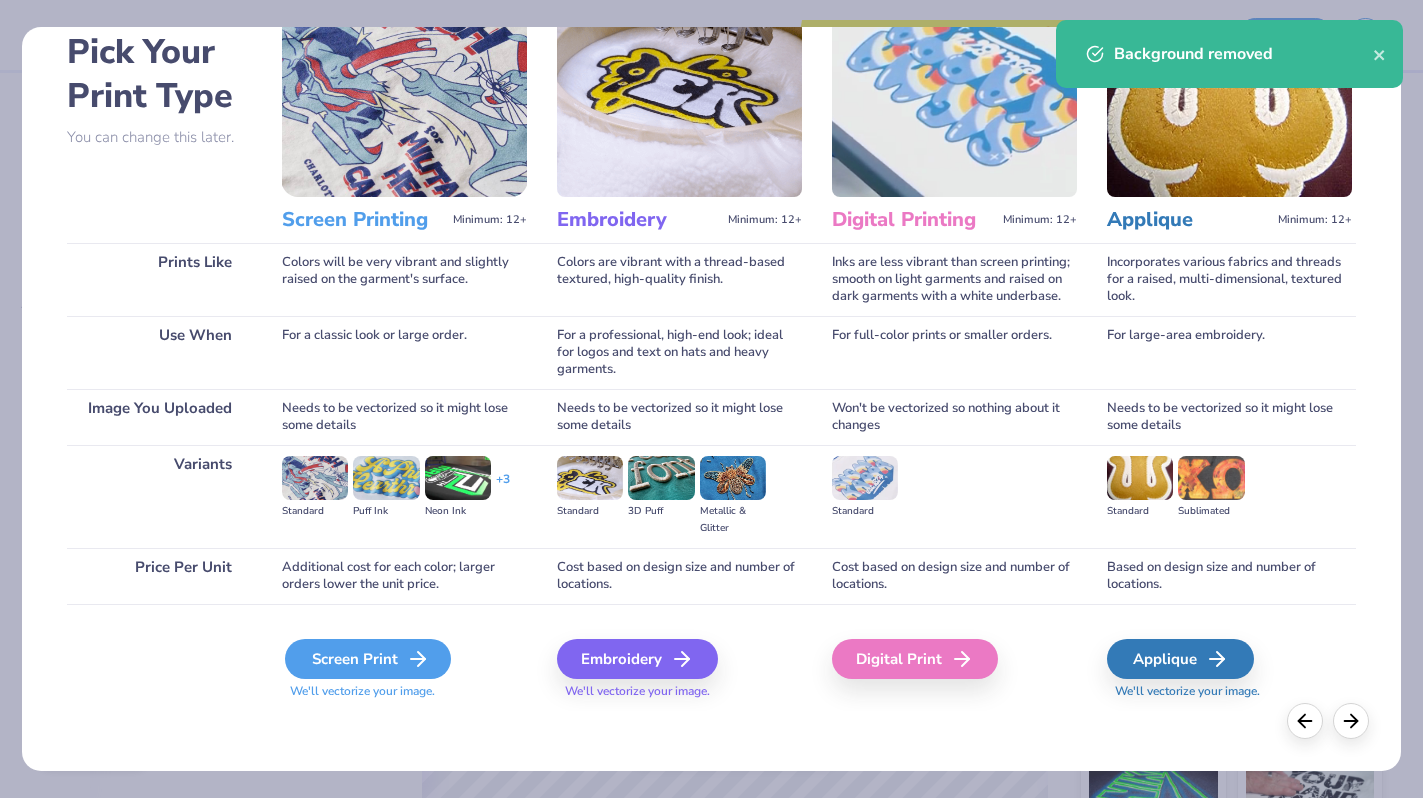 click on "Screen Print" at bounding box center [368, 659] 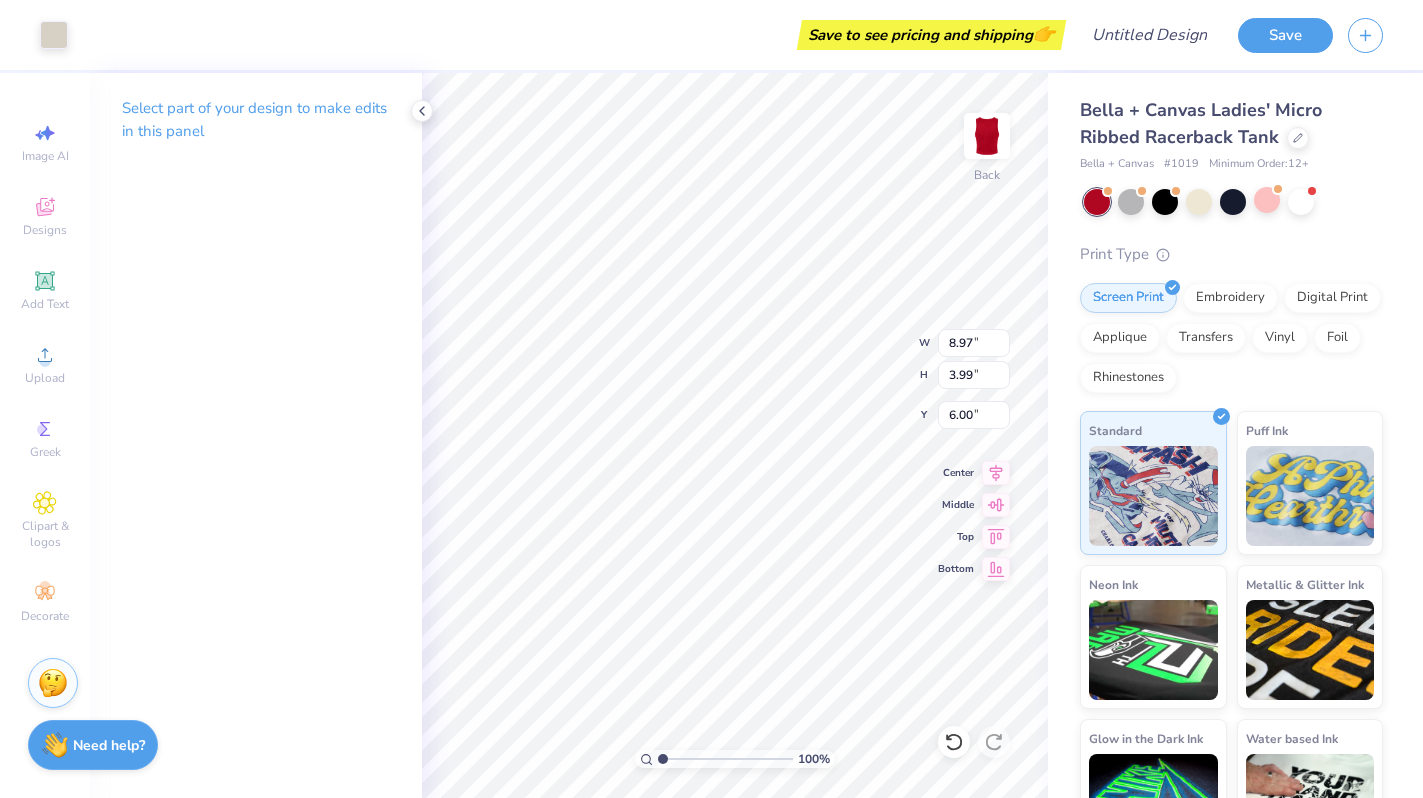 type on "3.14" 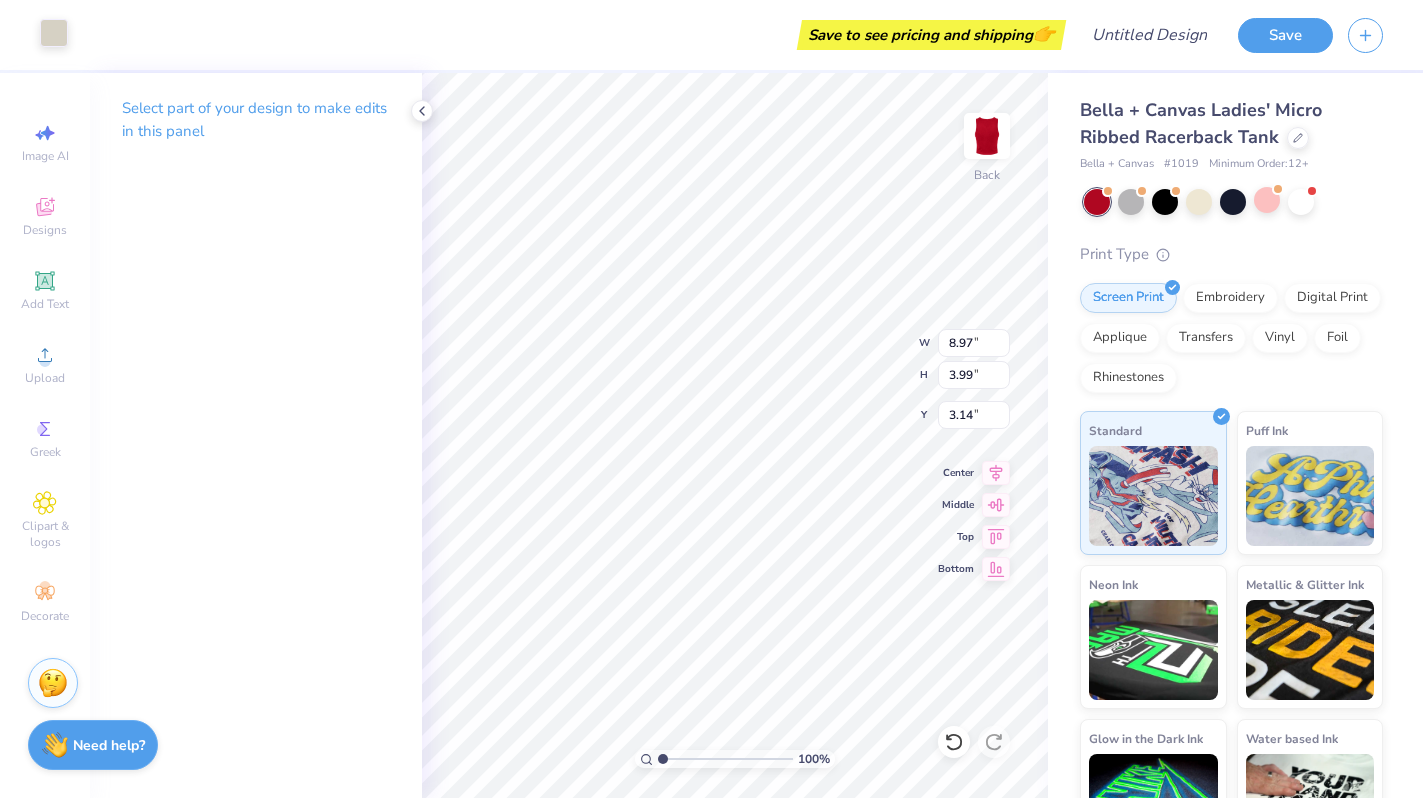 click at bounding box center (54, 33) 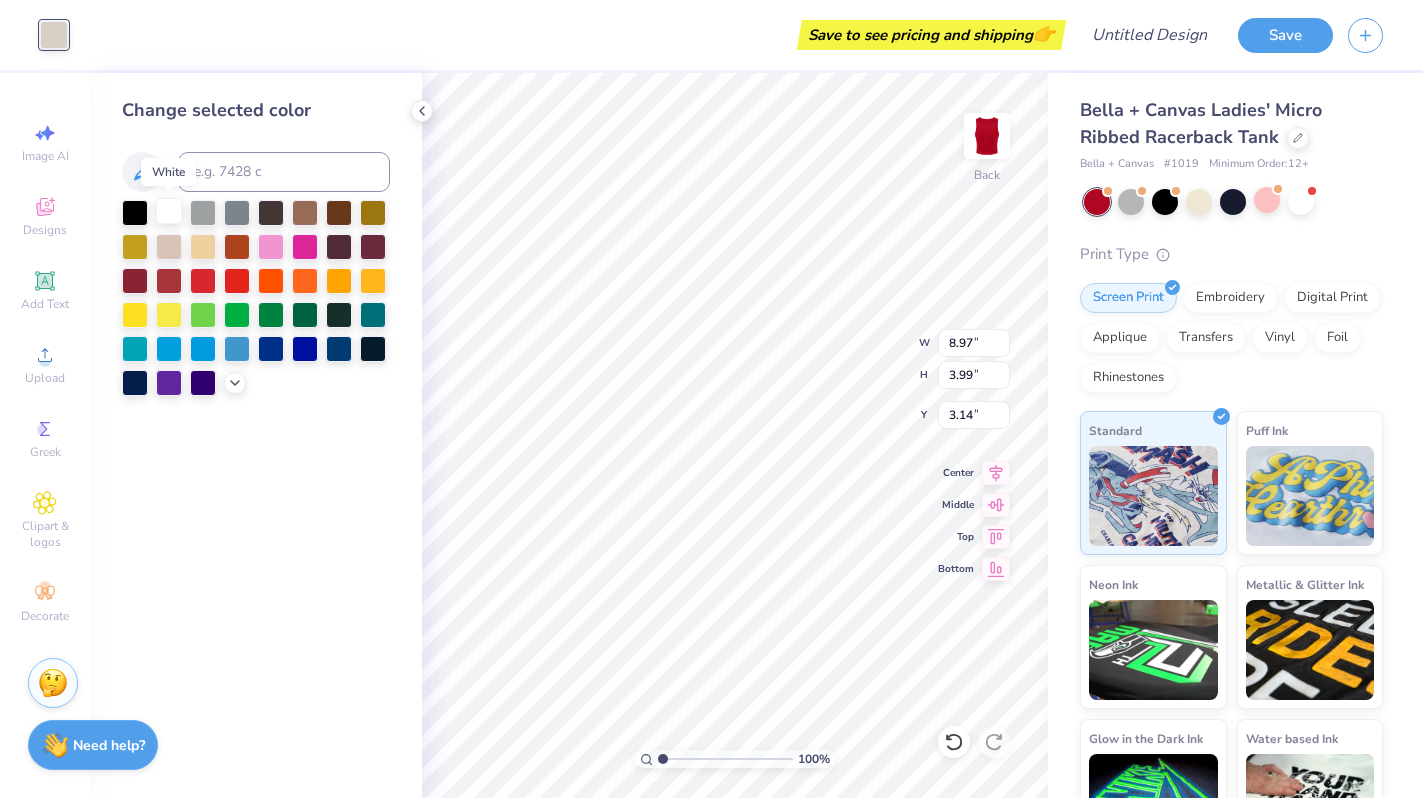 click at bounding box center (169, 211) 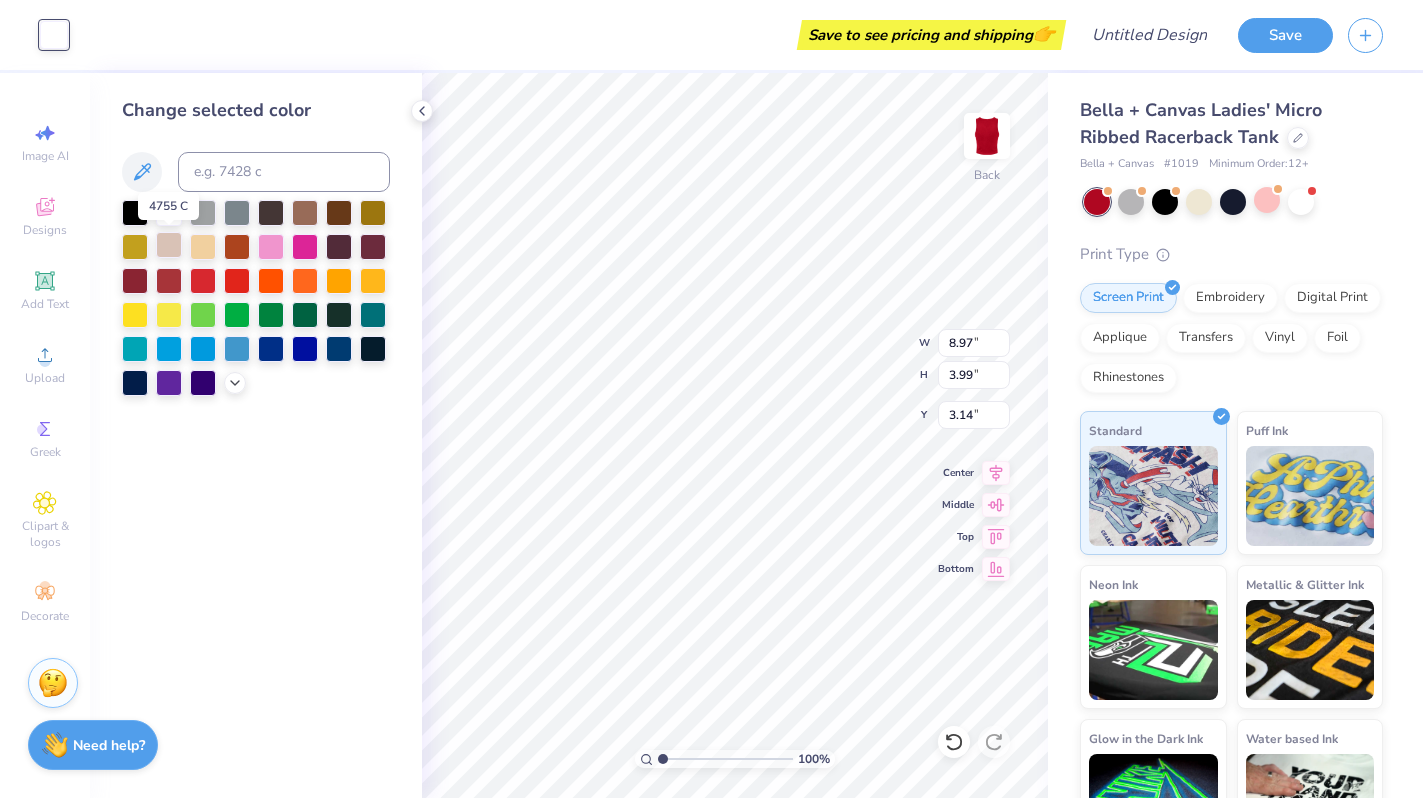 click at bounding box center (169, 245) 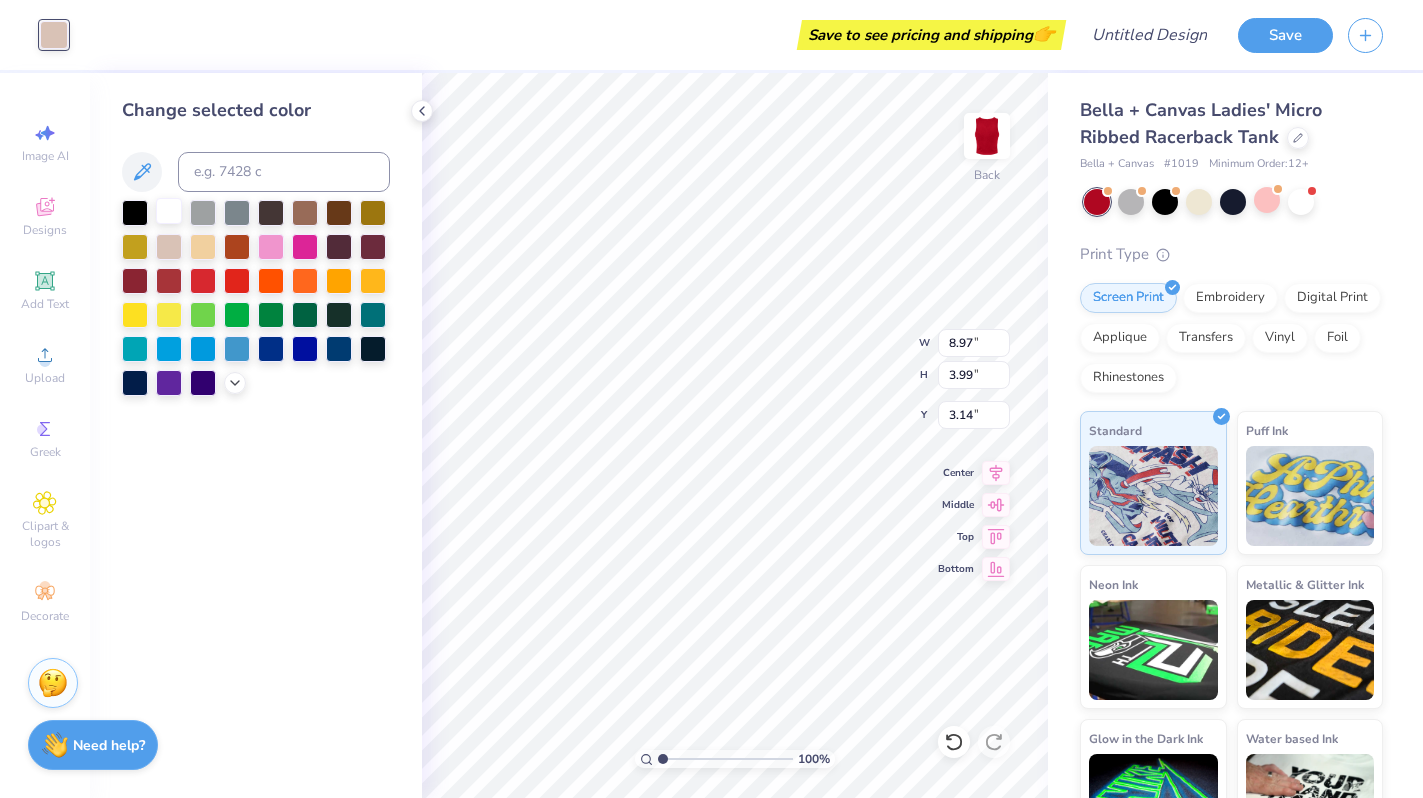 click at bounding box center (169, 211) 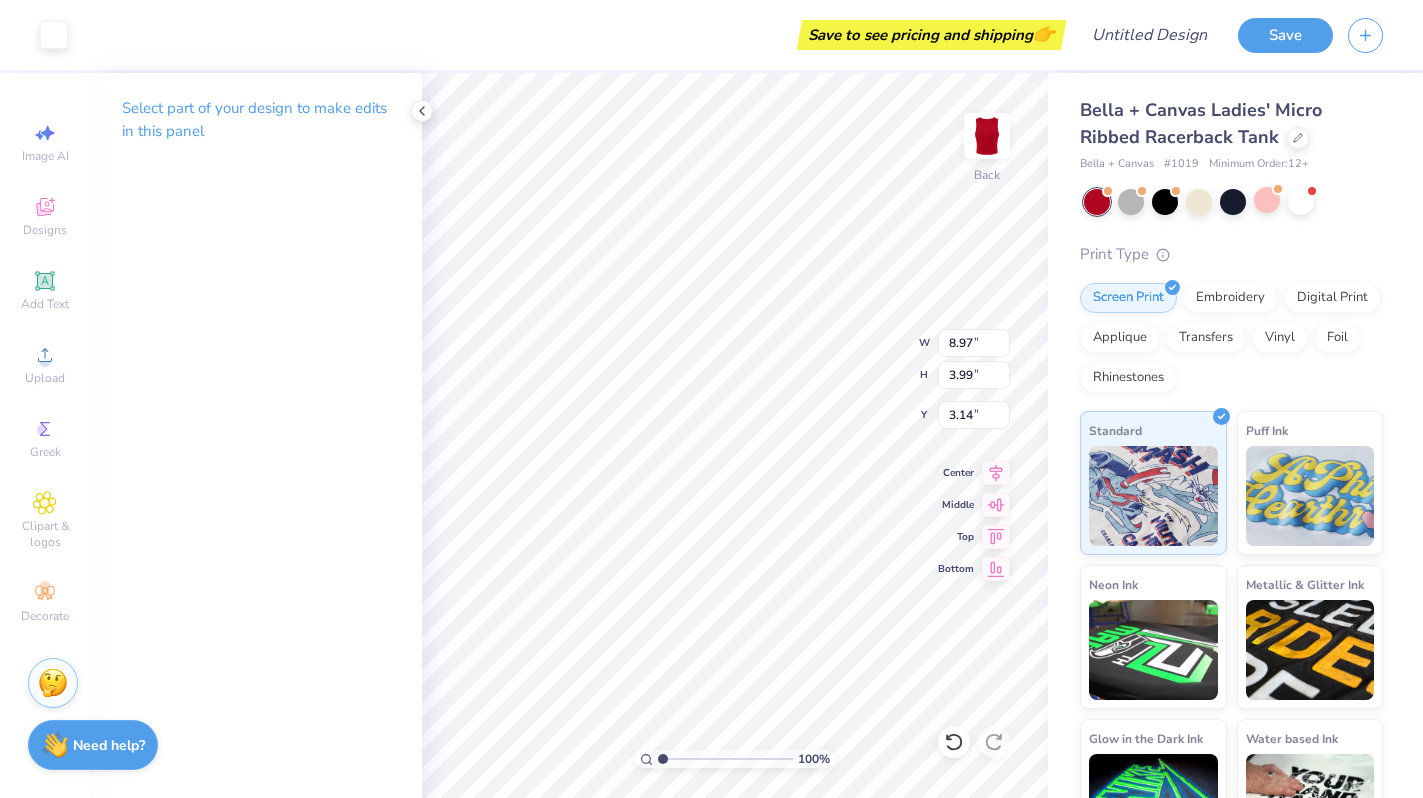 type on "3.15" 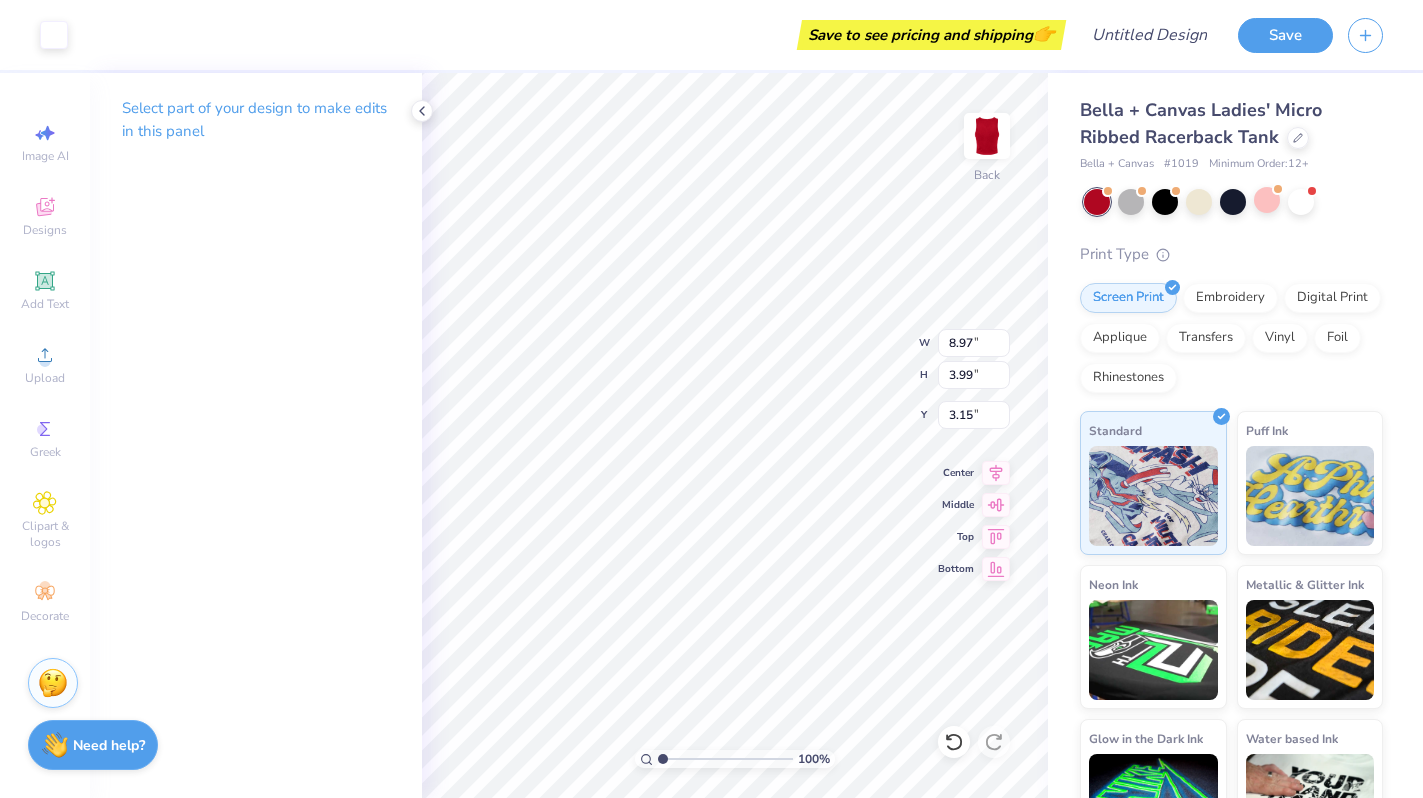 type on "8.24" 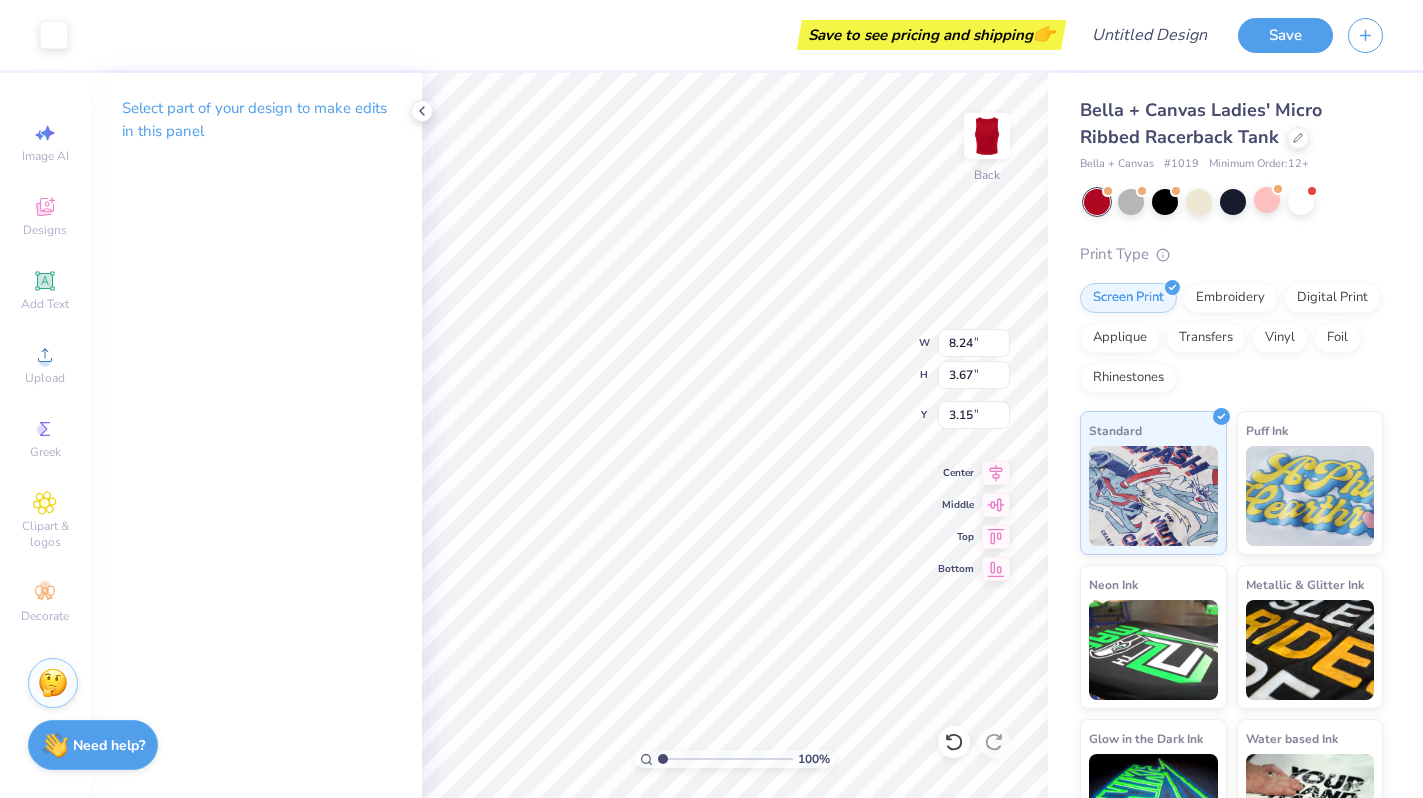 type on "2.99" 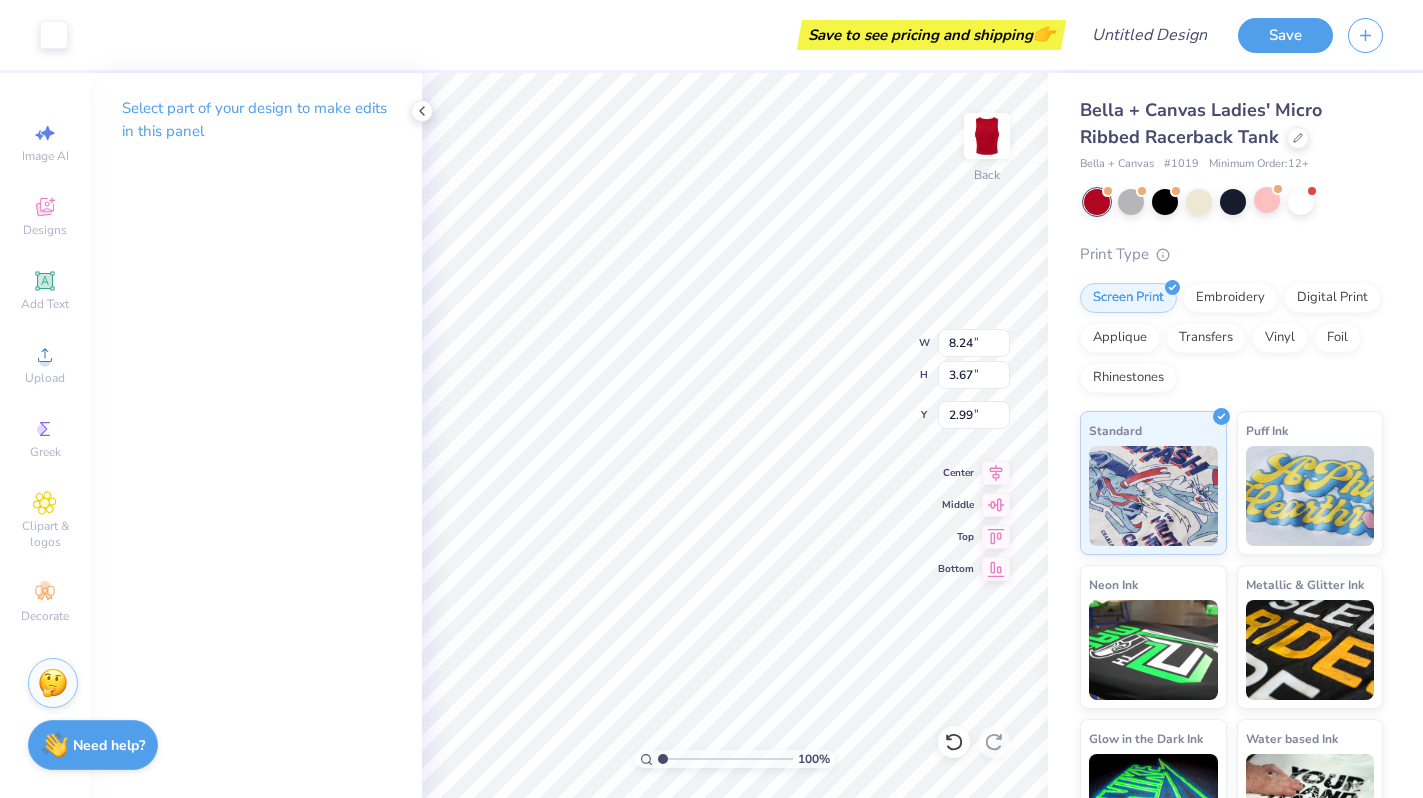 type on "3.05" 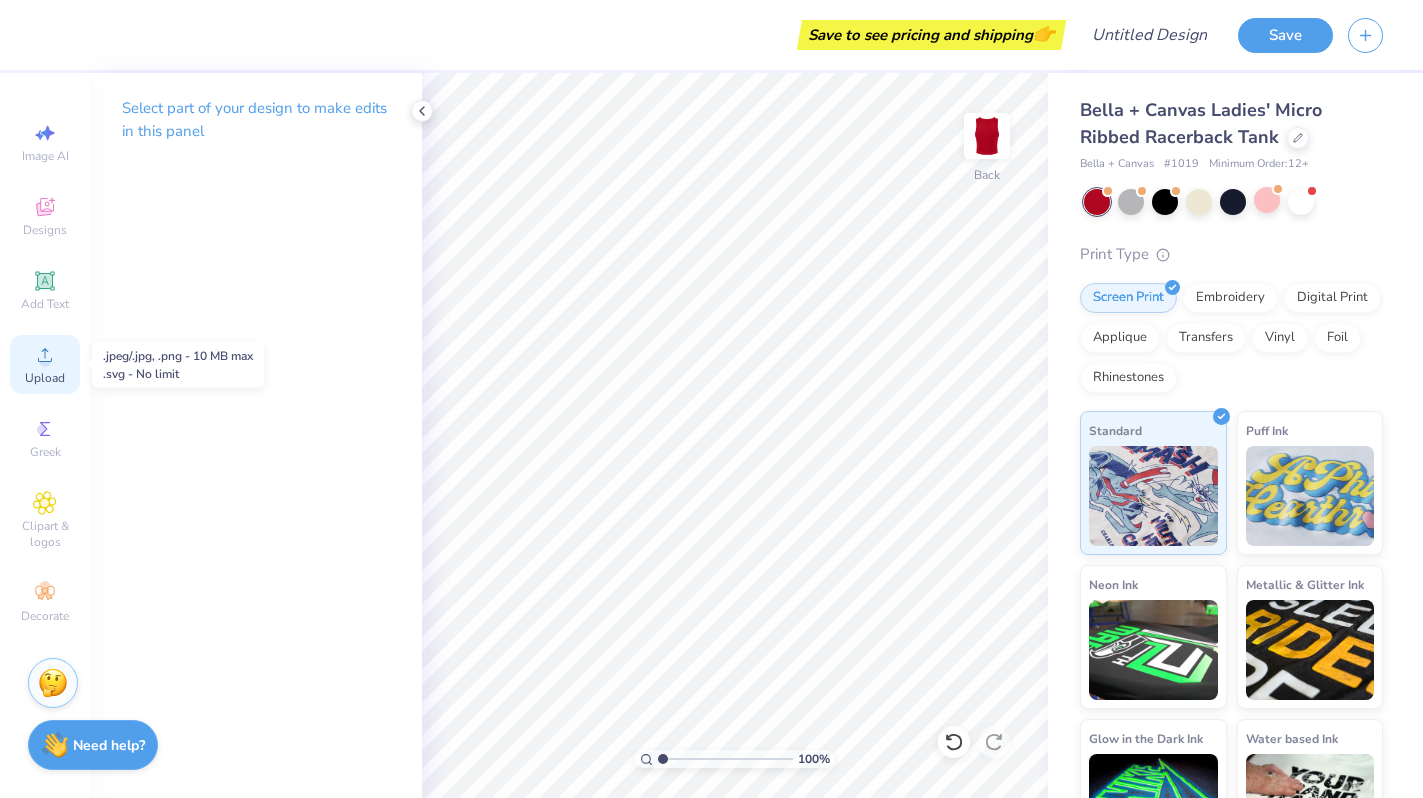 click on "Upload" at bounding box center [45, 364] 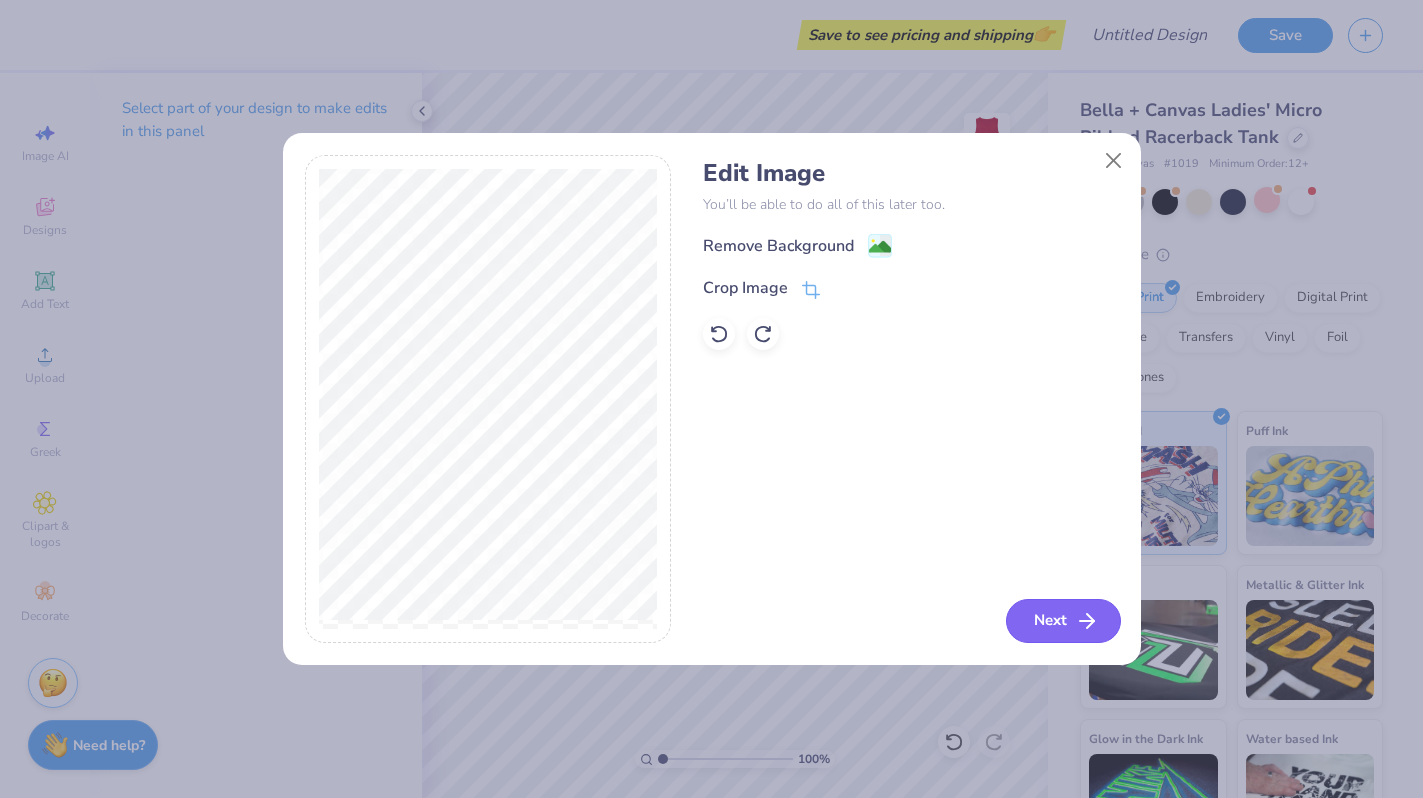 click on "Next" at bounding box center [1063, 621] 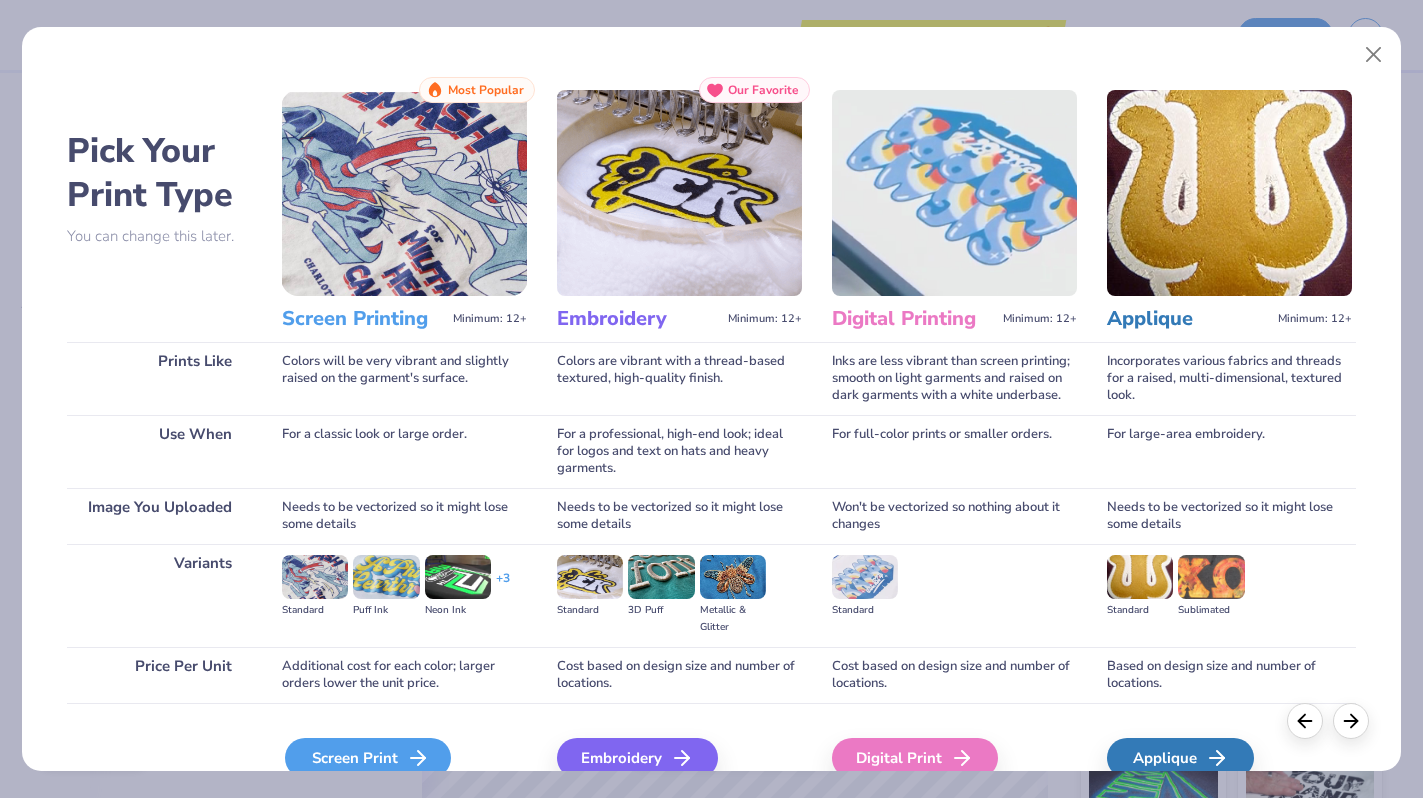 click on "Screen Print" at bounding box center [368, 758] 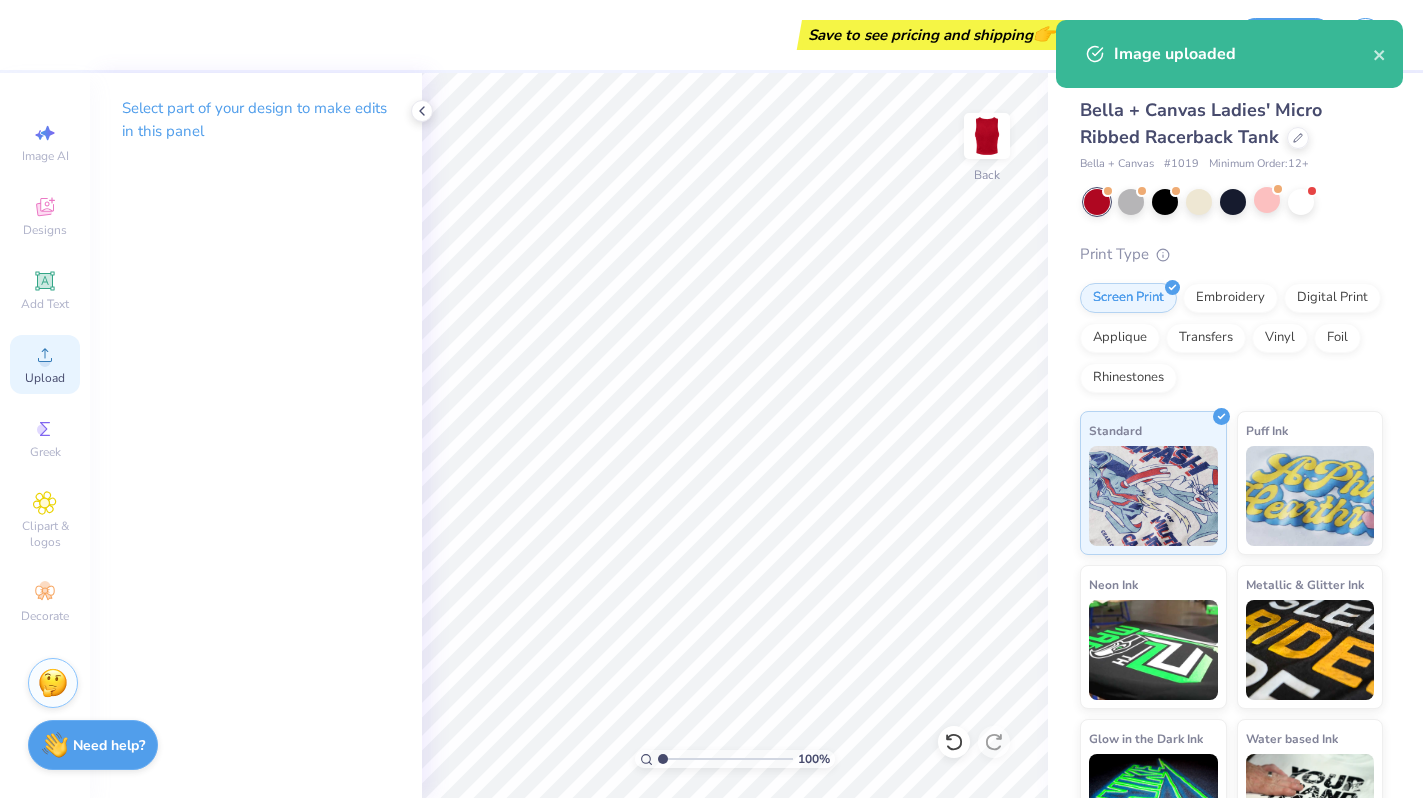 click on "Upload" at bounding box center (45, 378) 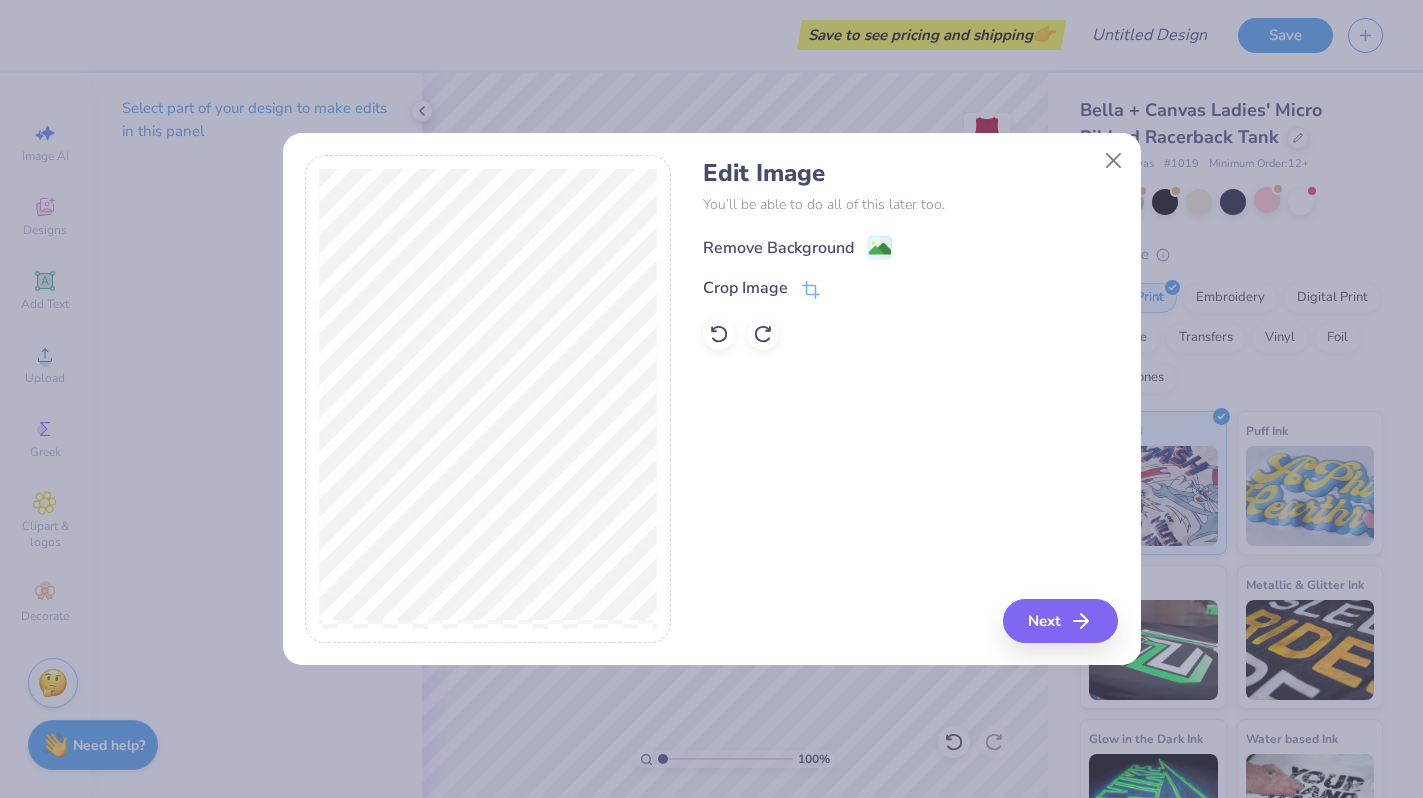 click on "Remove Background" at bounding box center (778, 248) 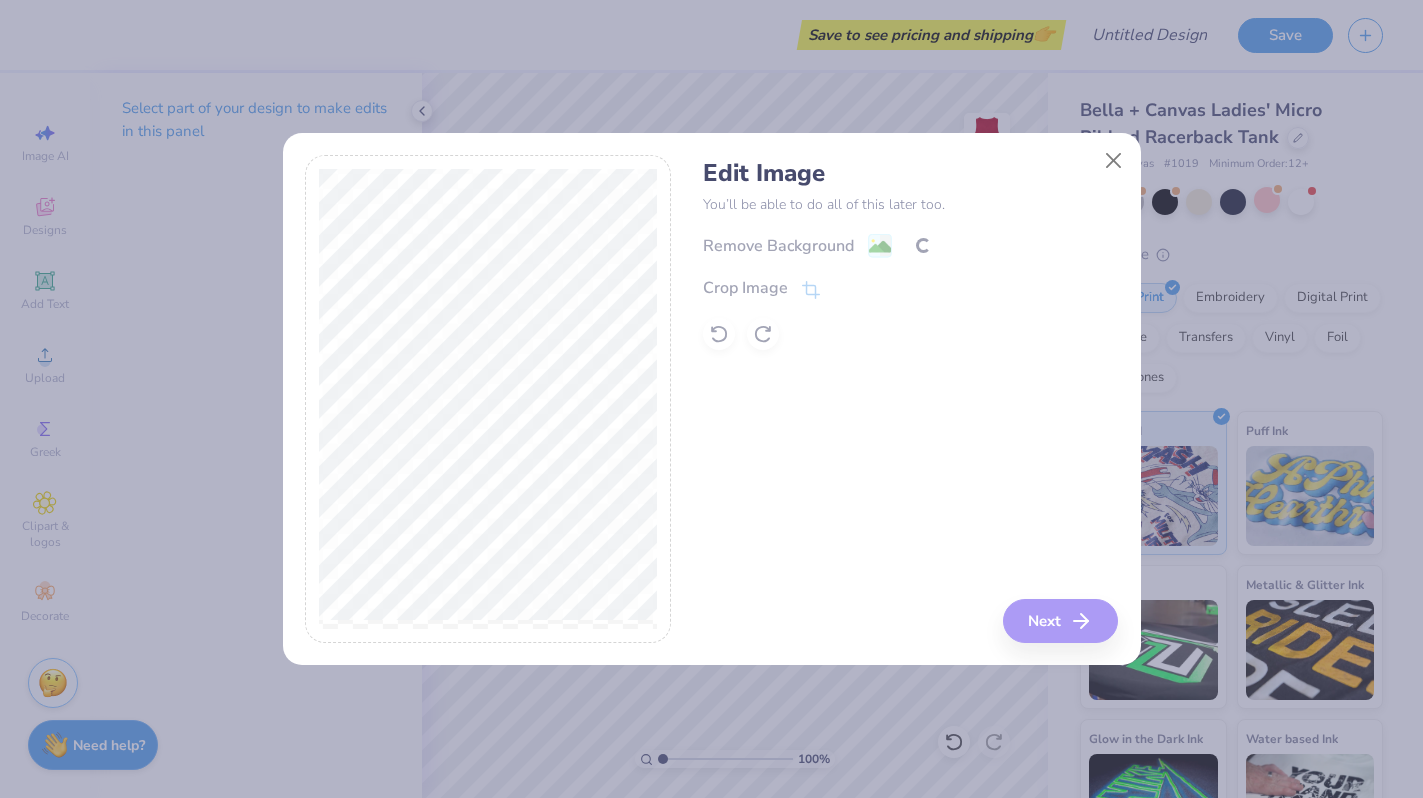 click on "Edit Image You’ll be able to do all of this later too. Remove Background Crop Image Next" at bounding box center (910, 399) 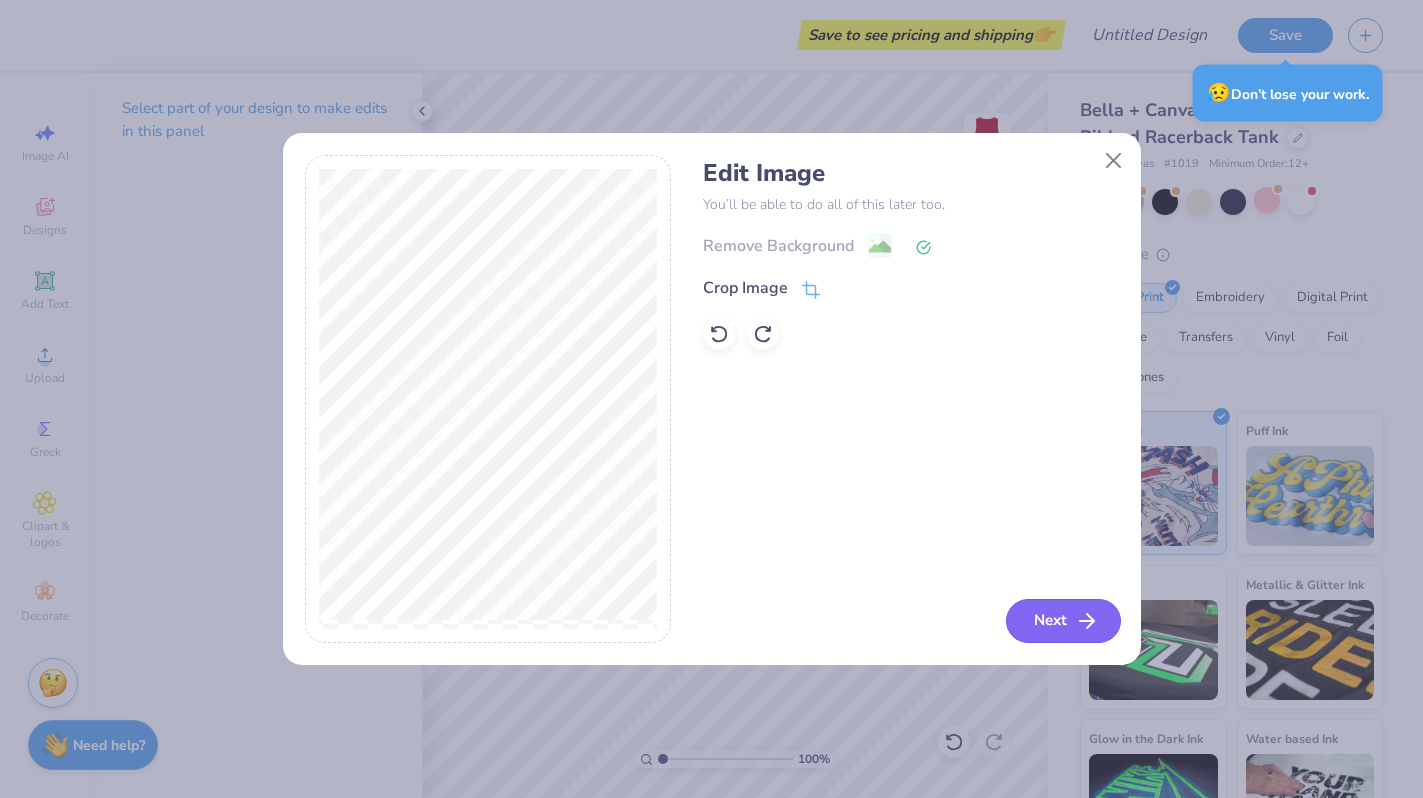 click 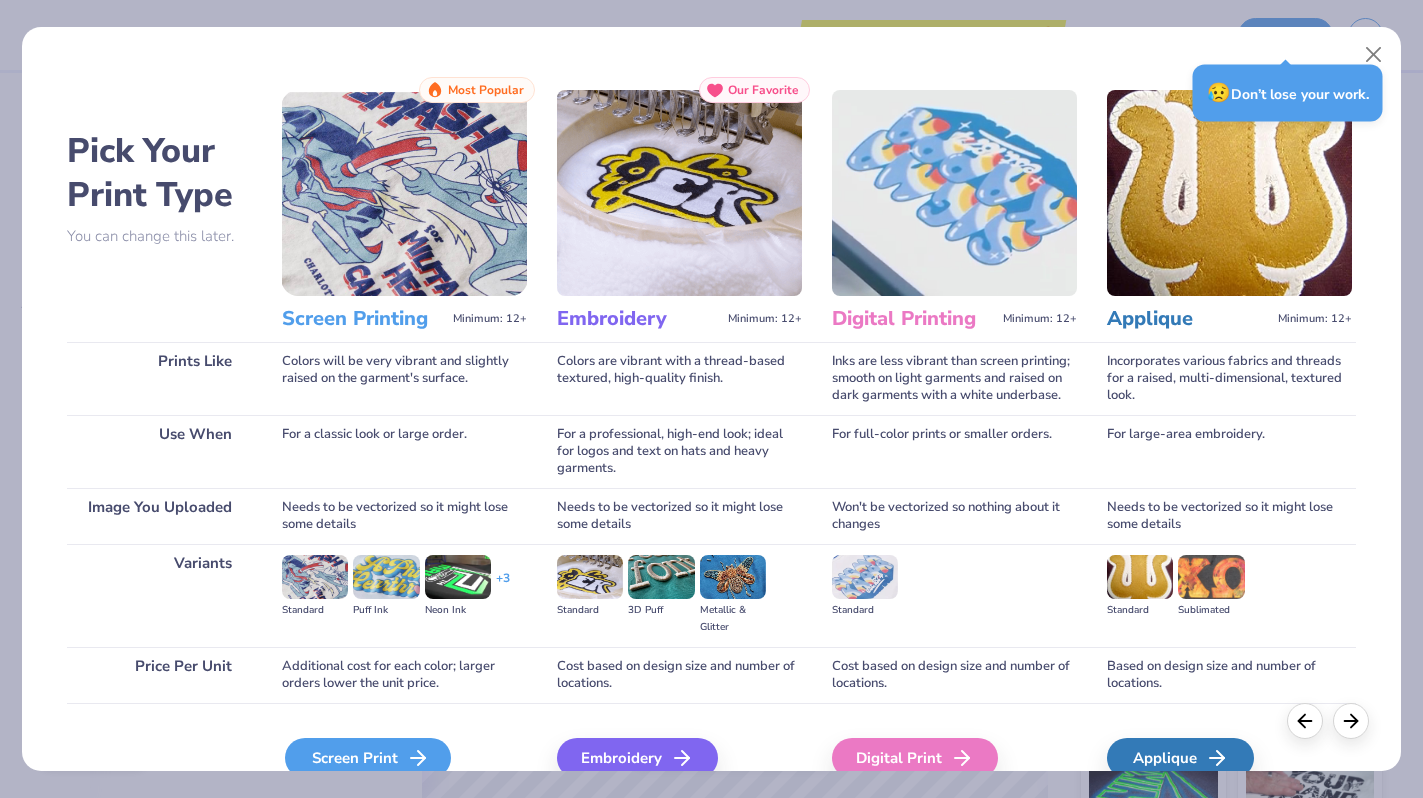 click on "Screen Print" at bounding box center [368, 758] 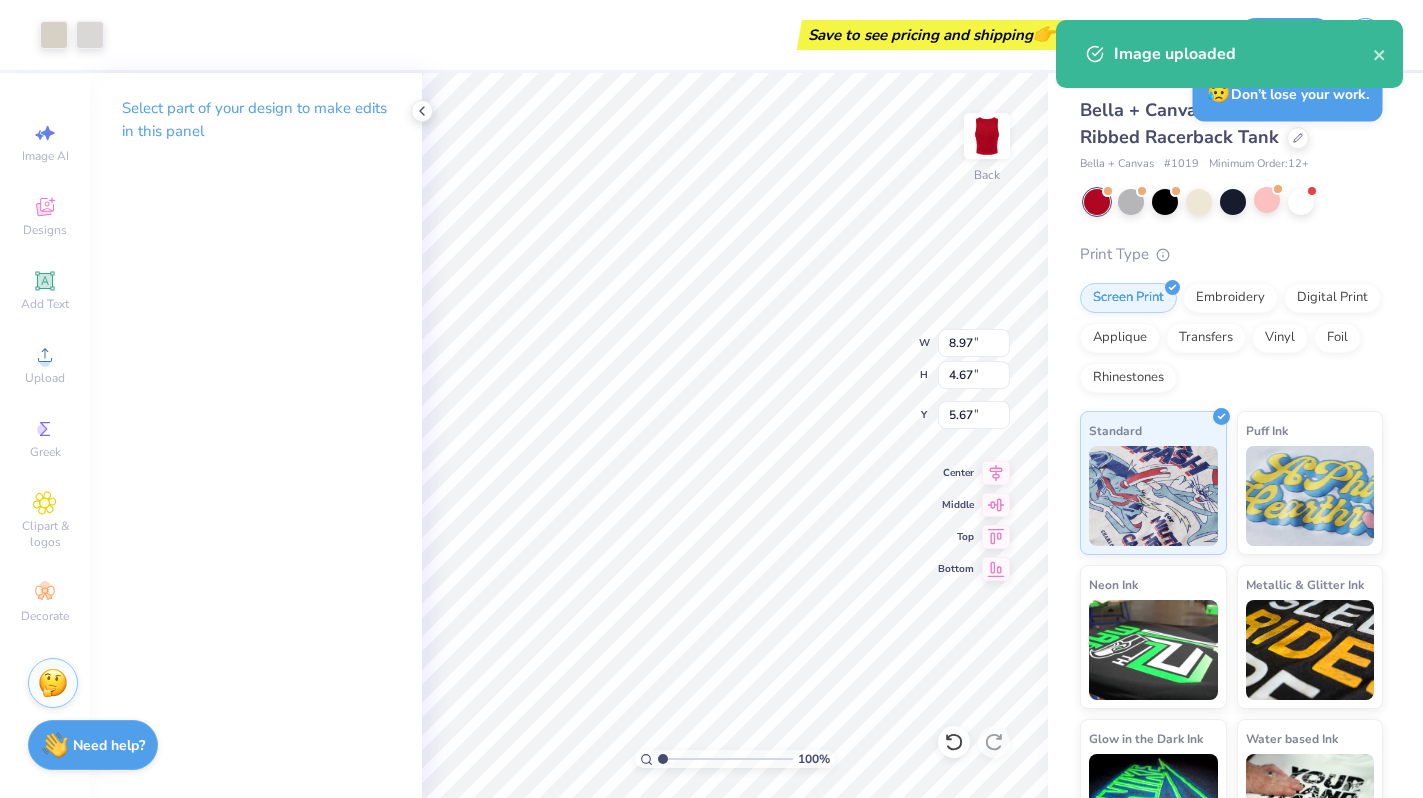 type on "4.13" 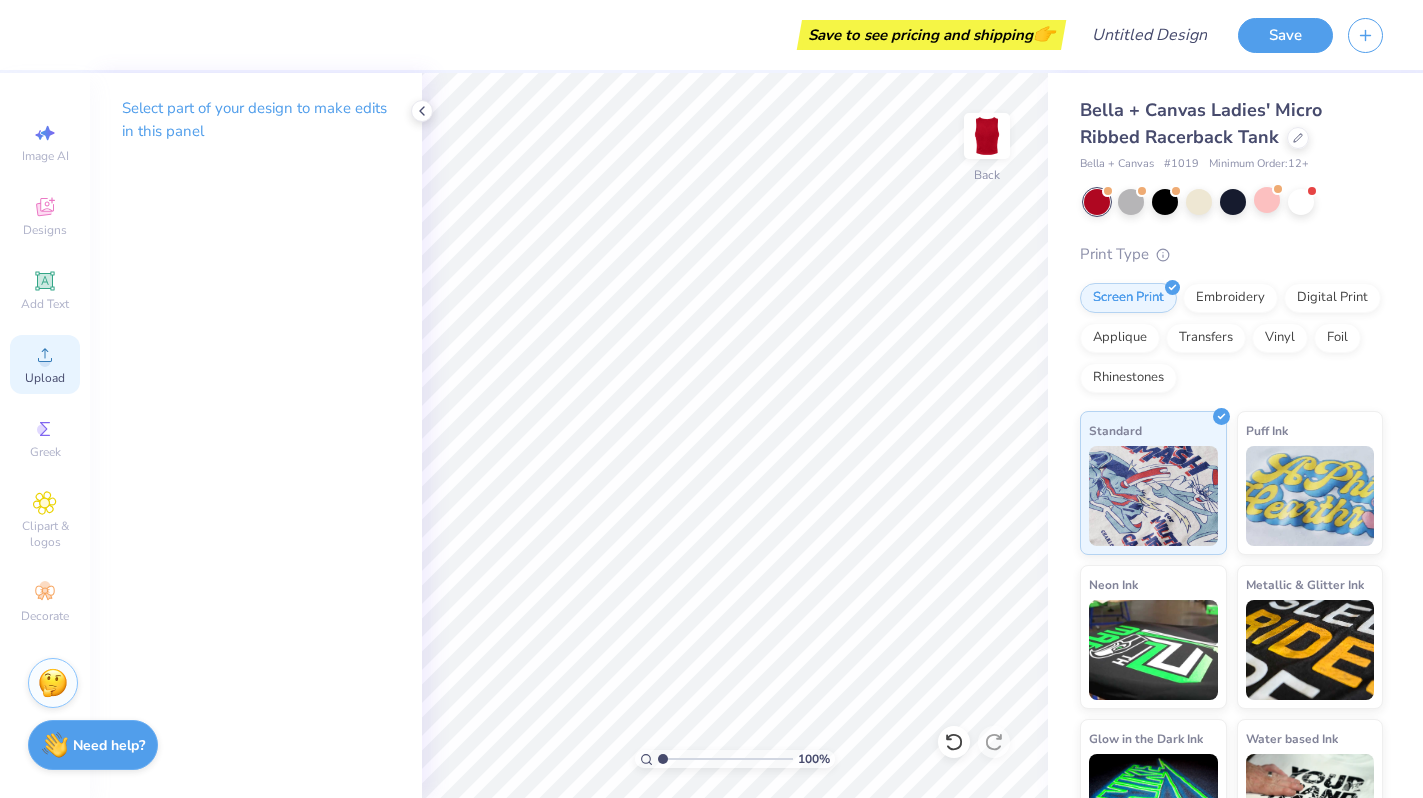 click on "Upload" at bounding box center (45, 378) 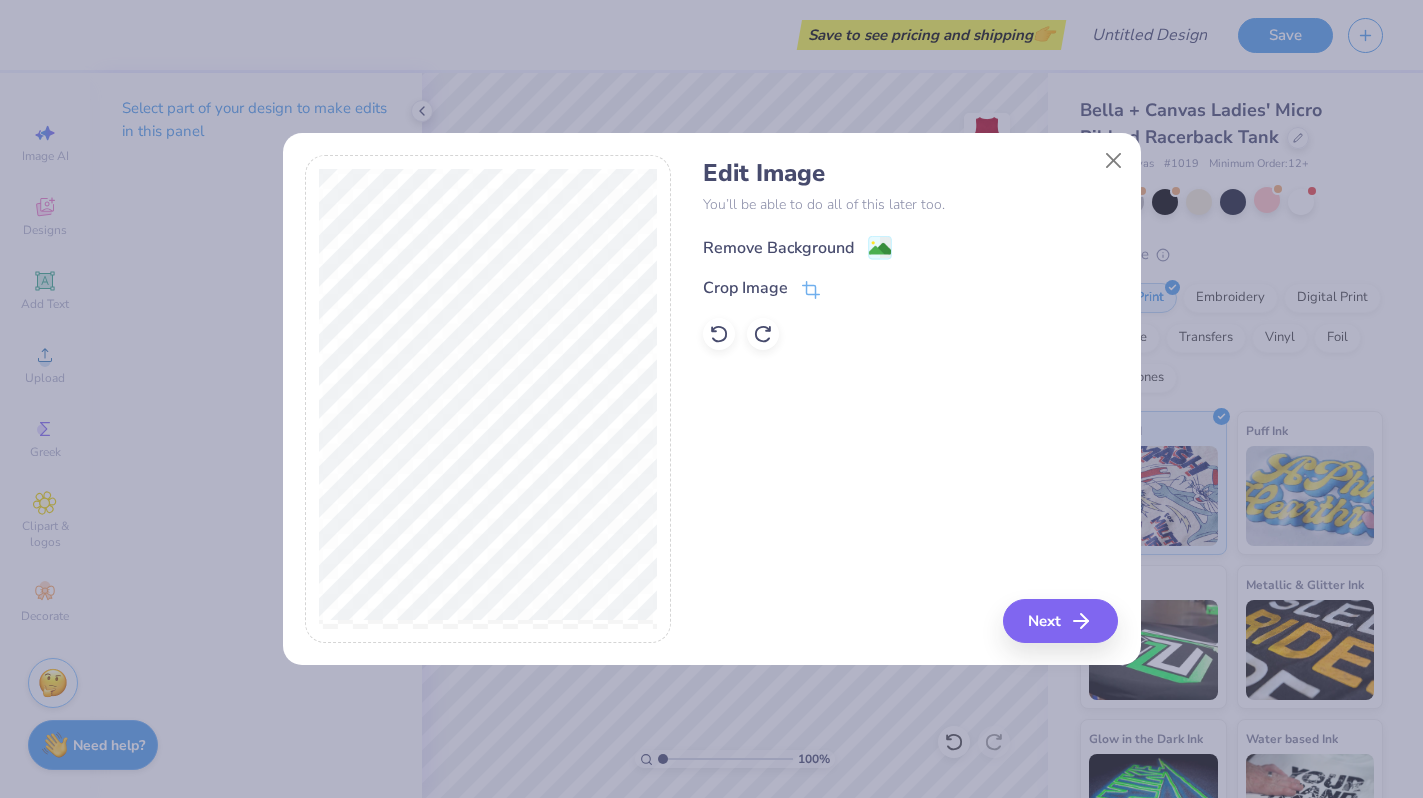 click on "Remove Background" at bounding box center [778, 248] 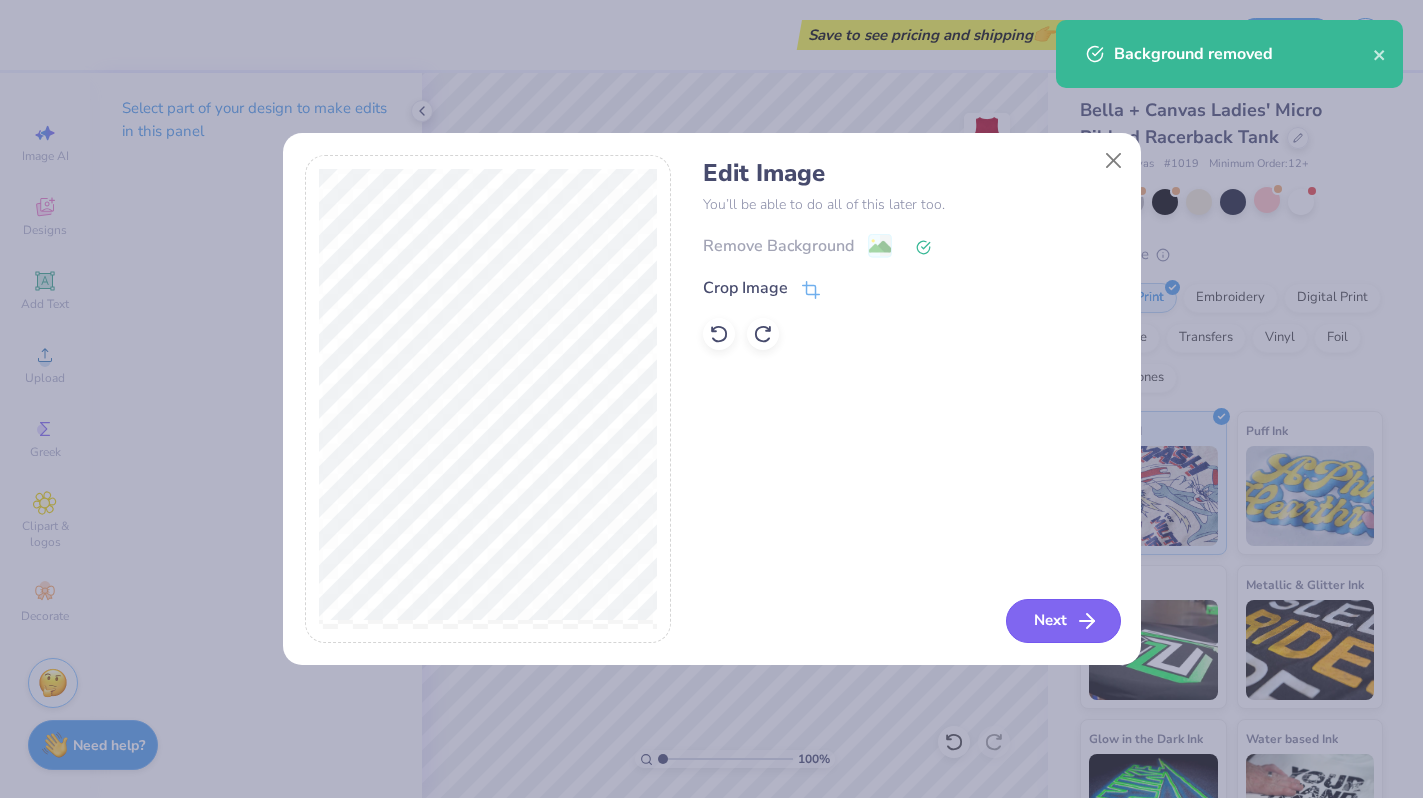 click 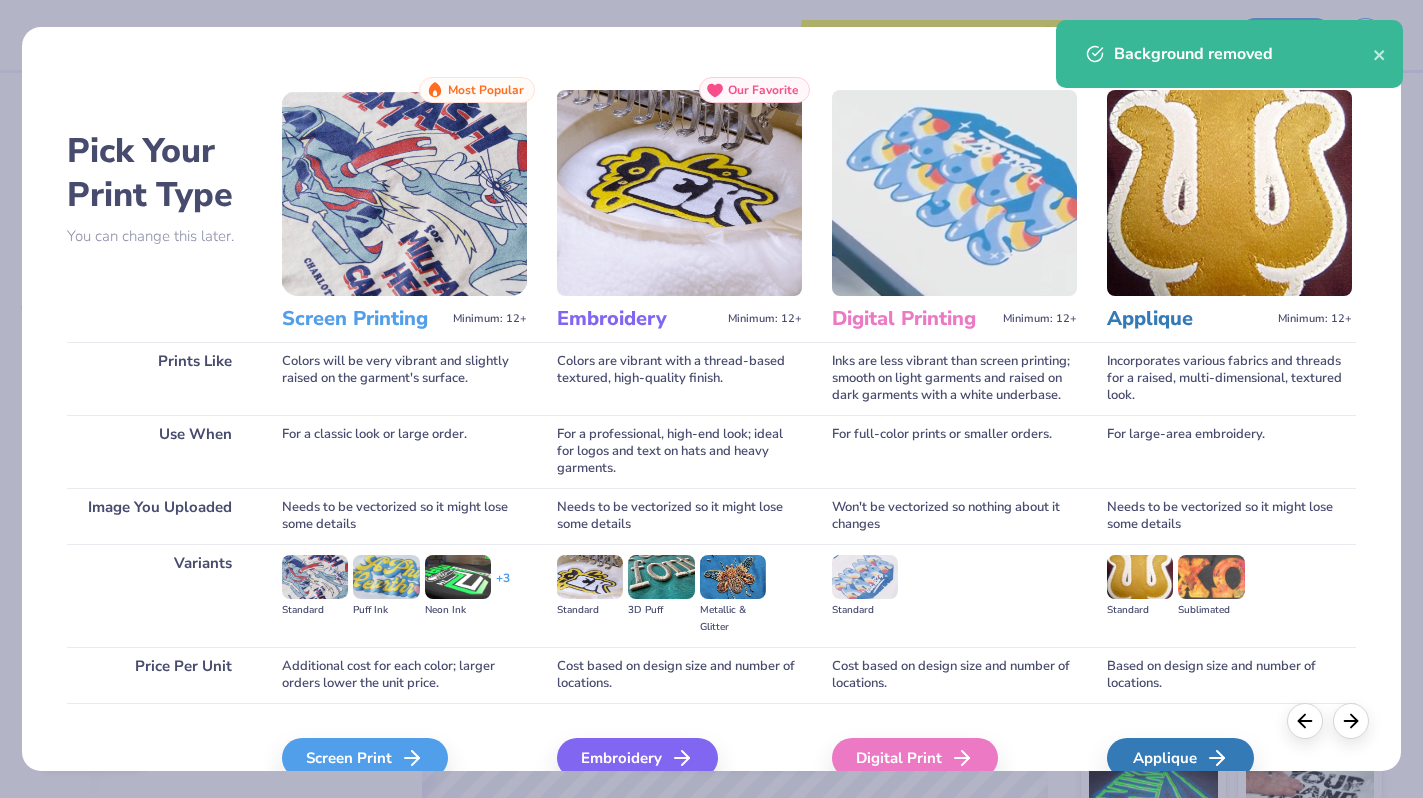 scroll, scrollTop: 0, scrollLeft: 6, axis: horizontal 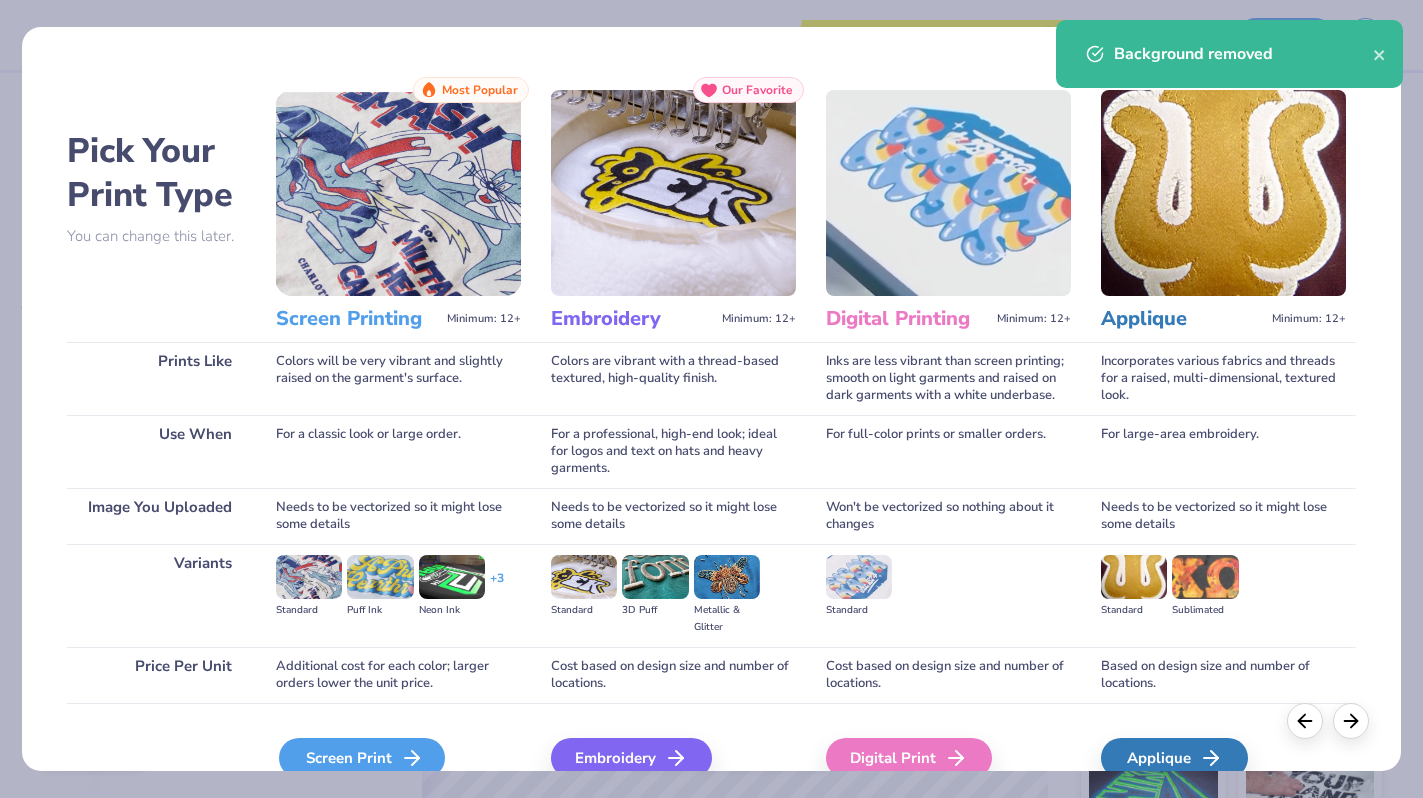click 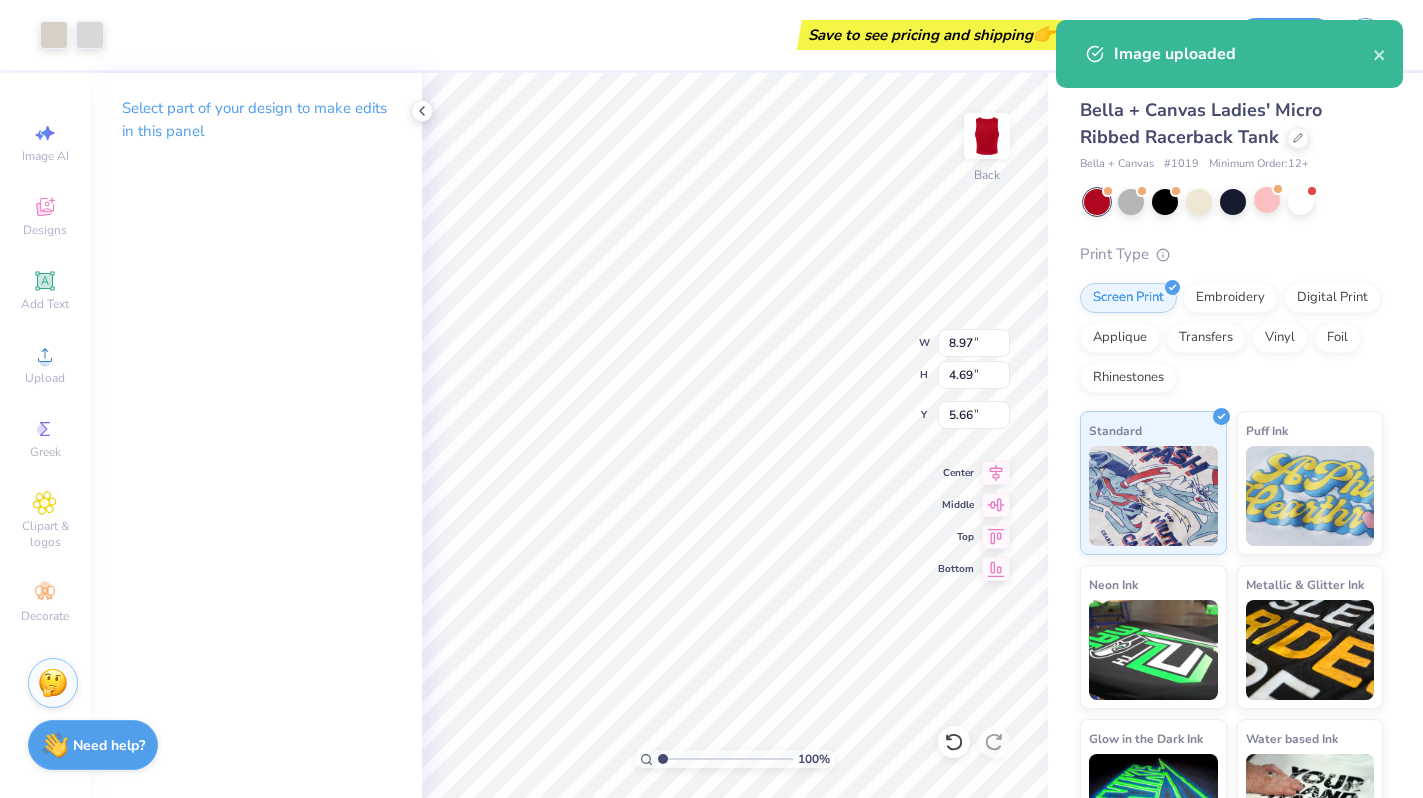 type on "3.68" 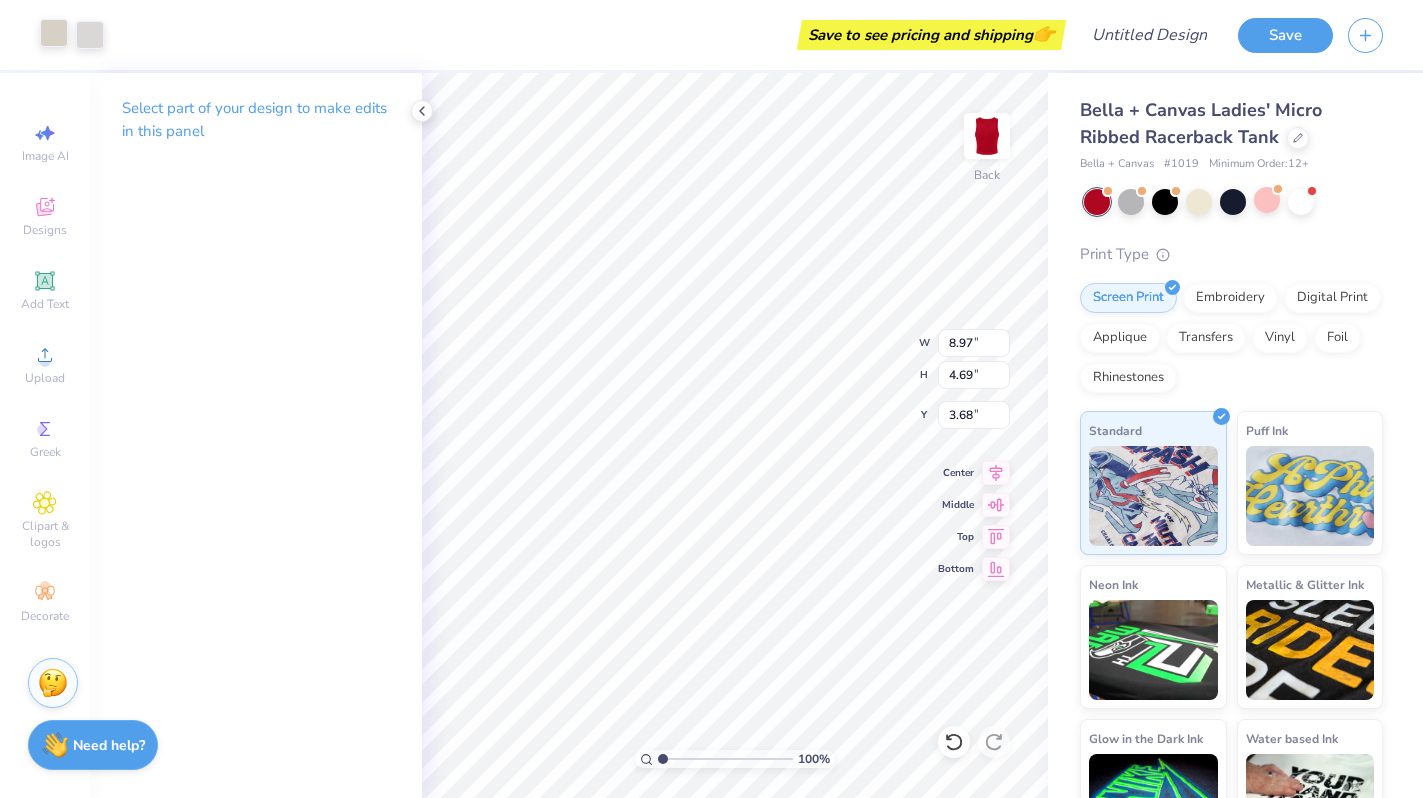 click at bounding box center (54, 33) 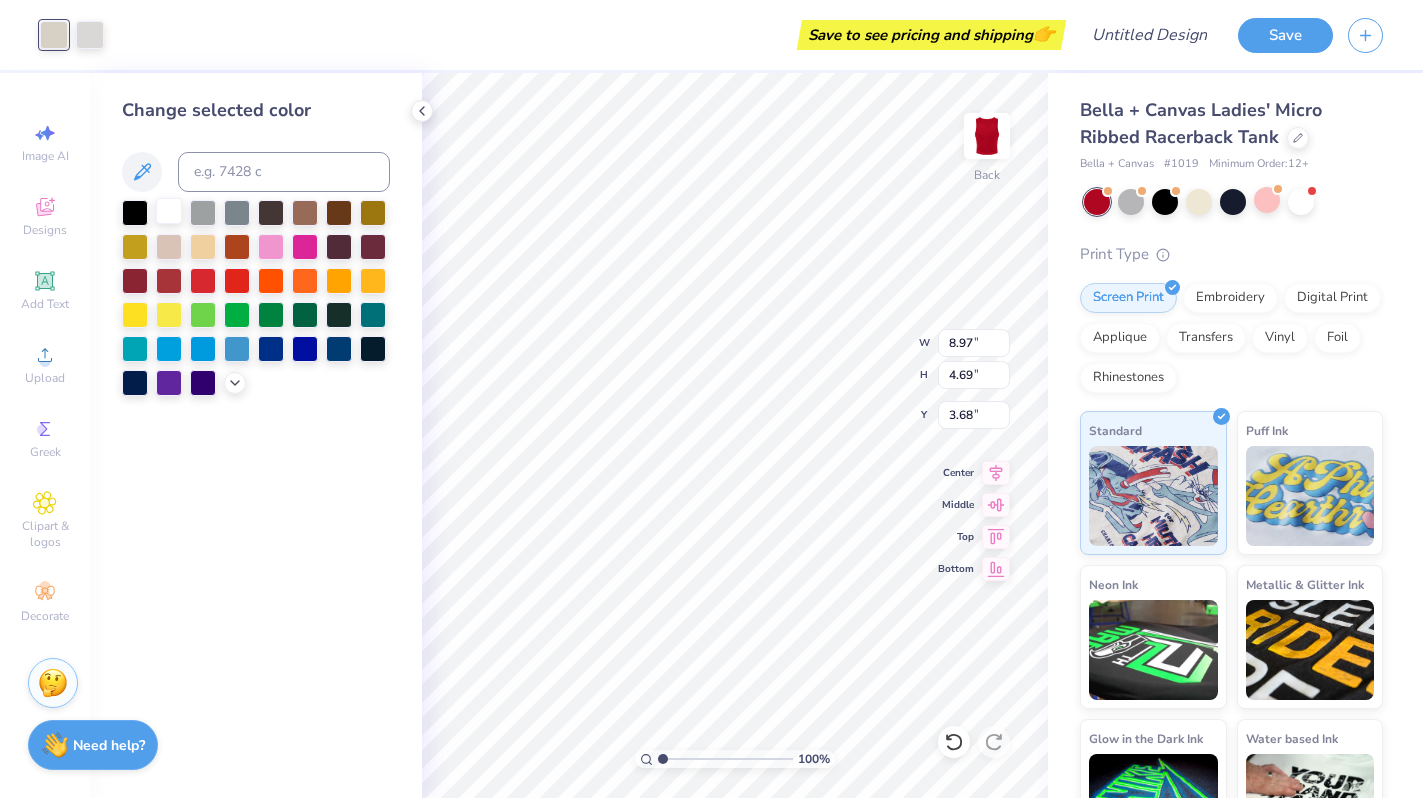 click at bounding box center (169, 211) 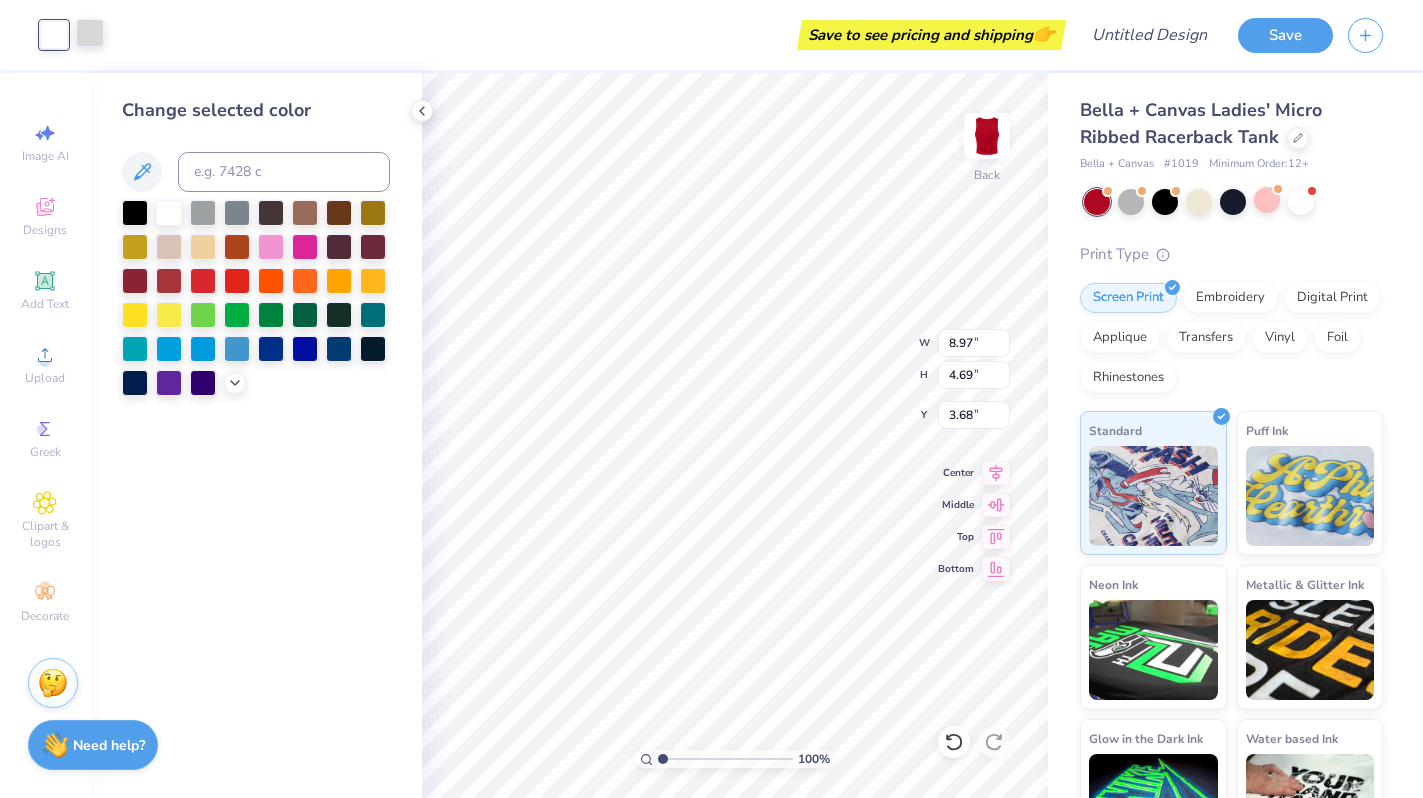 click at bounding box center [90, 33] 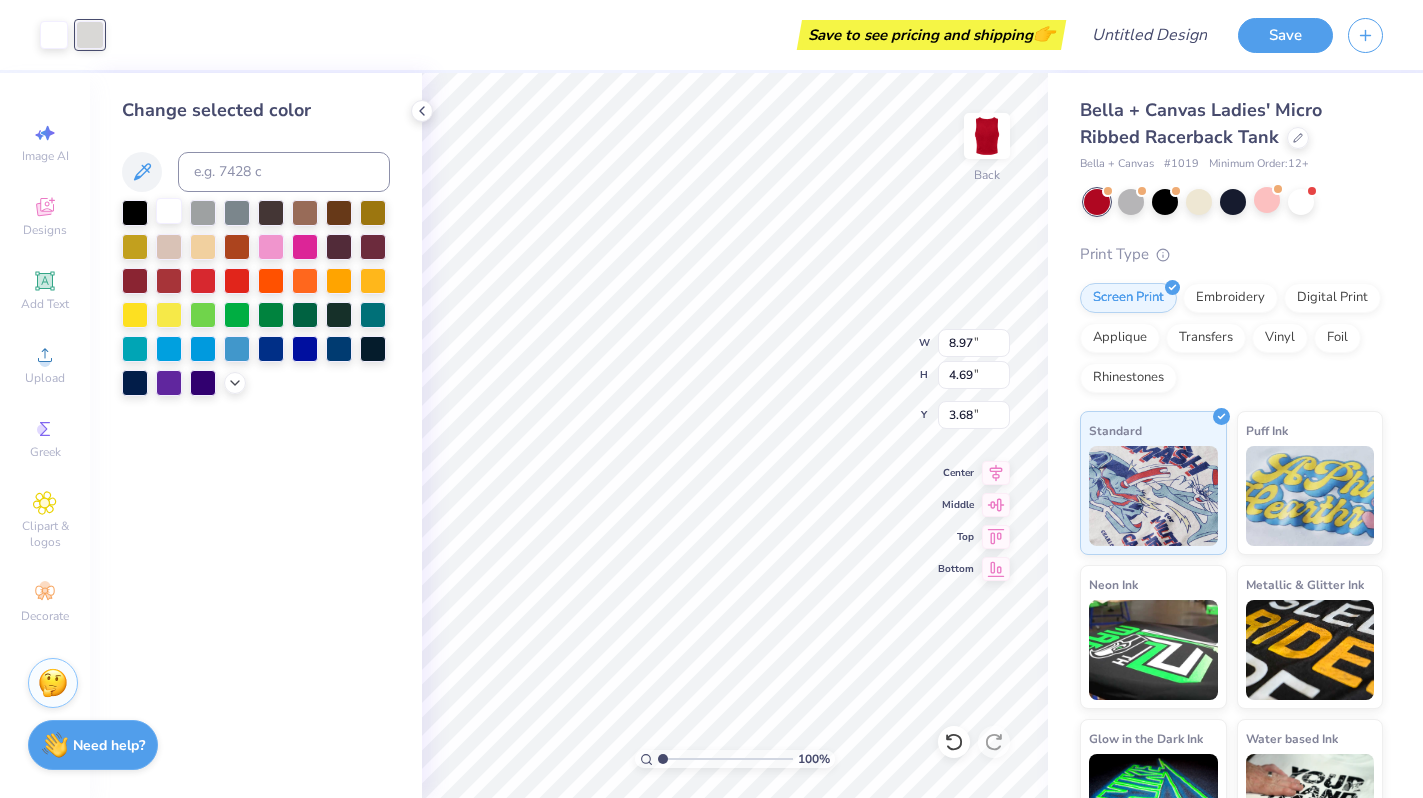 click at bounding box center [169, 211] 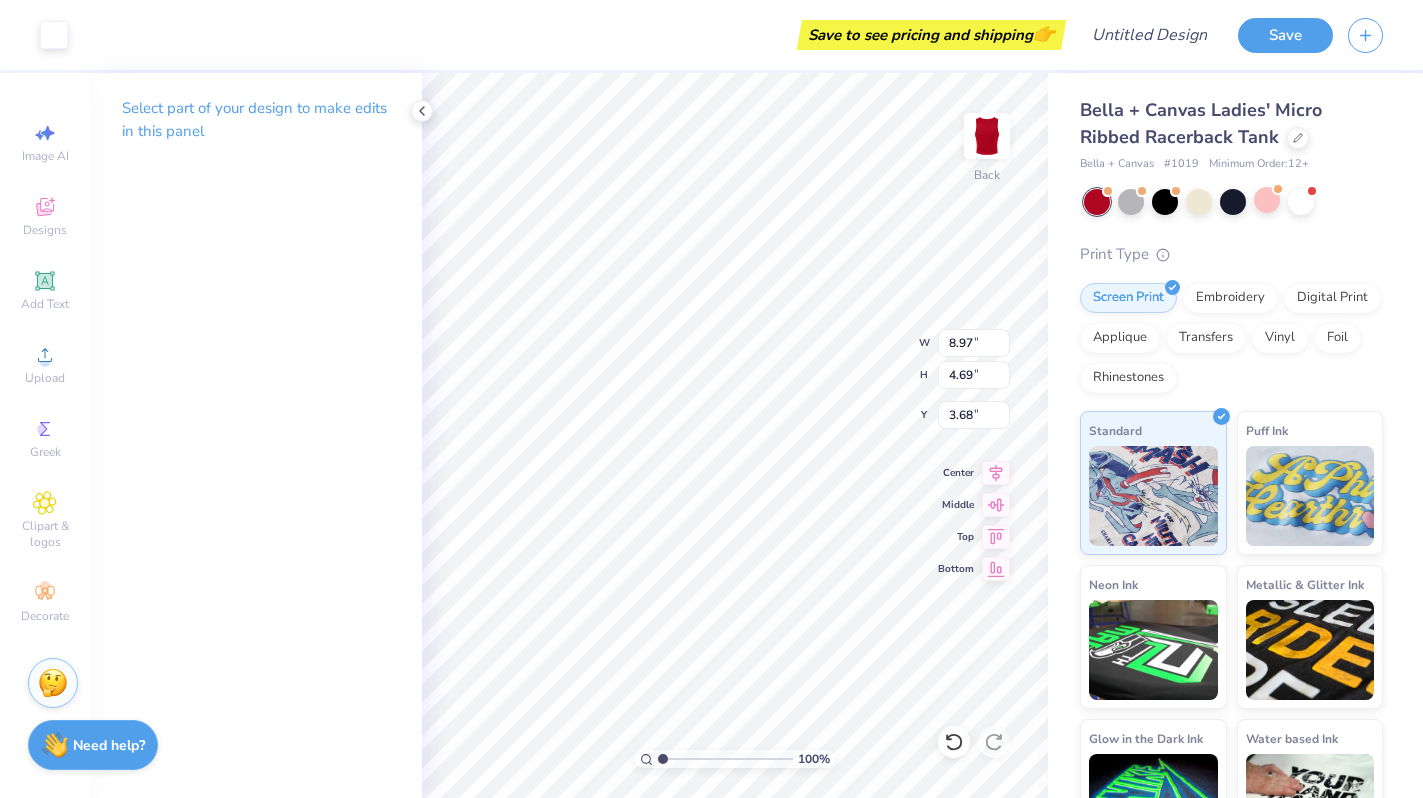 type on "3.67" 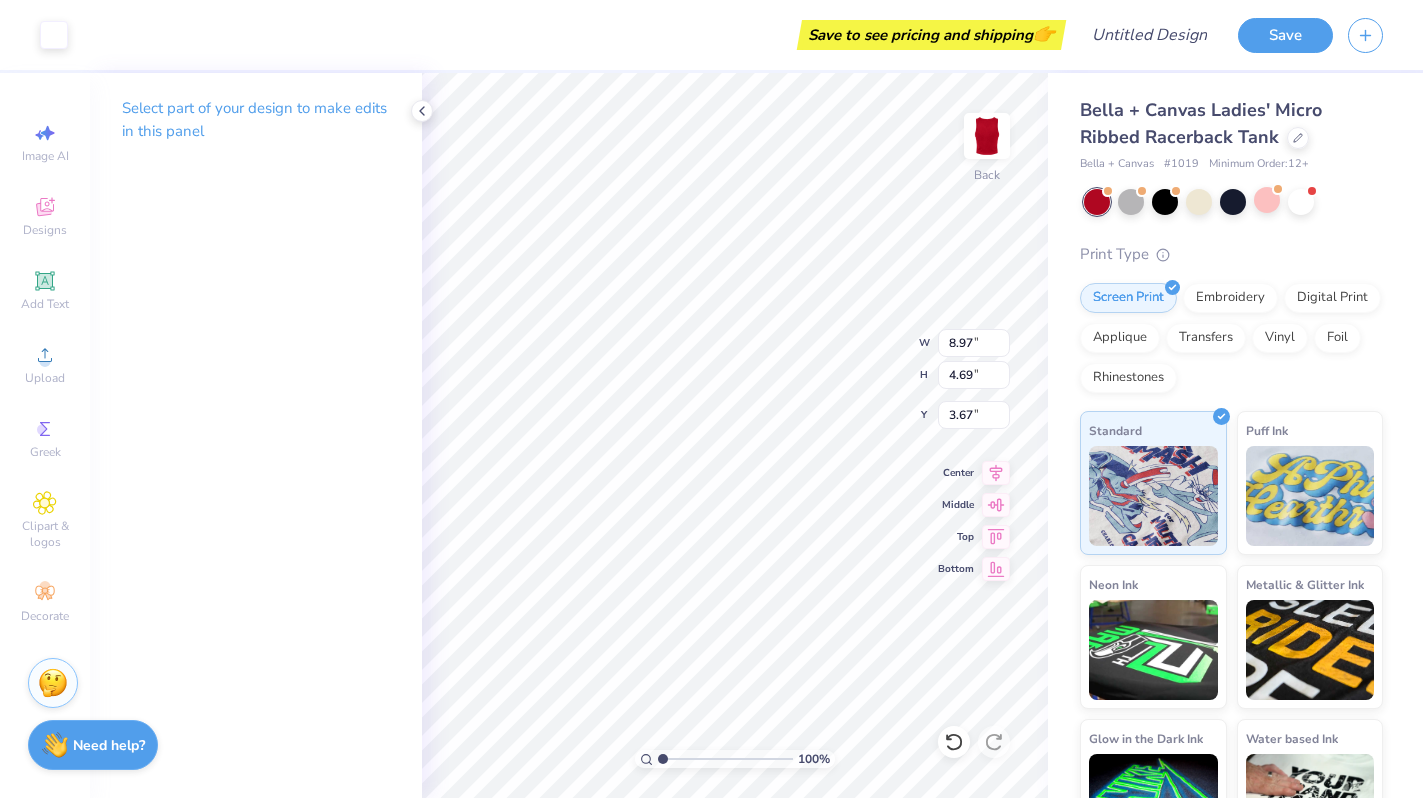 type on "7.89" 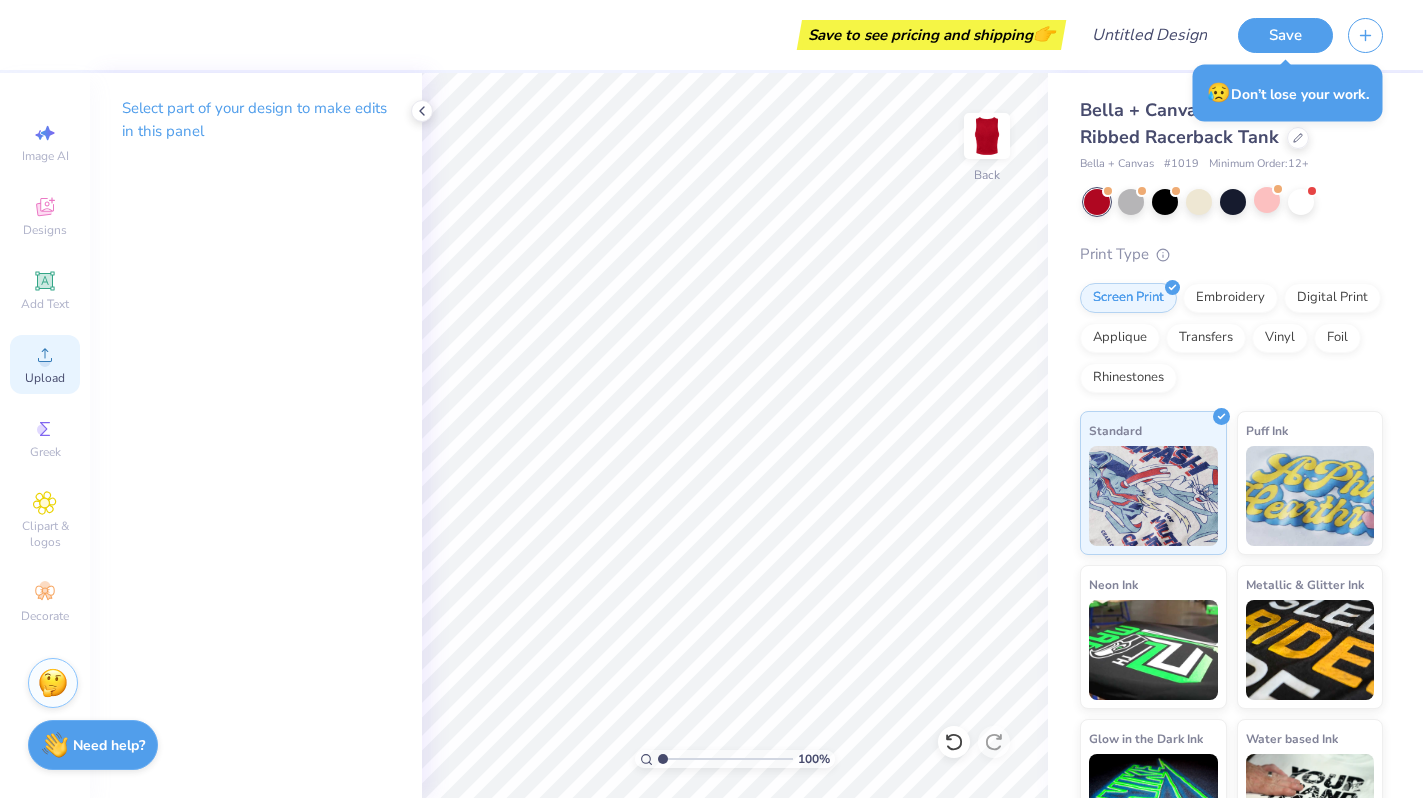 click 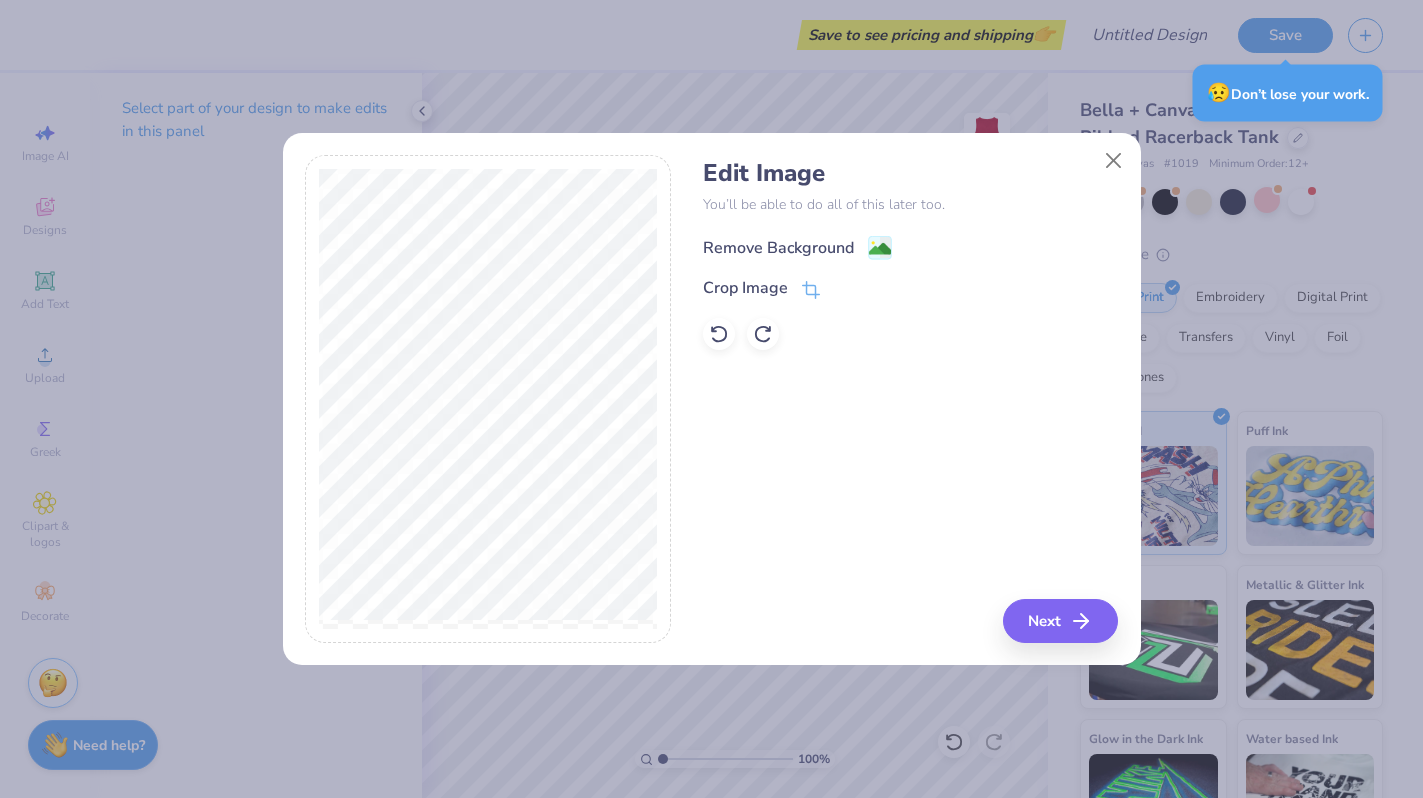 click on "Remove Background" at bounding box center [778, 248] 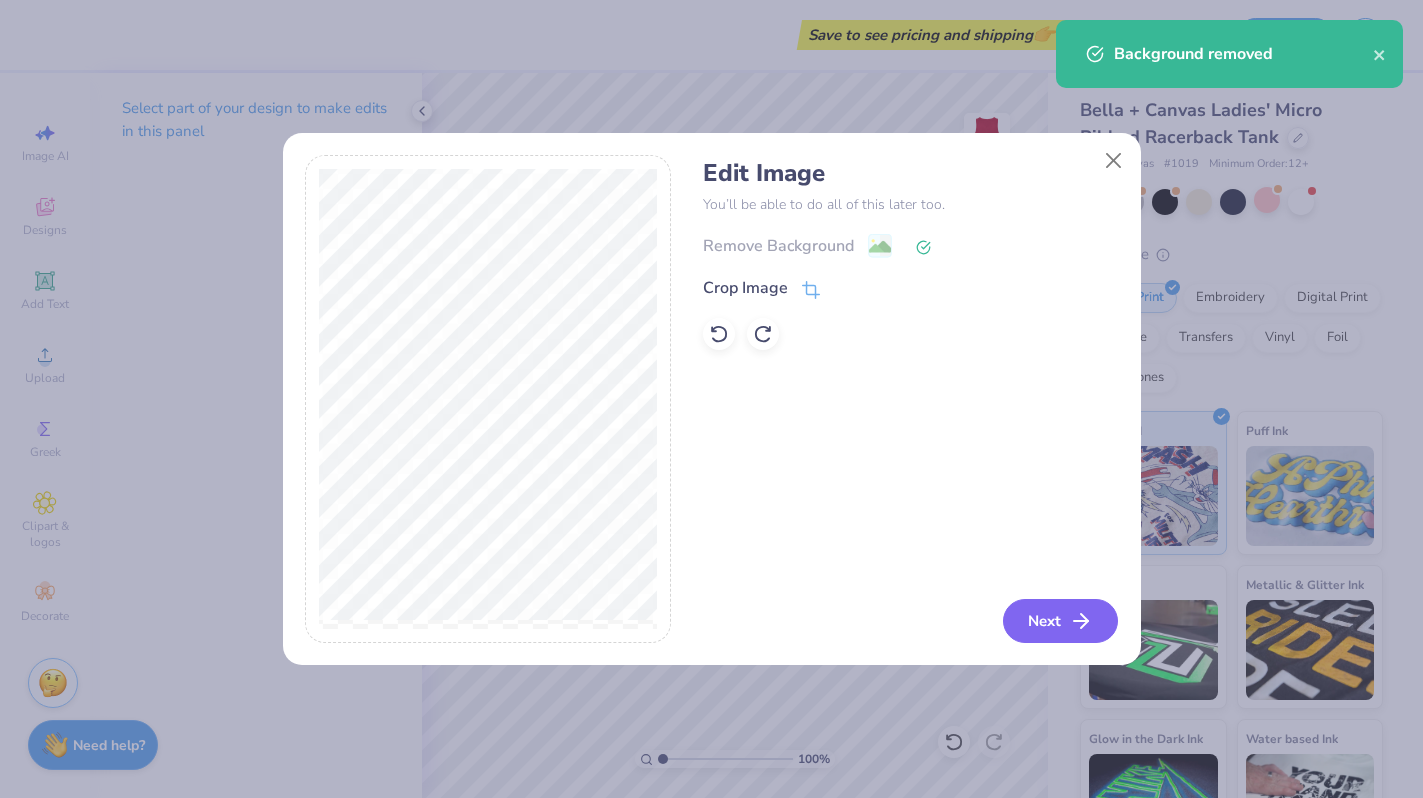 click on "Next" at bounding box center (1060, 621) 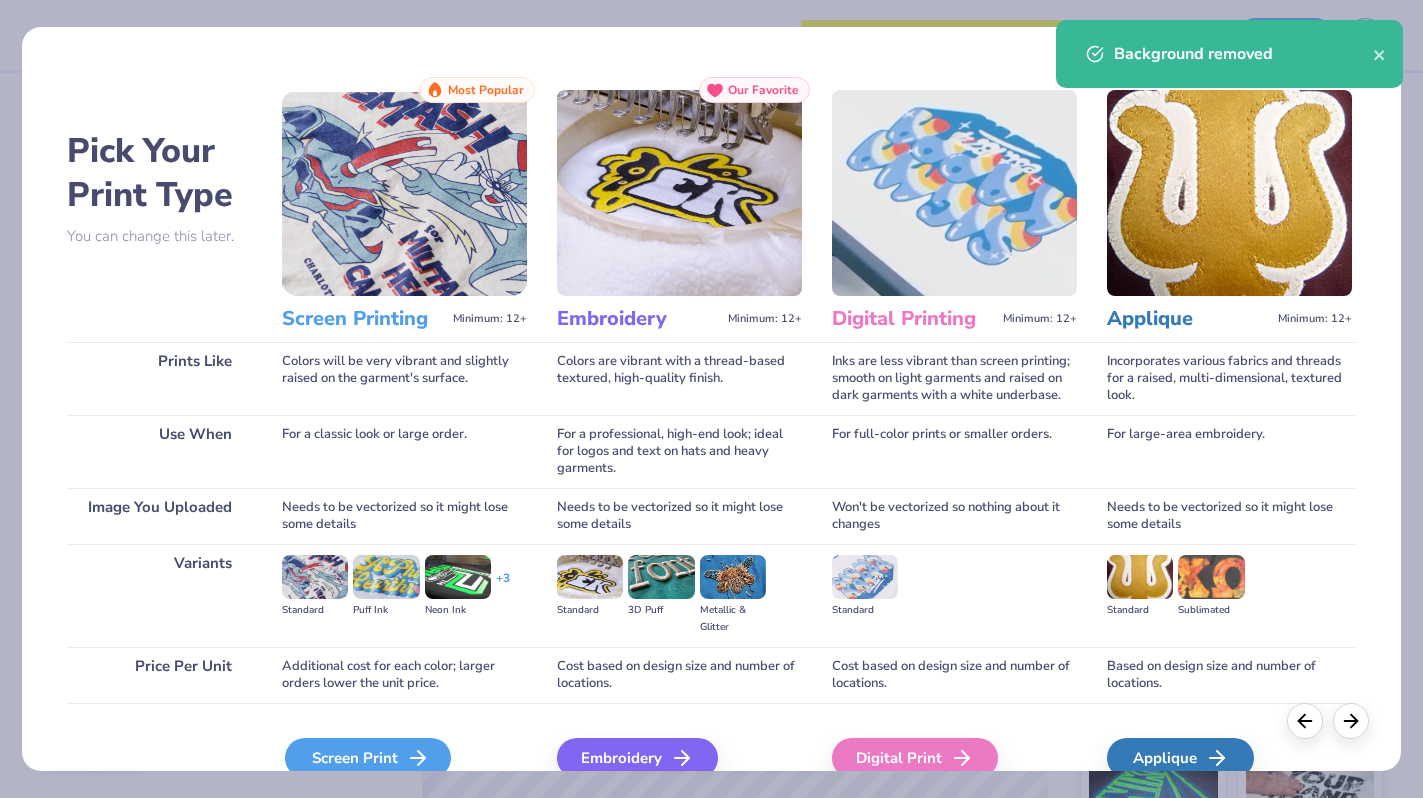 click on "Screen Print" at bounding box center (368, 758) 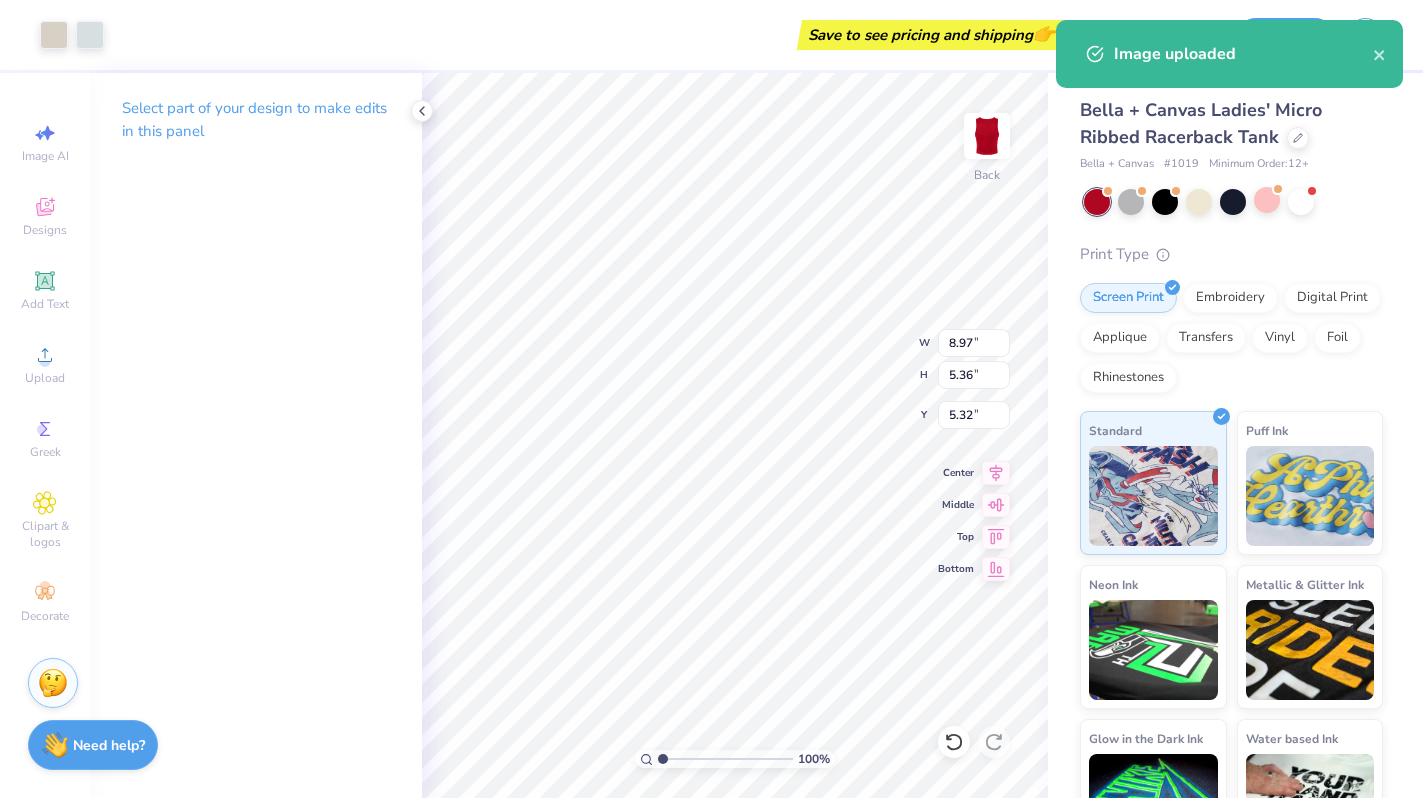 type on "3.59" 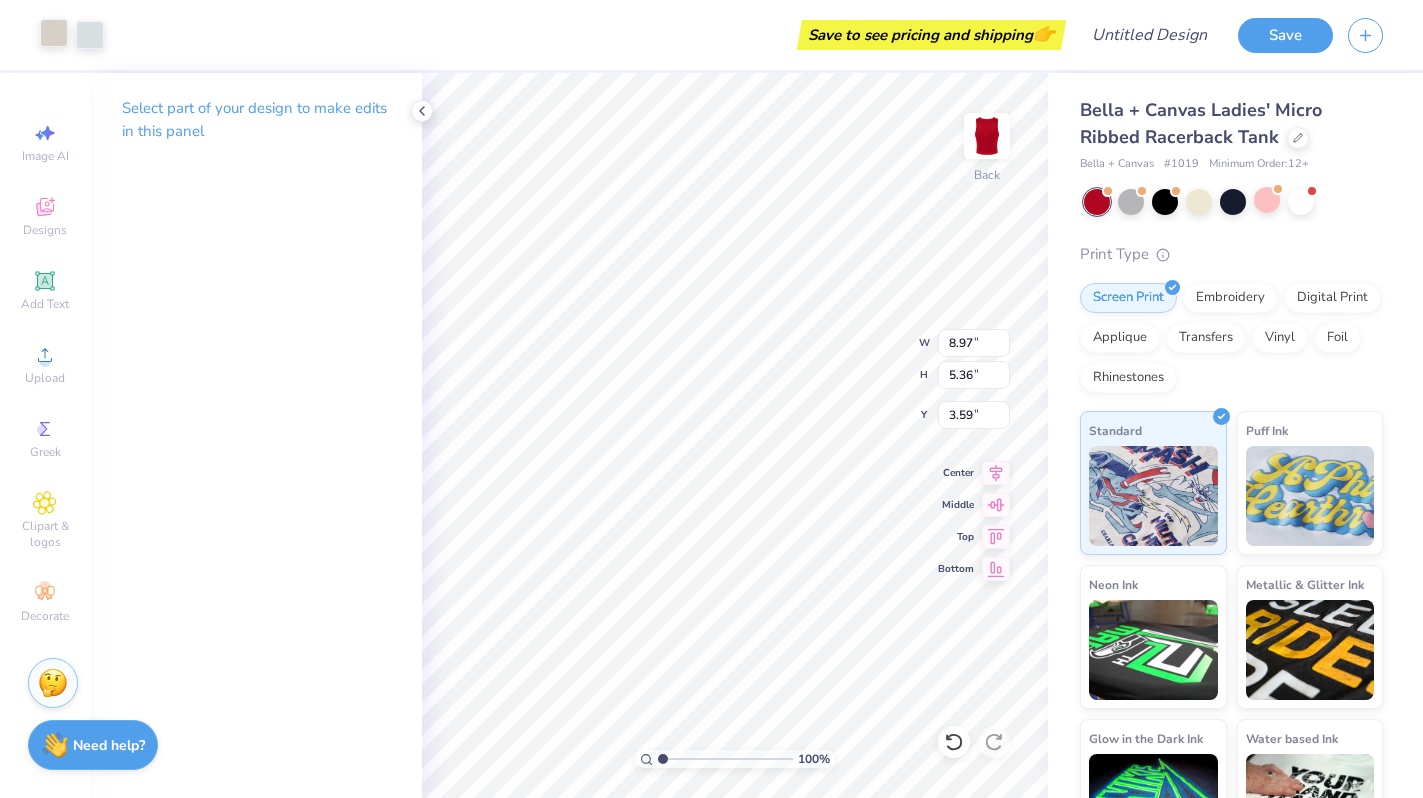 click at bounding box center (54, 33) 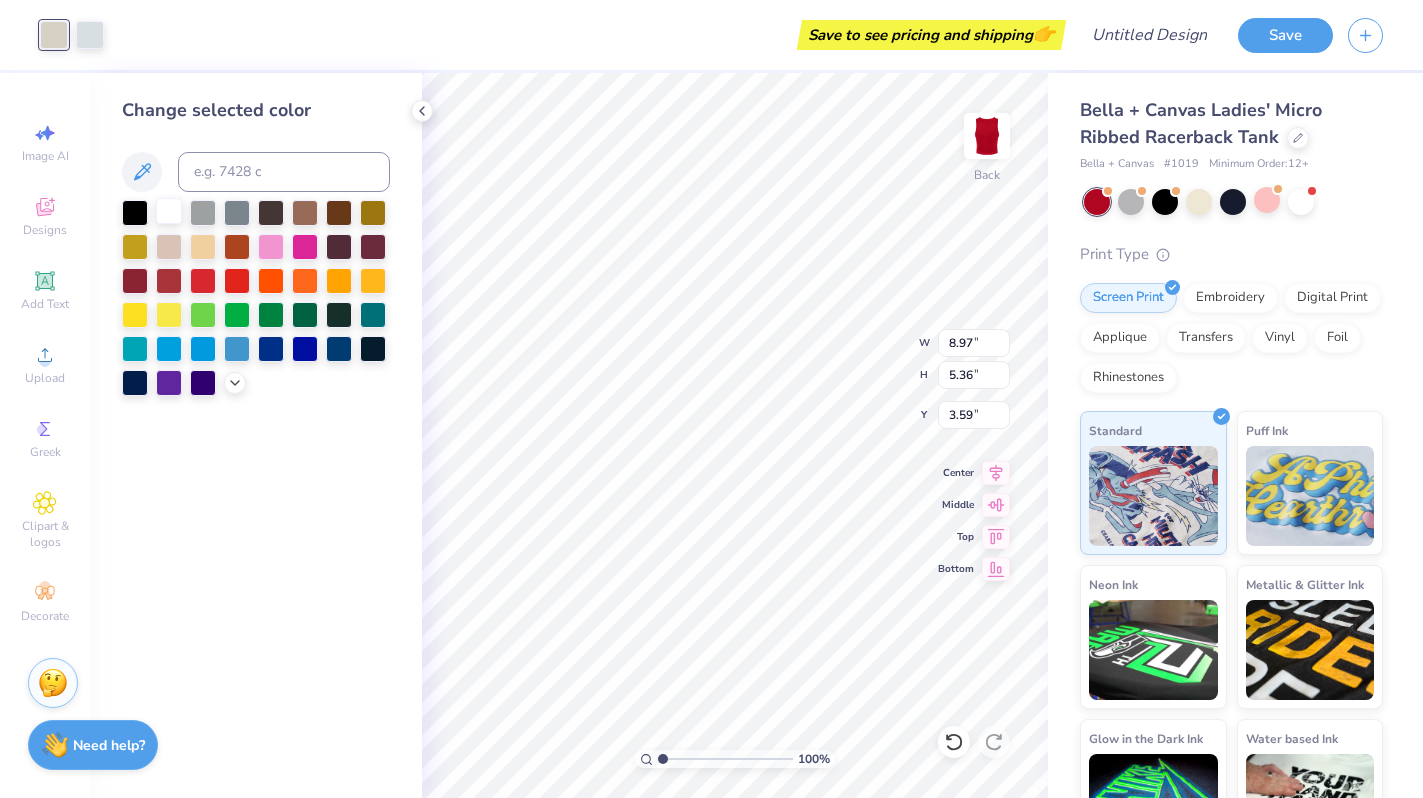 click at bounding box center [169, 211] 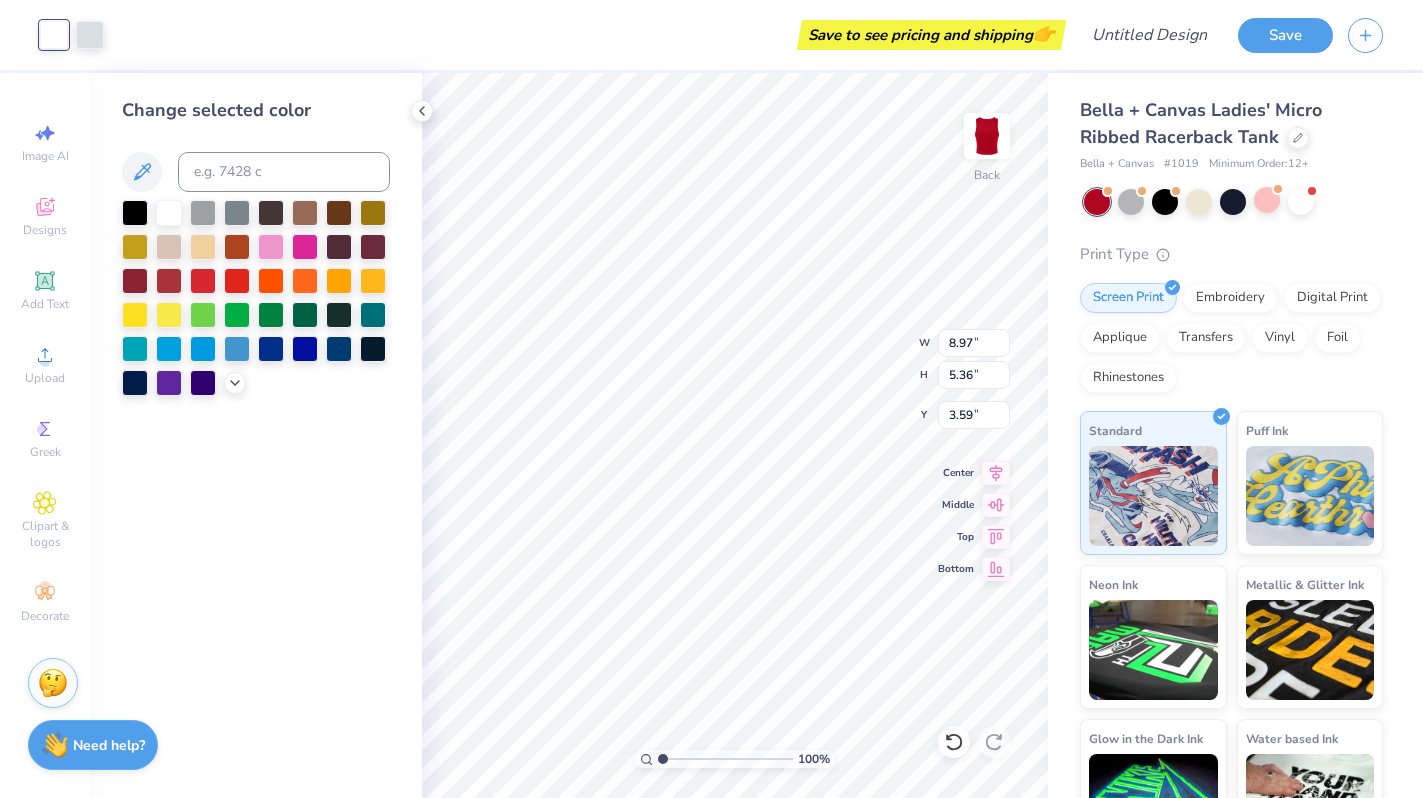 click on "Art colors" at bounding box center (52, 35) 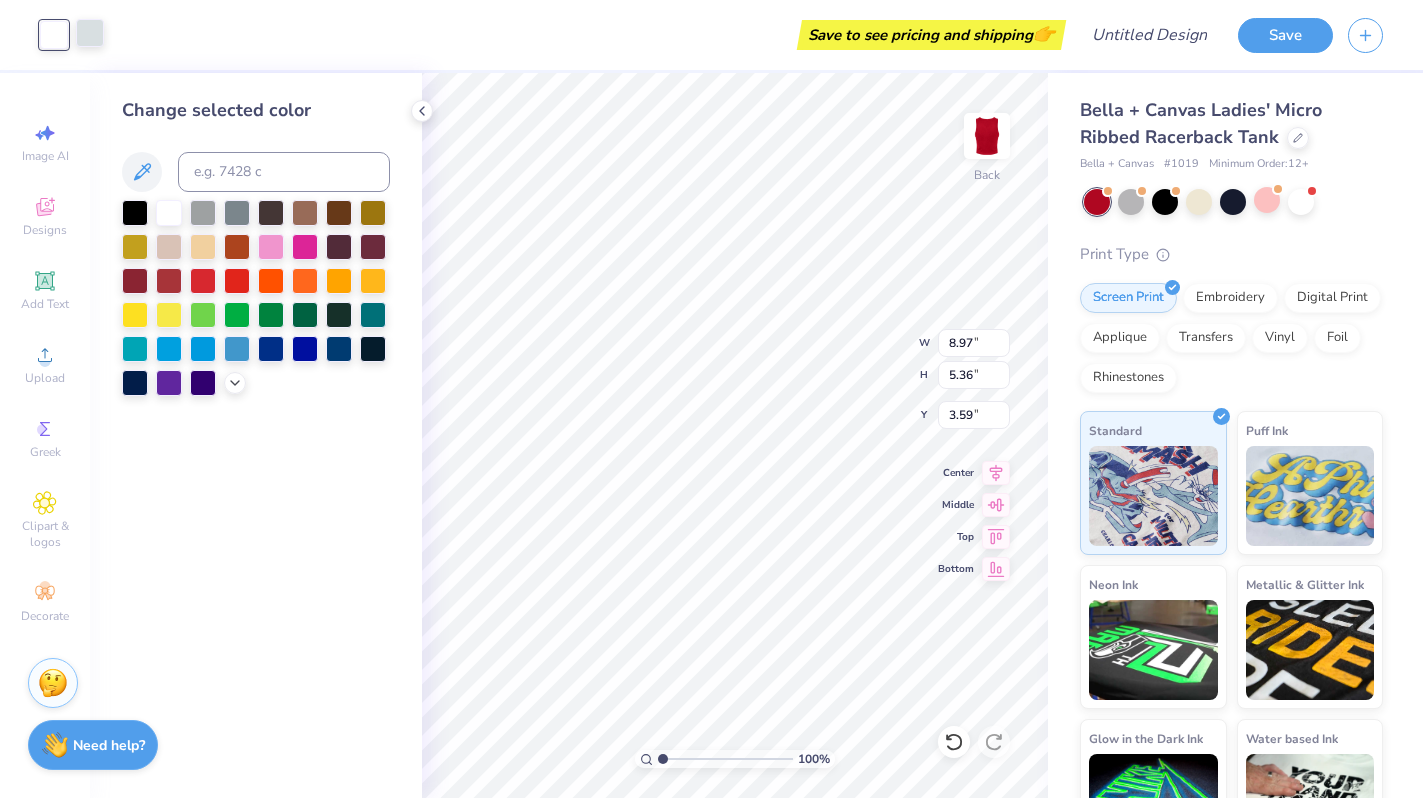 click at bounding box center [90, 33] 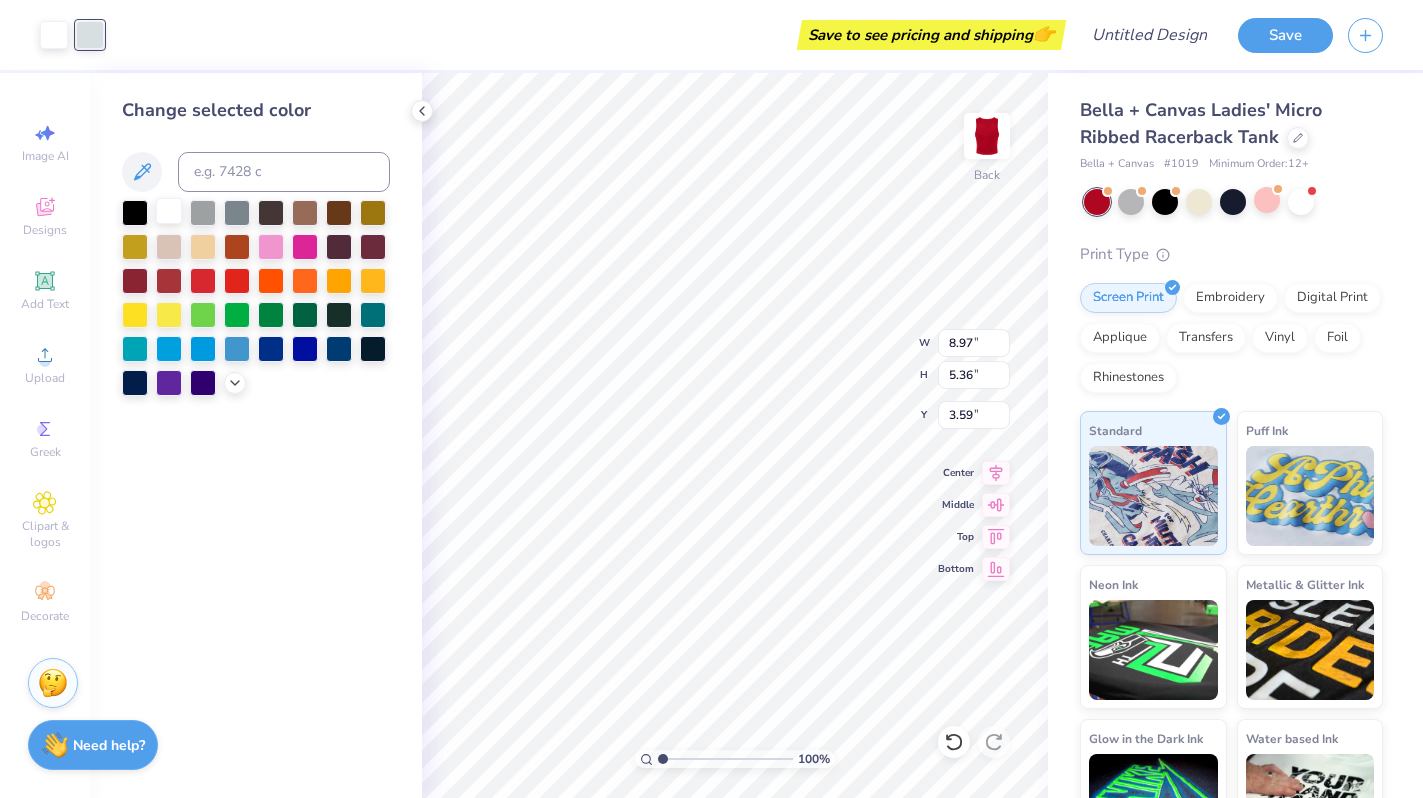 click at bounding box center [169, 211] 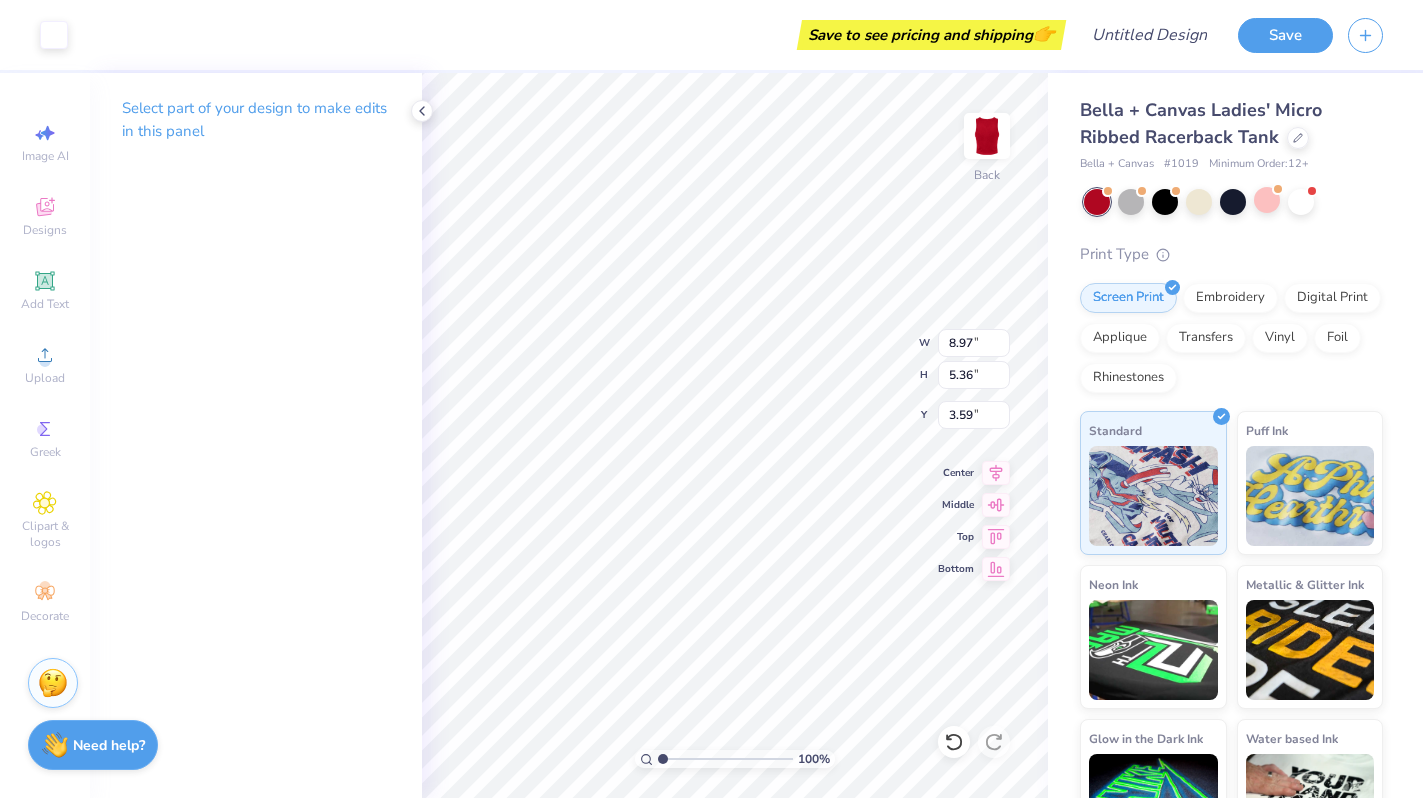 type on "3.60" 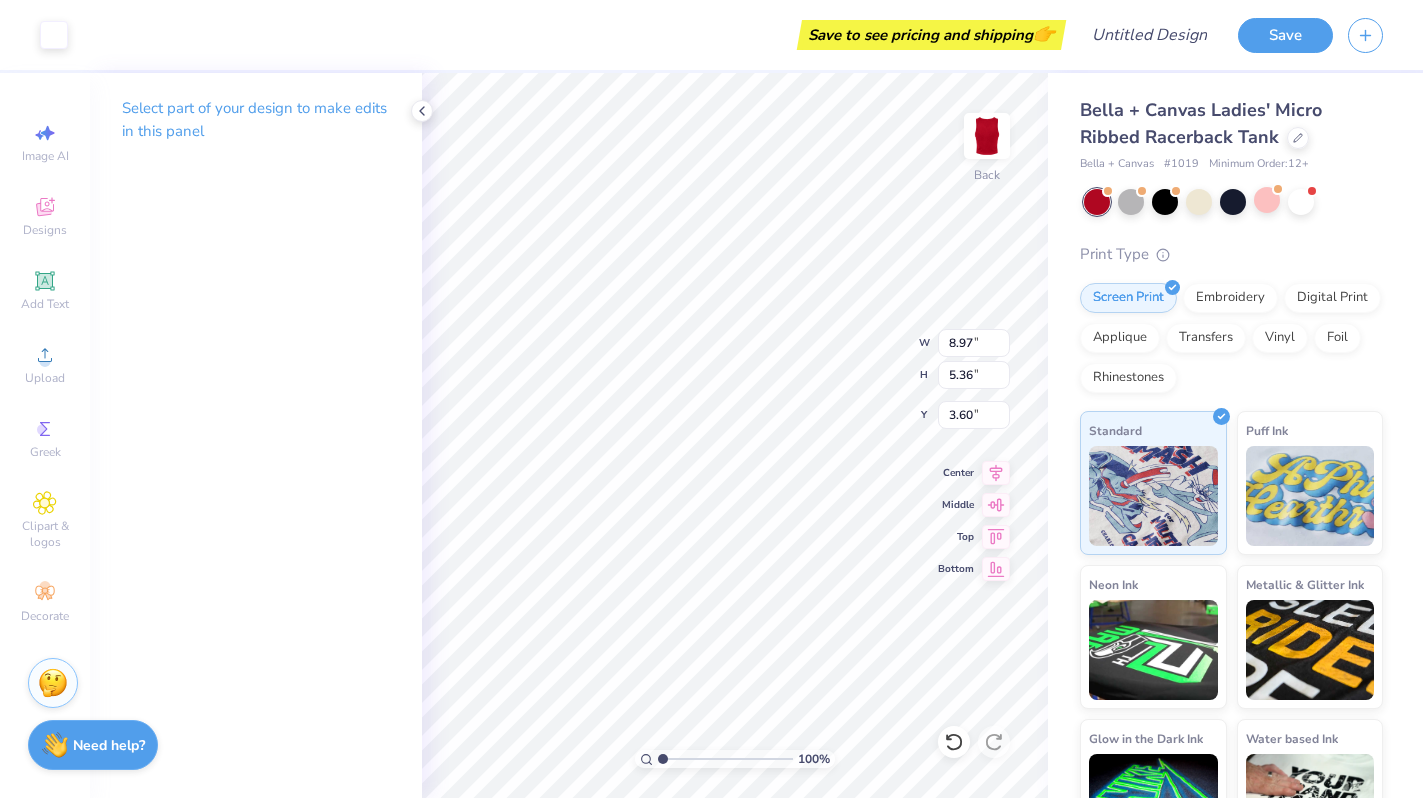 type on "7.67" 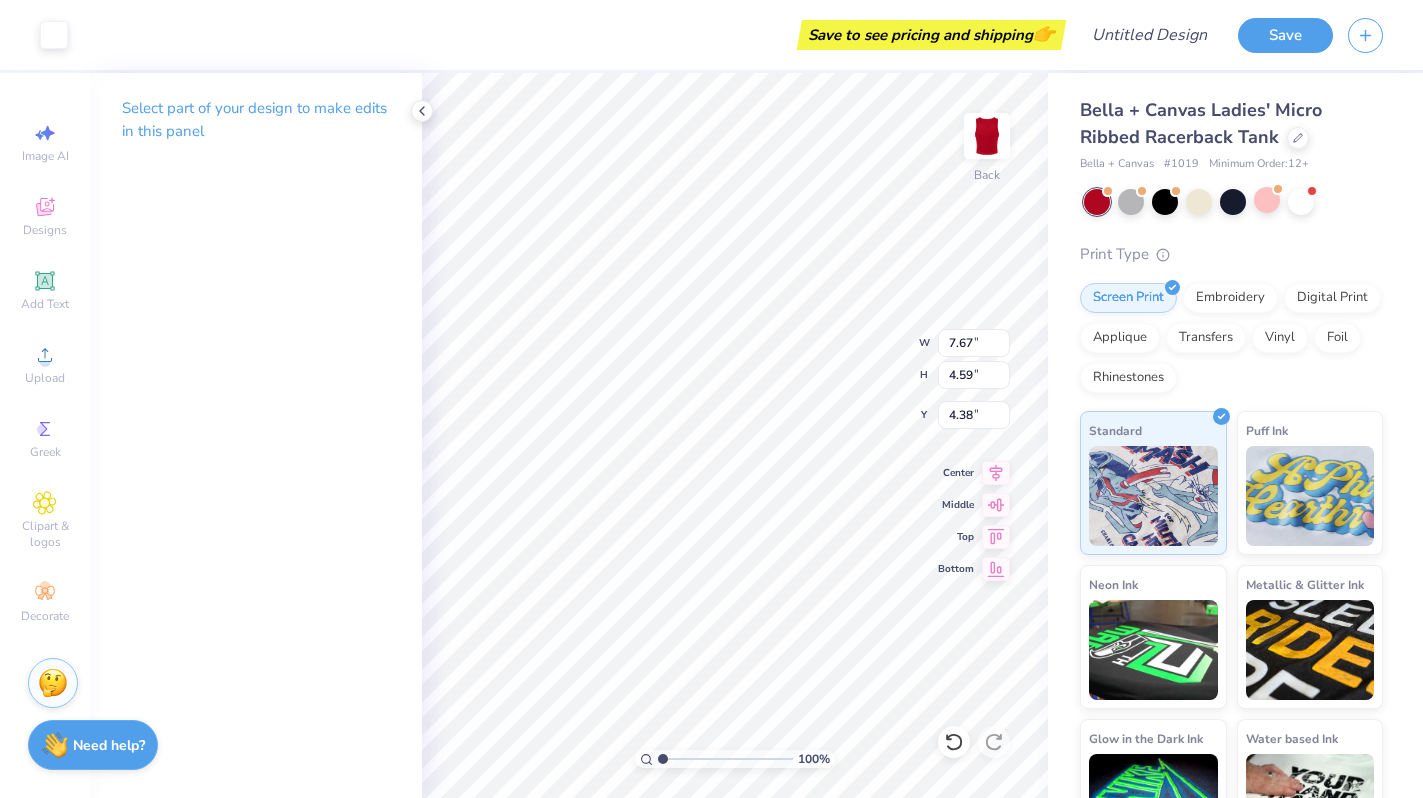 type on "3.19" 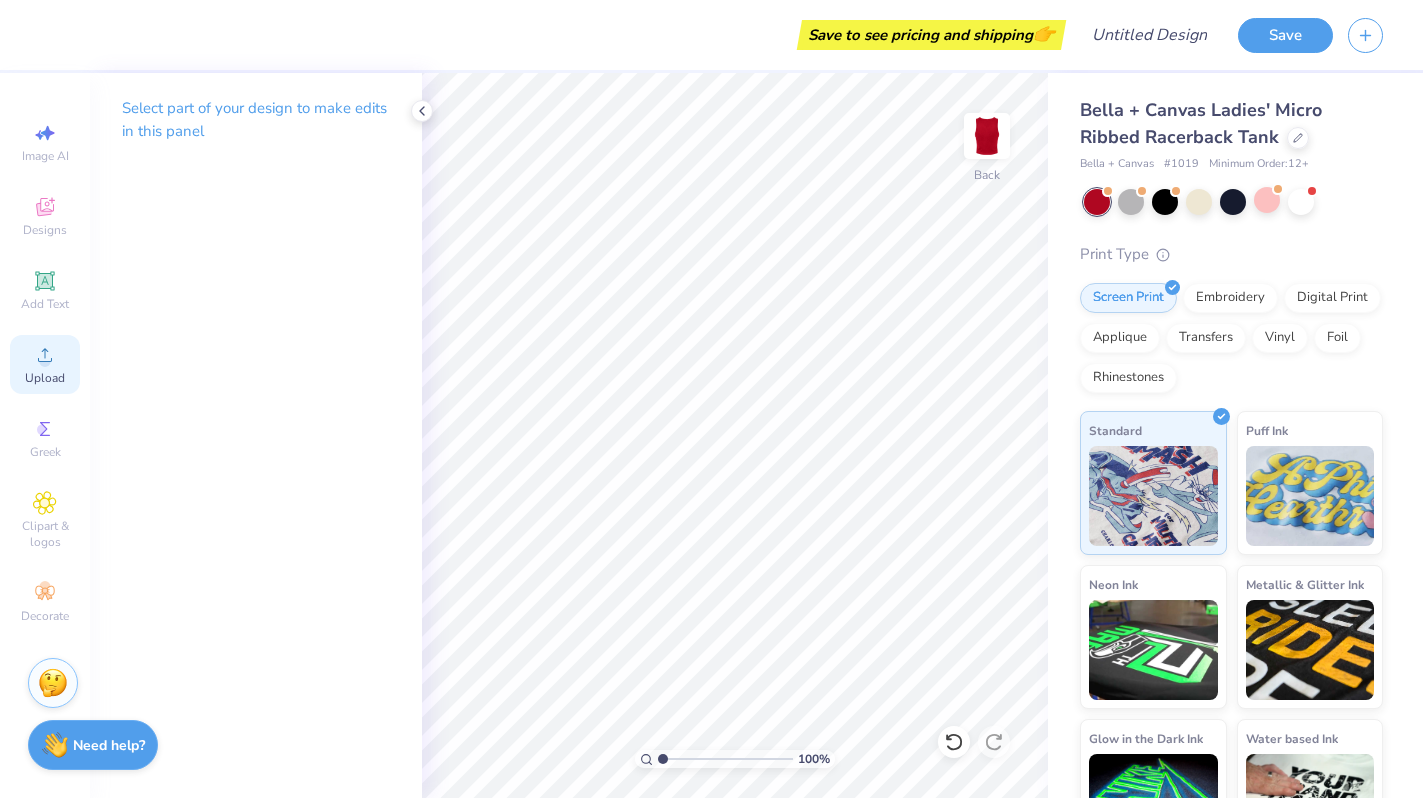click 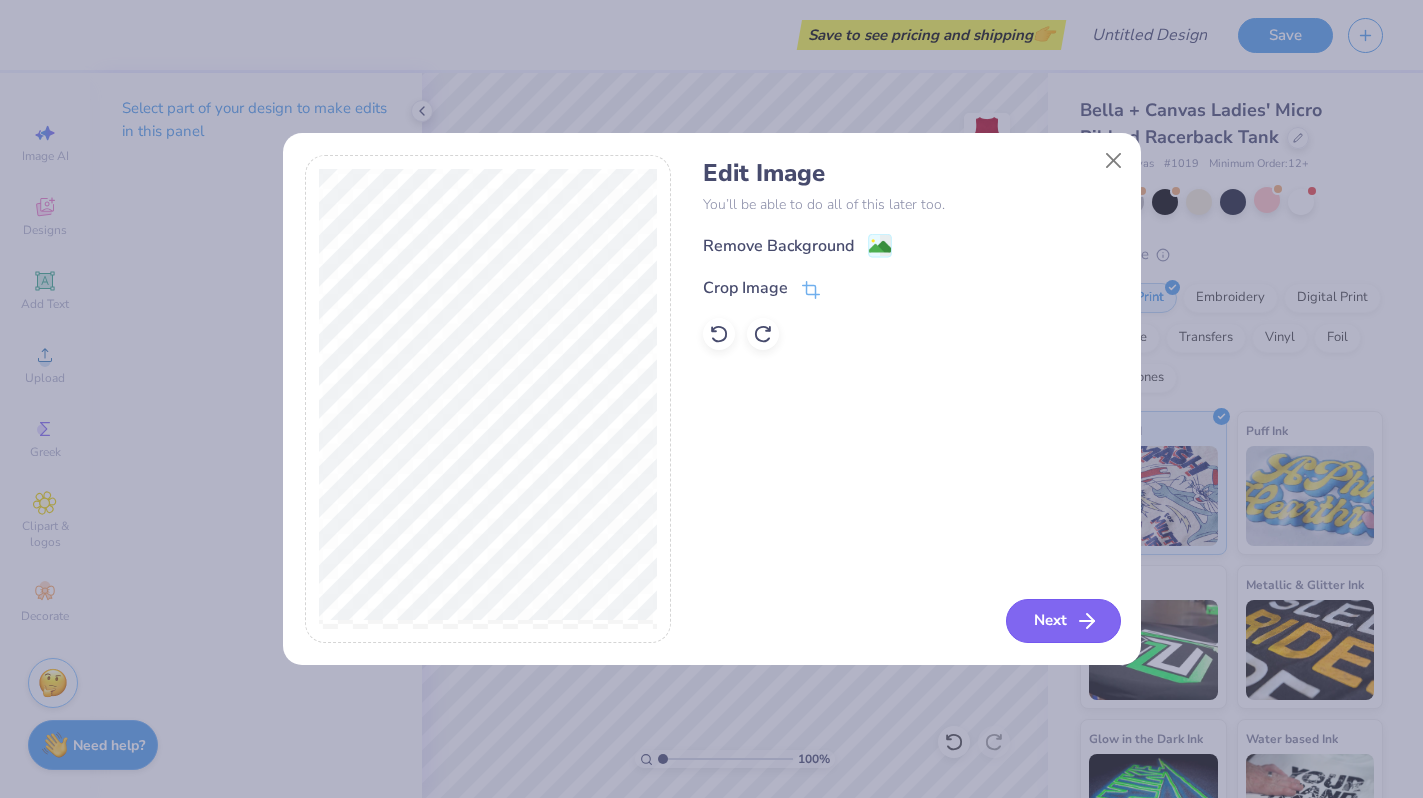 click on "Next" at bounding box center (1063, 621) 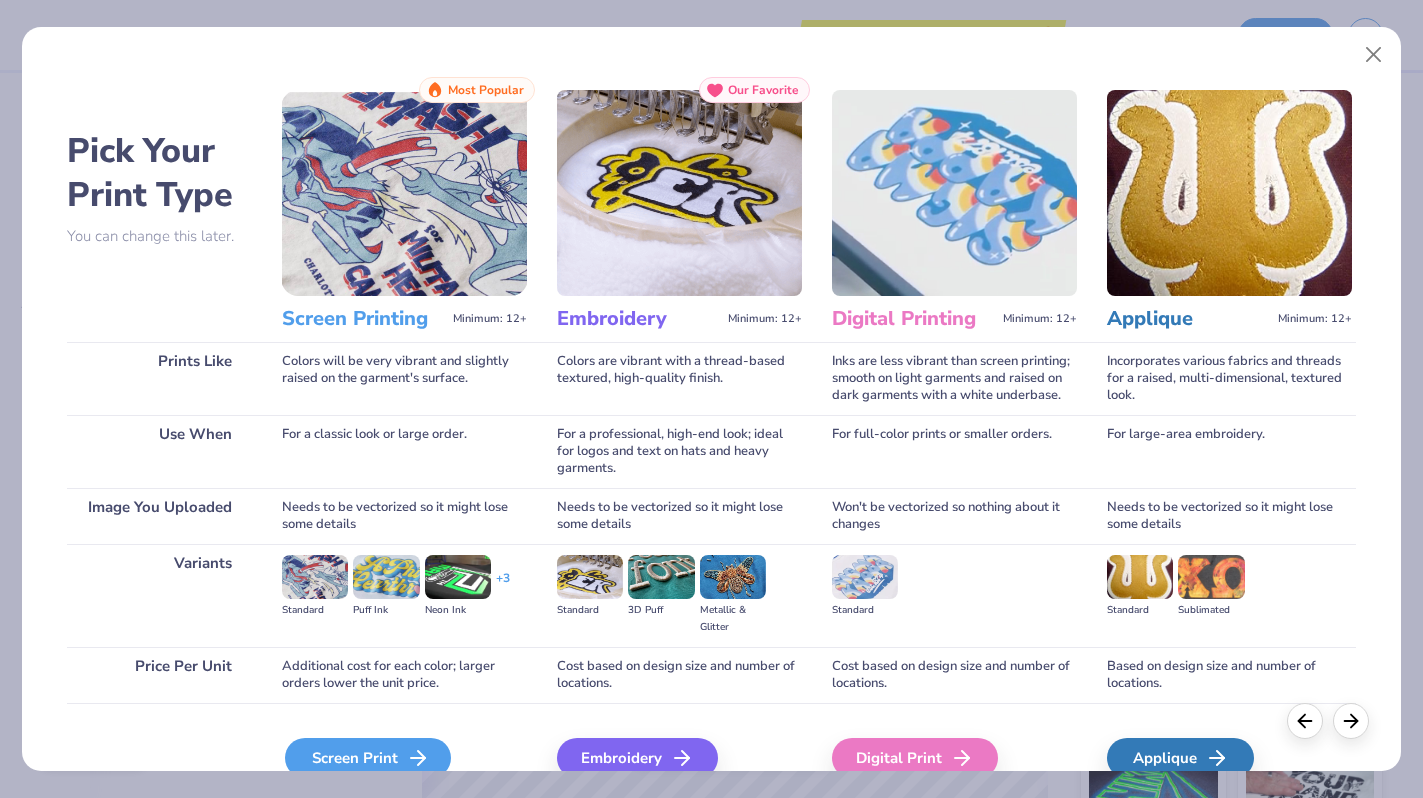 click on "Screen Print" at bounding box center (368, 758) 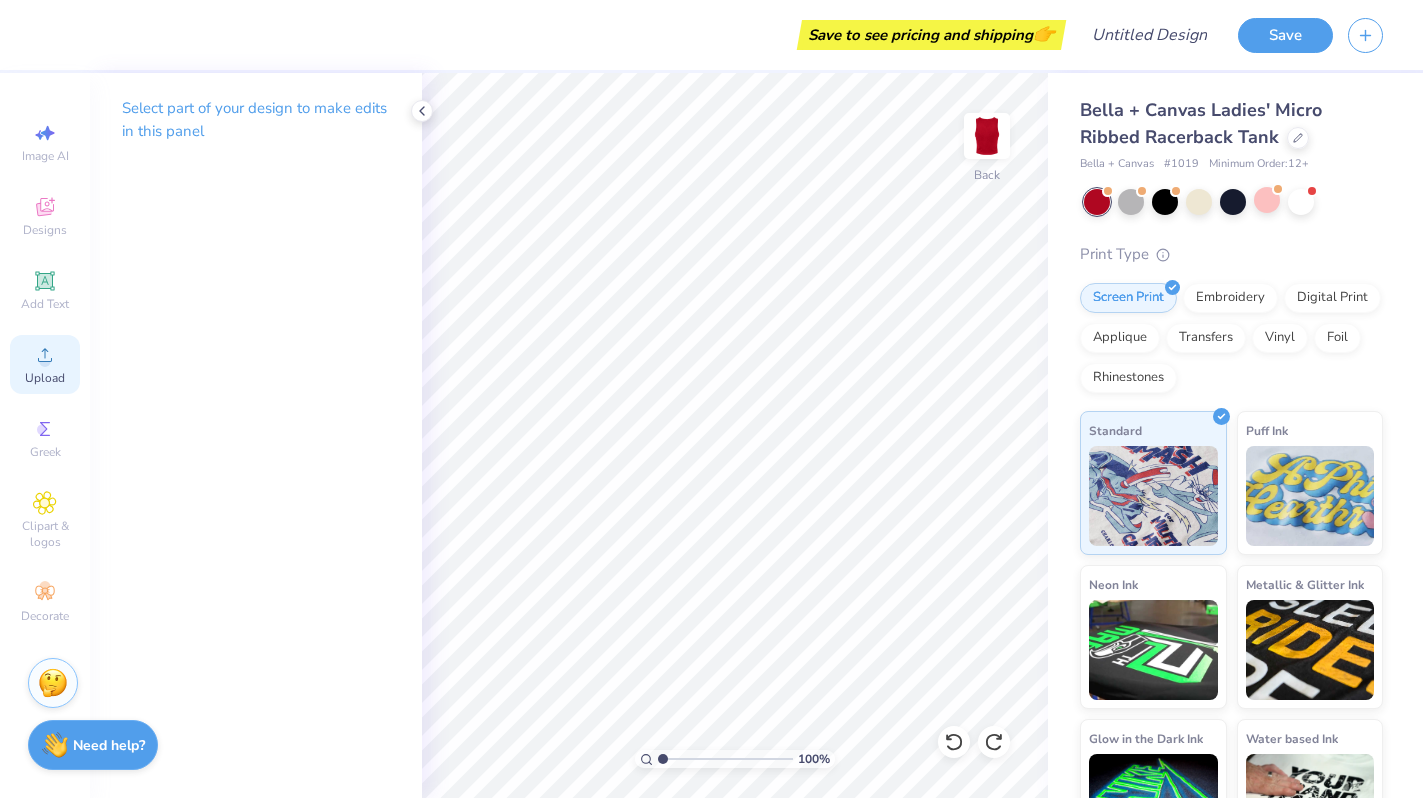 click 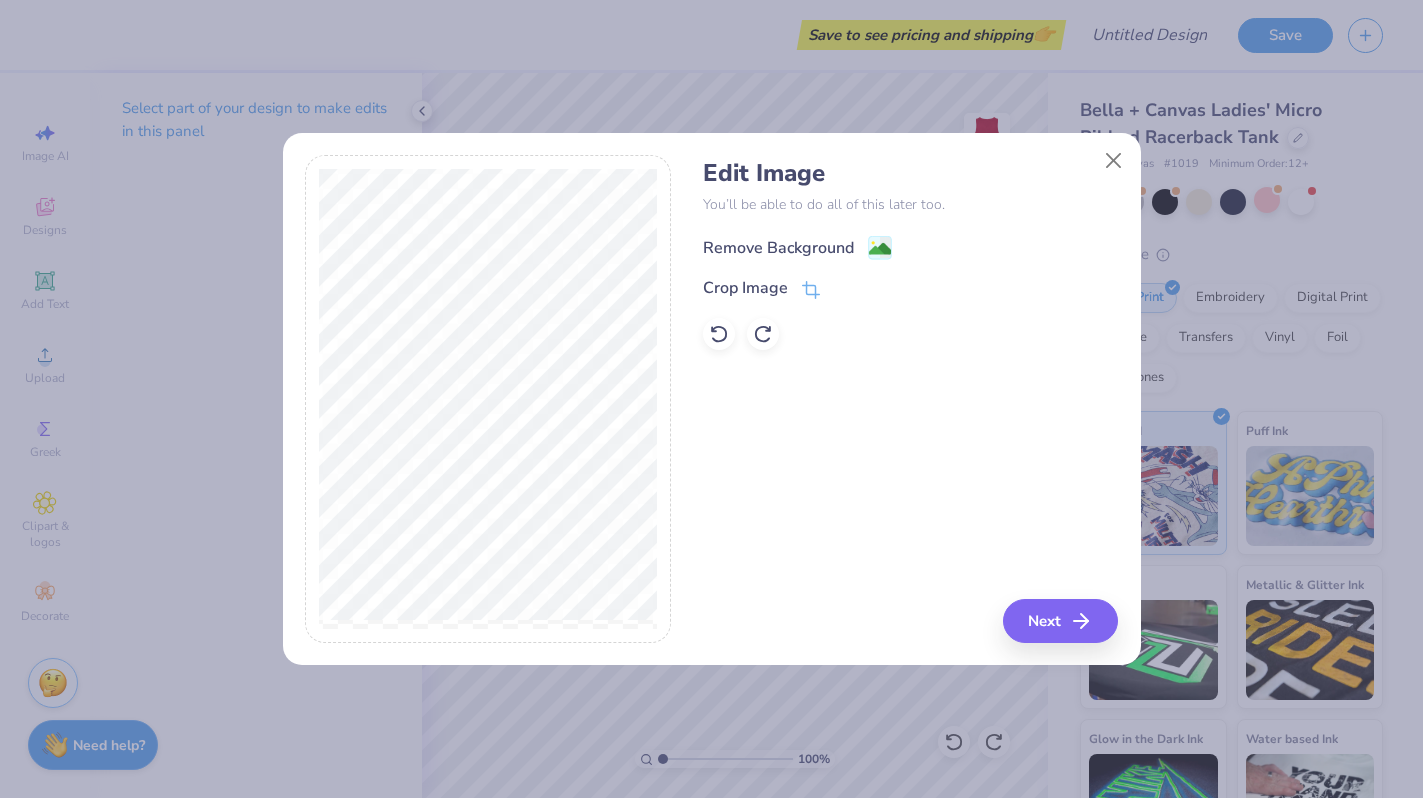 click on "Remove Background" at bounding box center [778, 248] 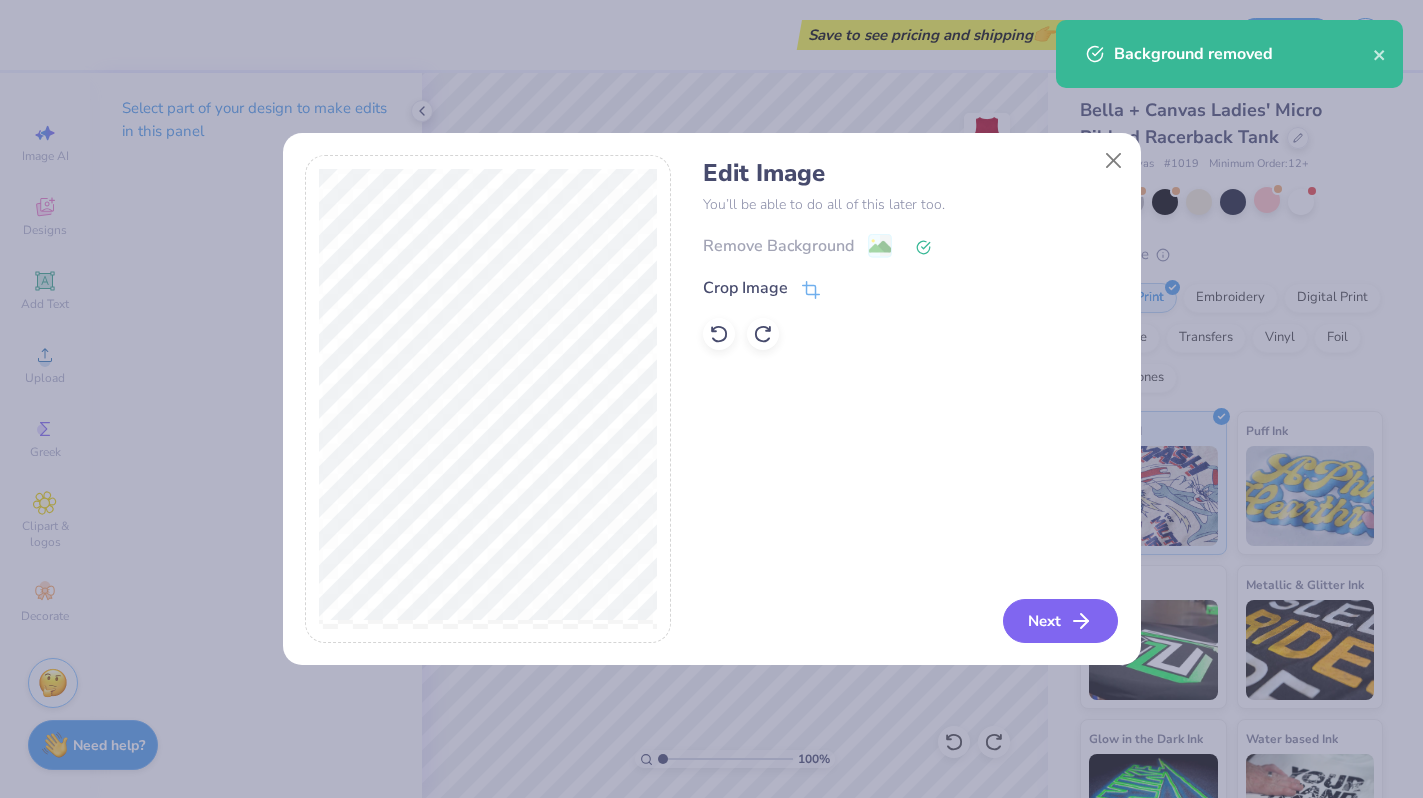 click on "Next" at bounding box center (1060, 621) 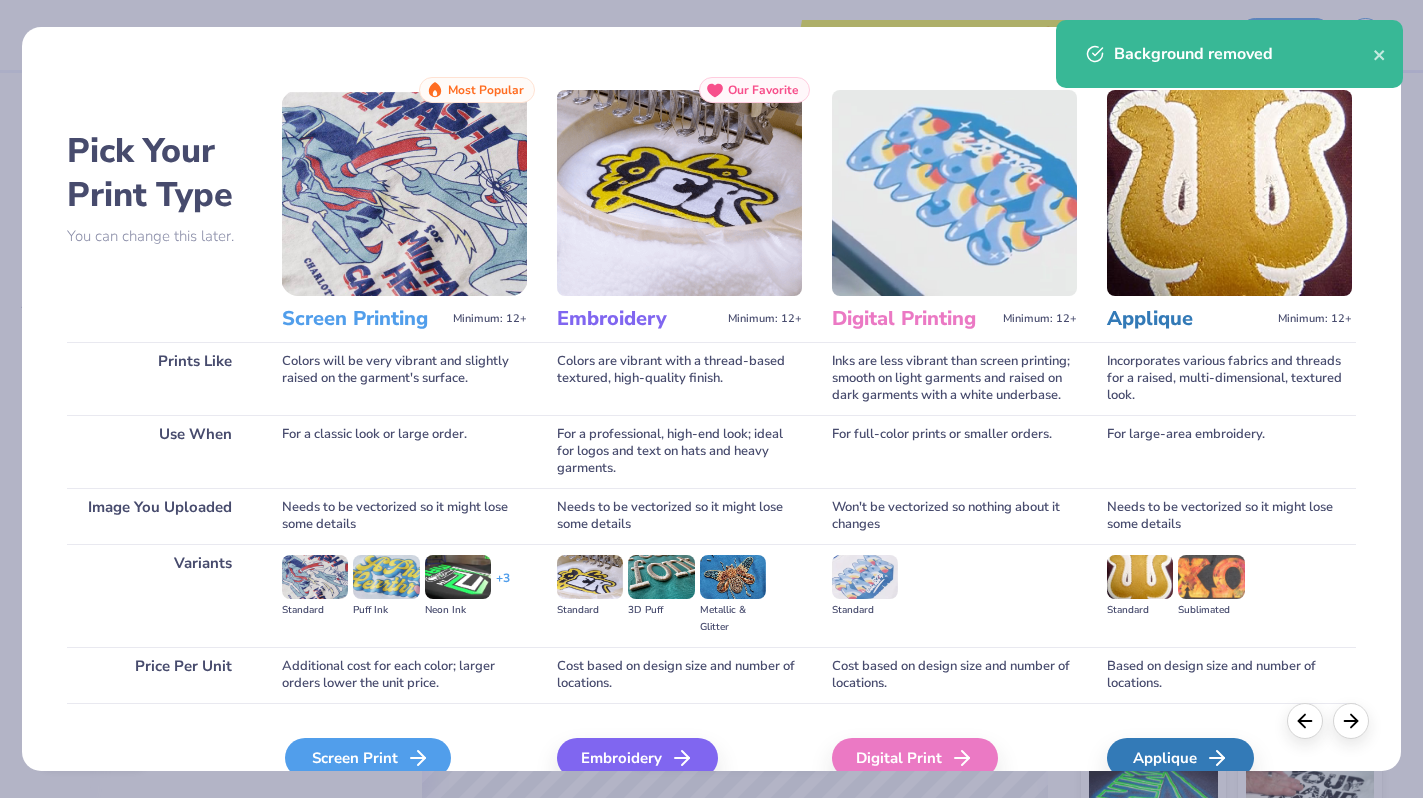 click on "Screen Print" at bounding box center [368, 758] 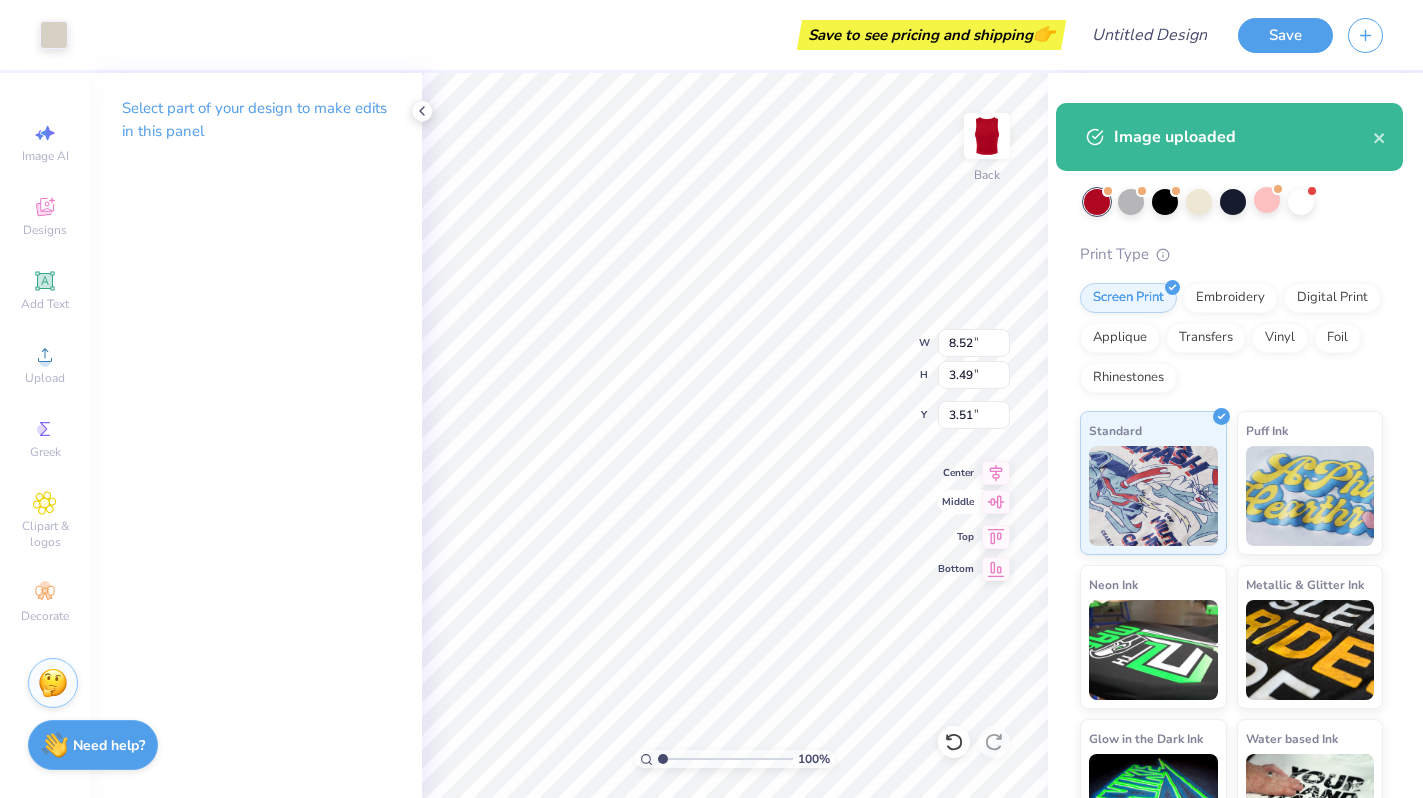 click on "Middle" at bounding box center (974, 502) 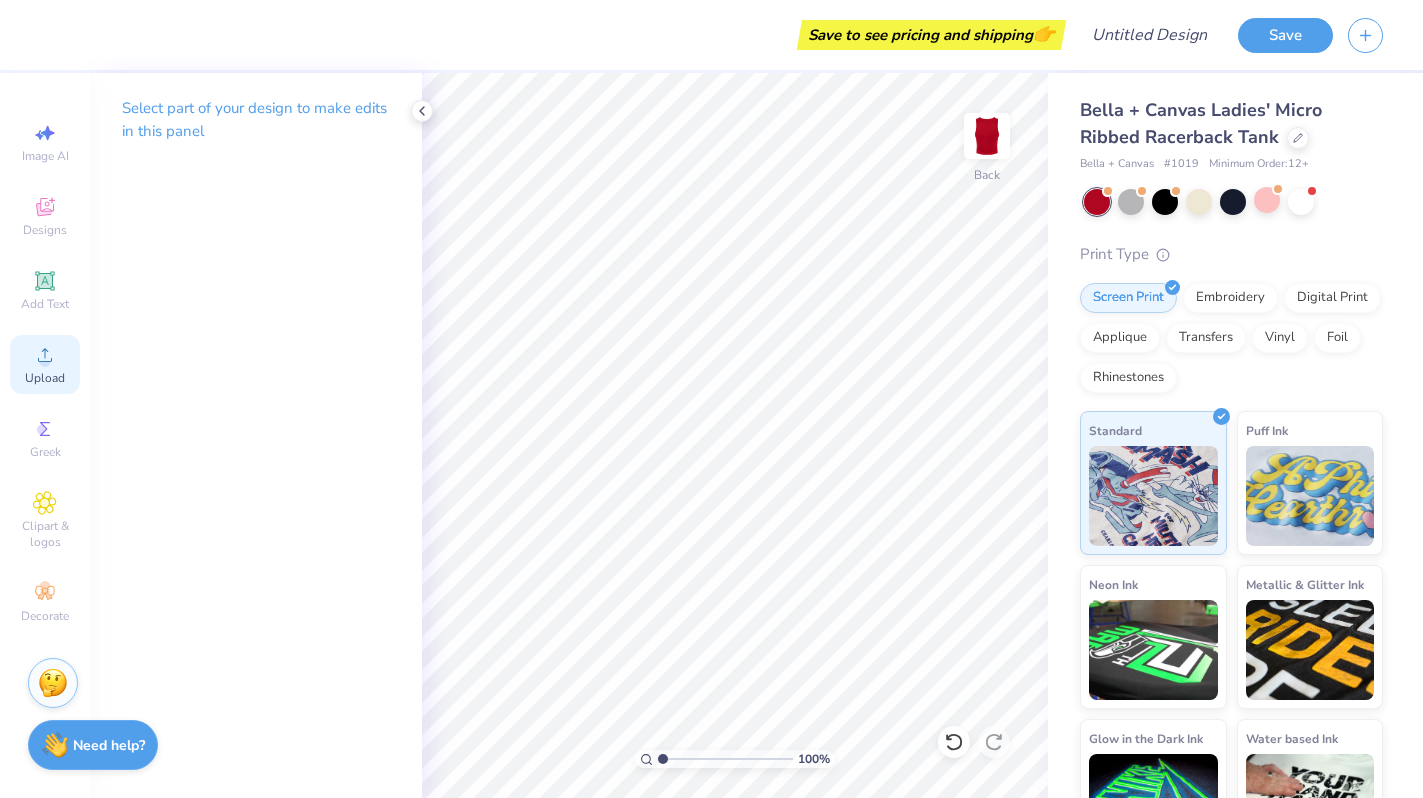 click 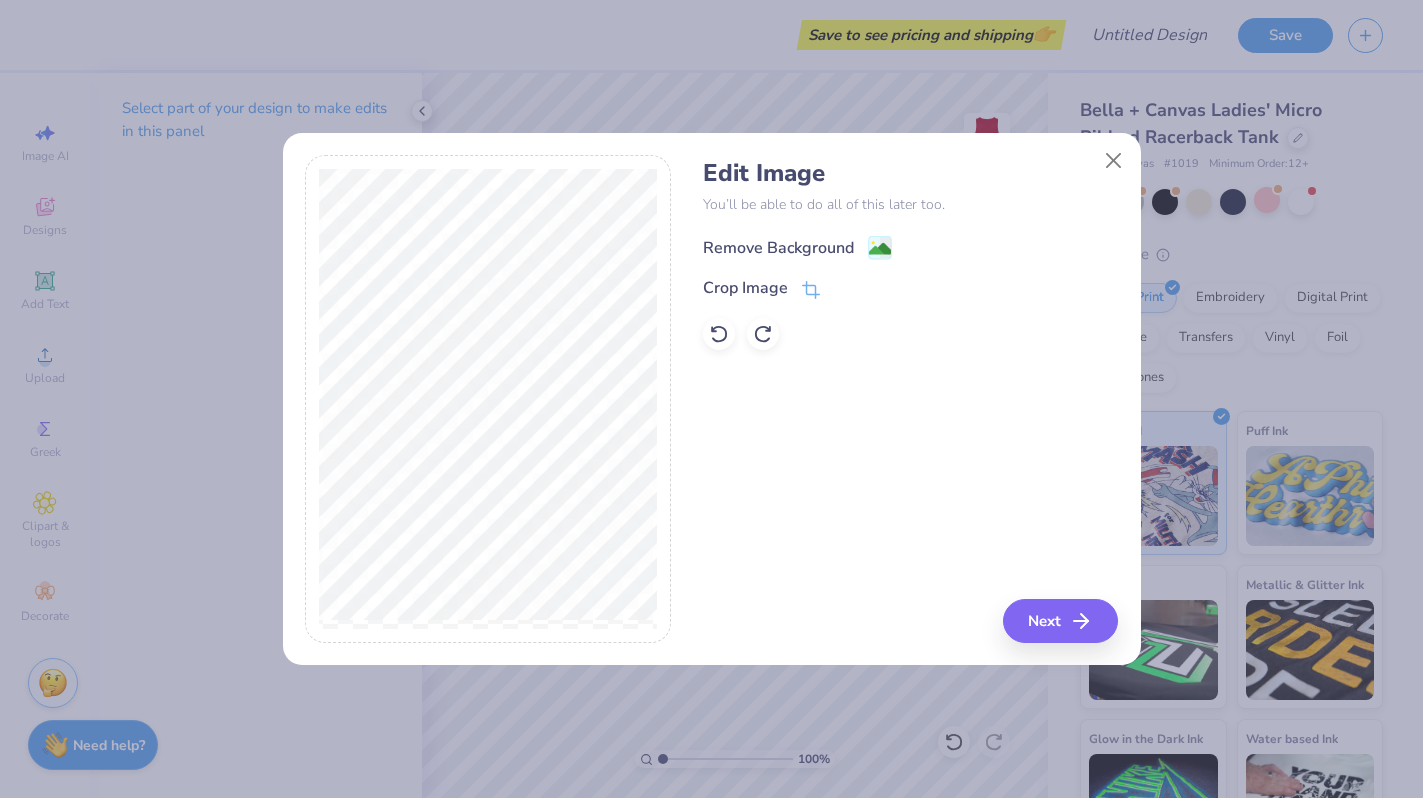 click on "Remove Background" at bounding box center [778, 248] 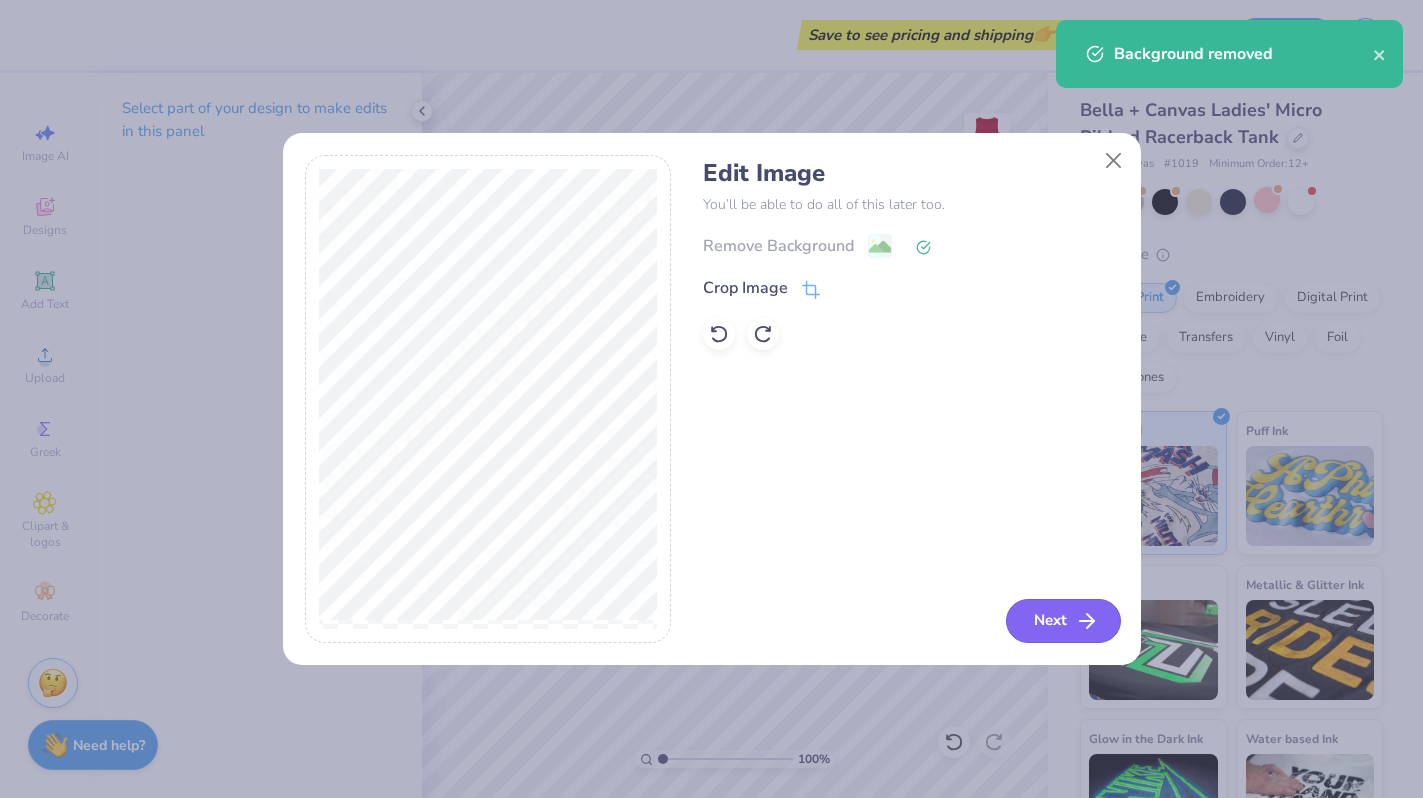click on "Next" at bounding box center [1063, 621] 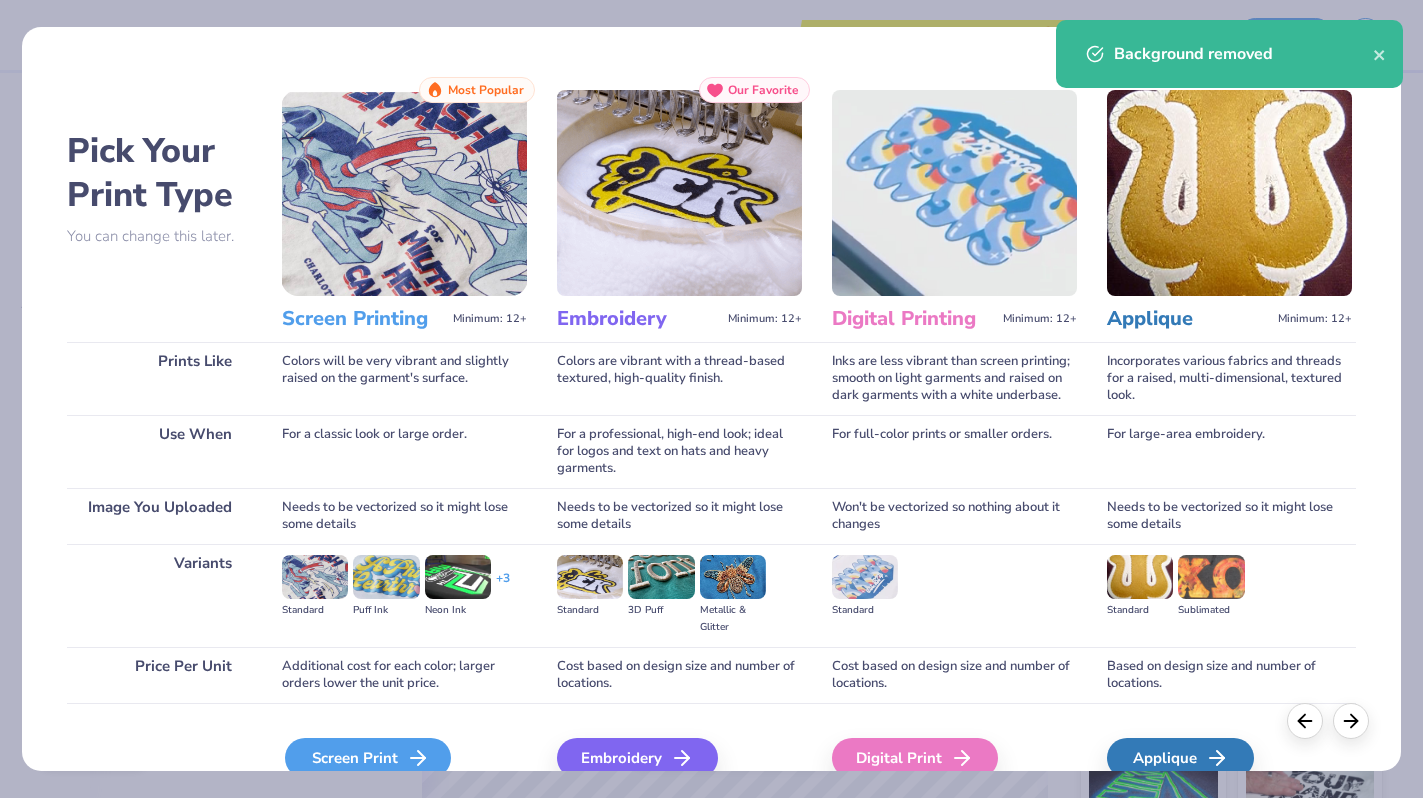 click on "Screen Print" at bounding box center [368, 758] 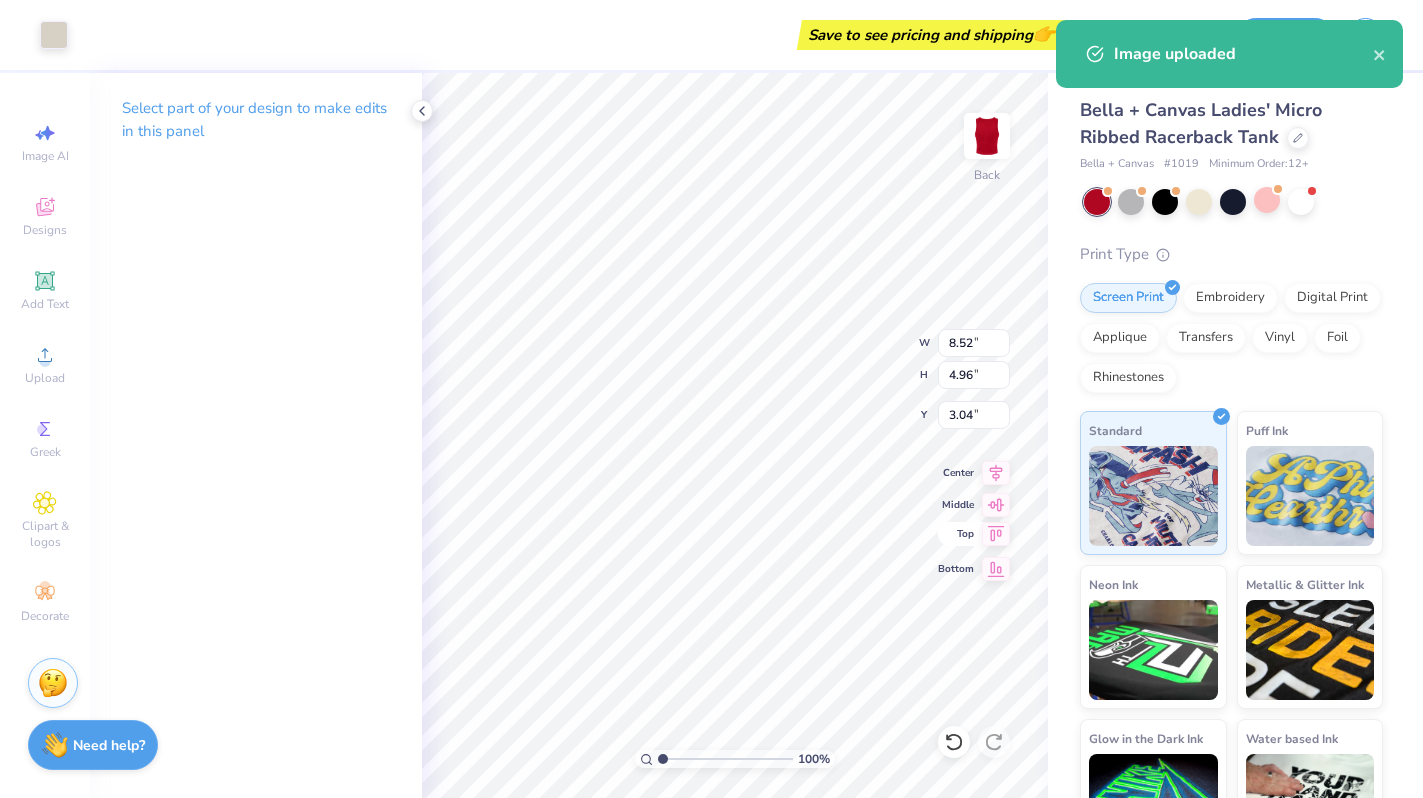 click on "Top" at bounding box center (956, 534) 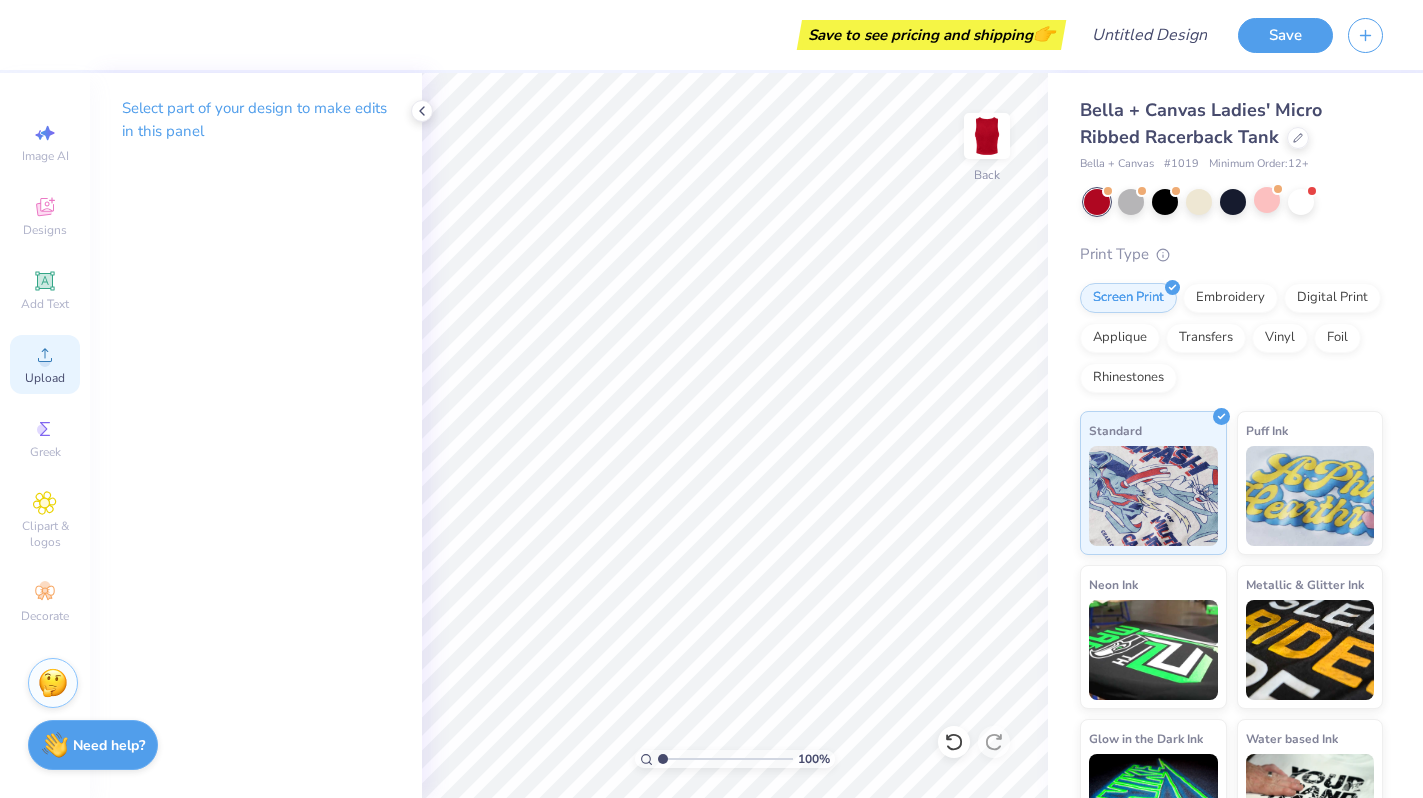 click on "Upload" at bounding box center [45, 378] 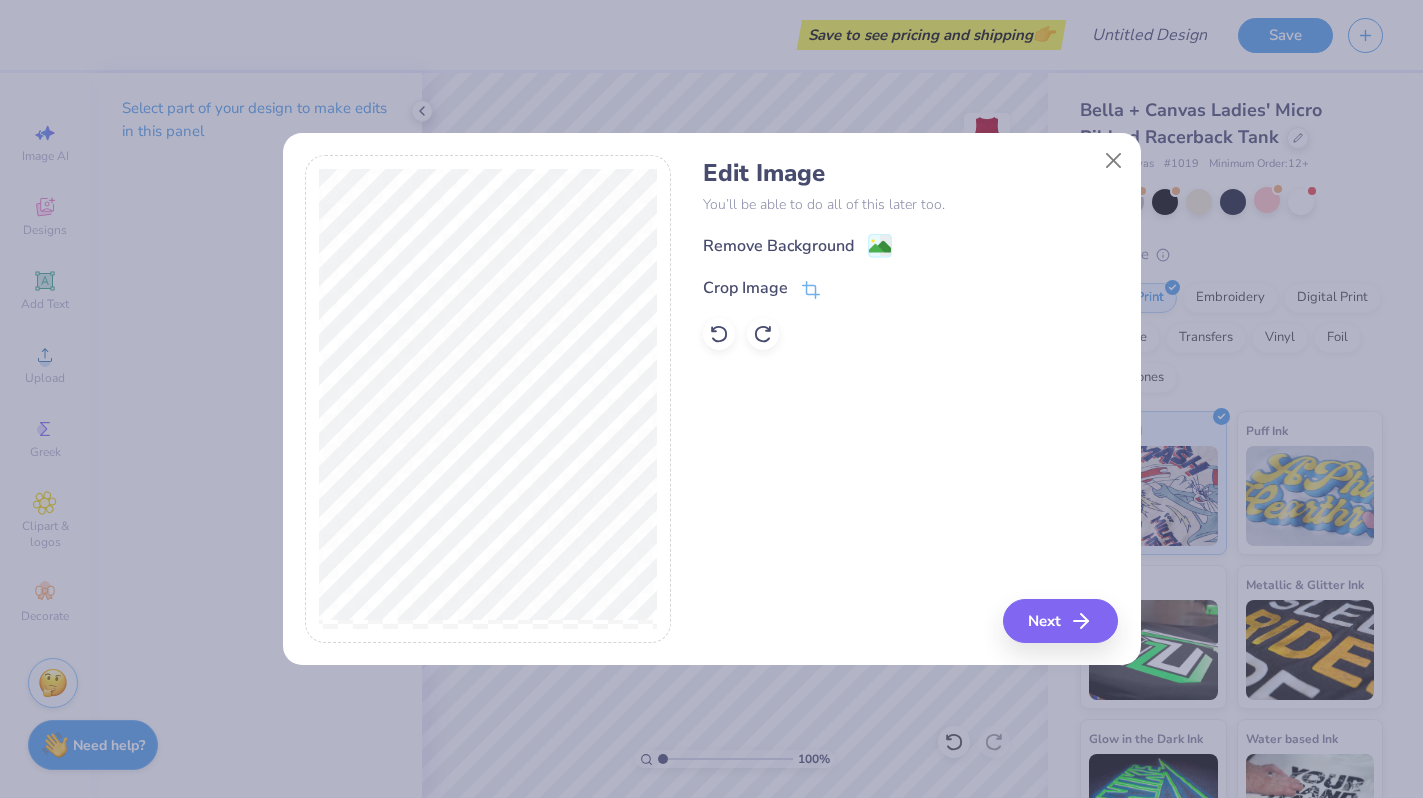 click on "Remove Background" at bounding box center (778, 246) 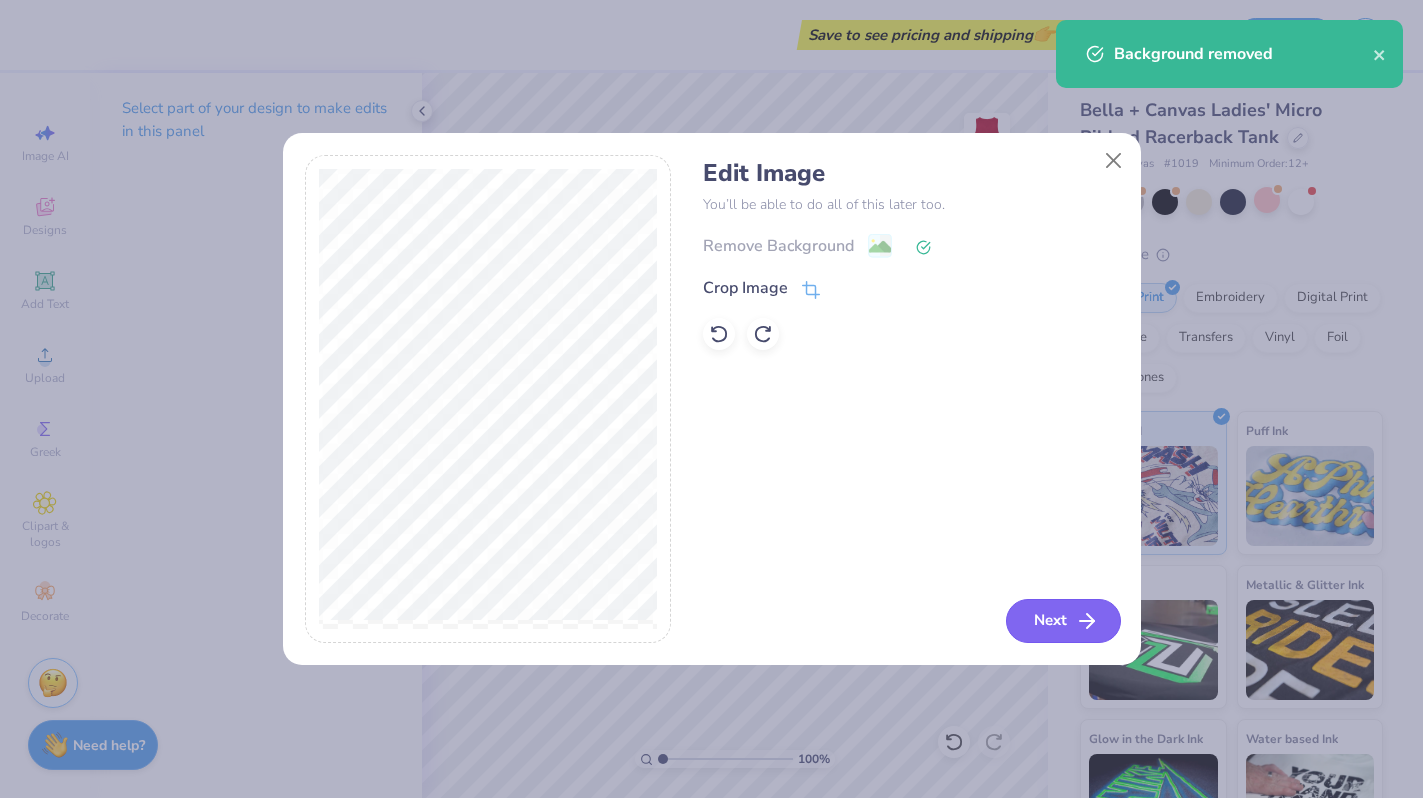 click on "Next" at bounding box center [1063, 621] 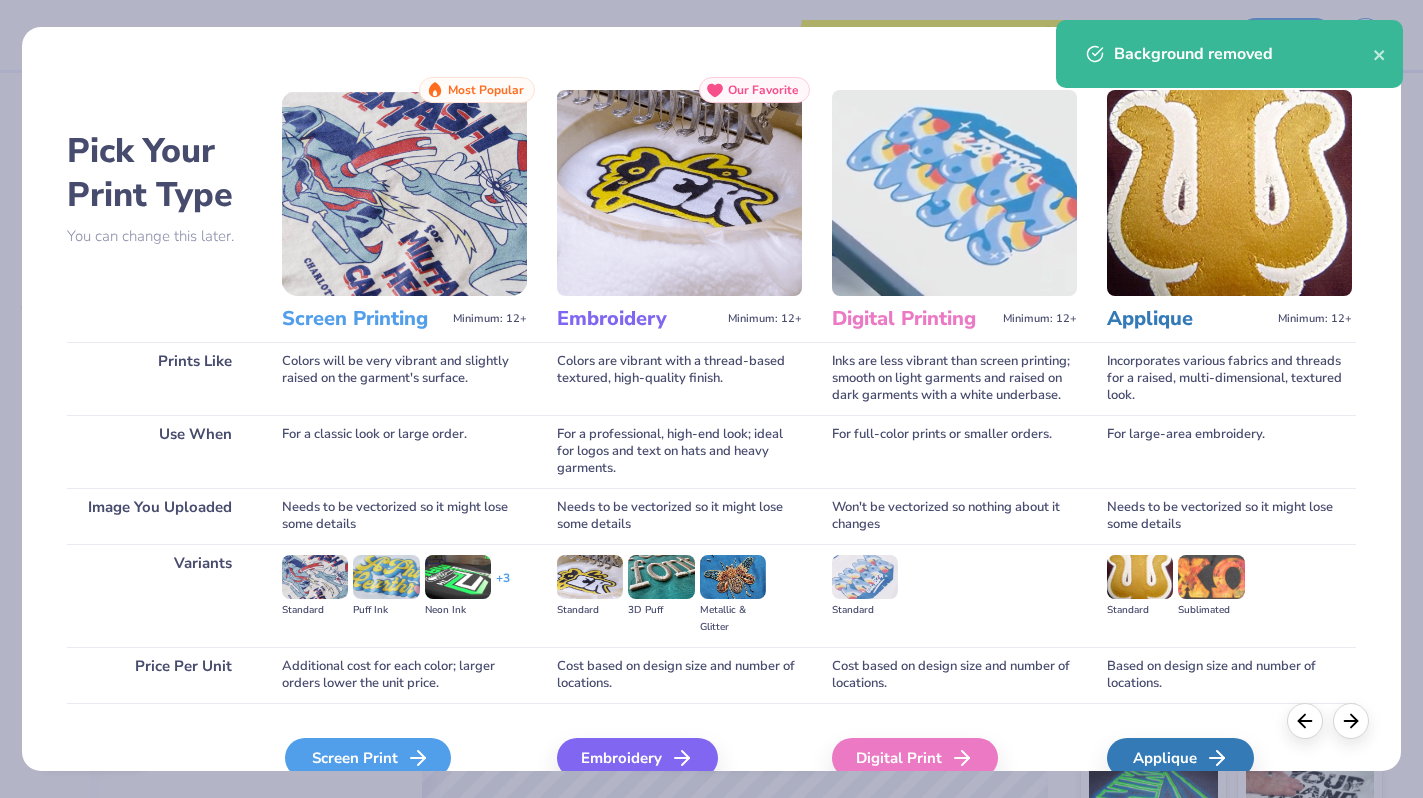 click on "Screen Print" at bounding box center [368, 758] 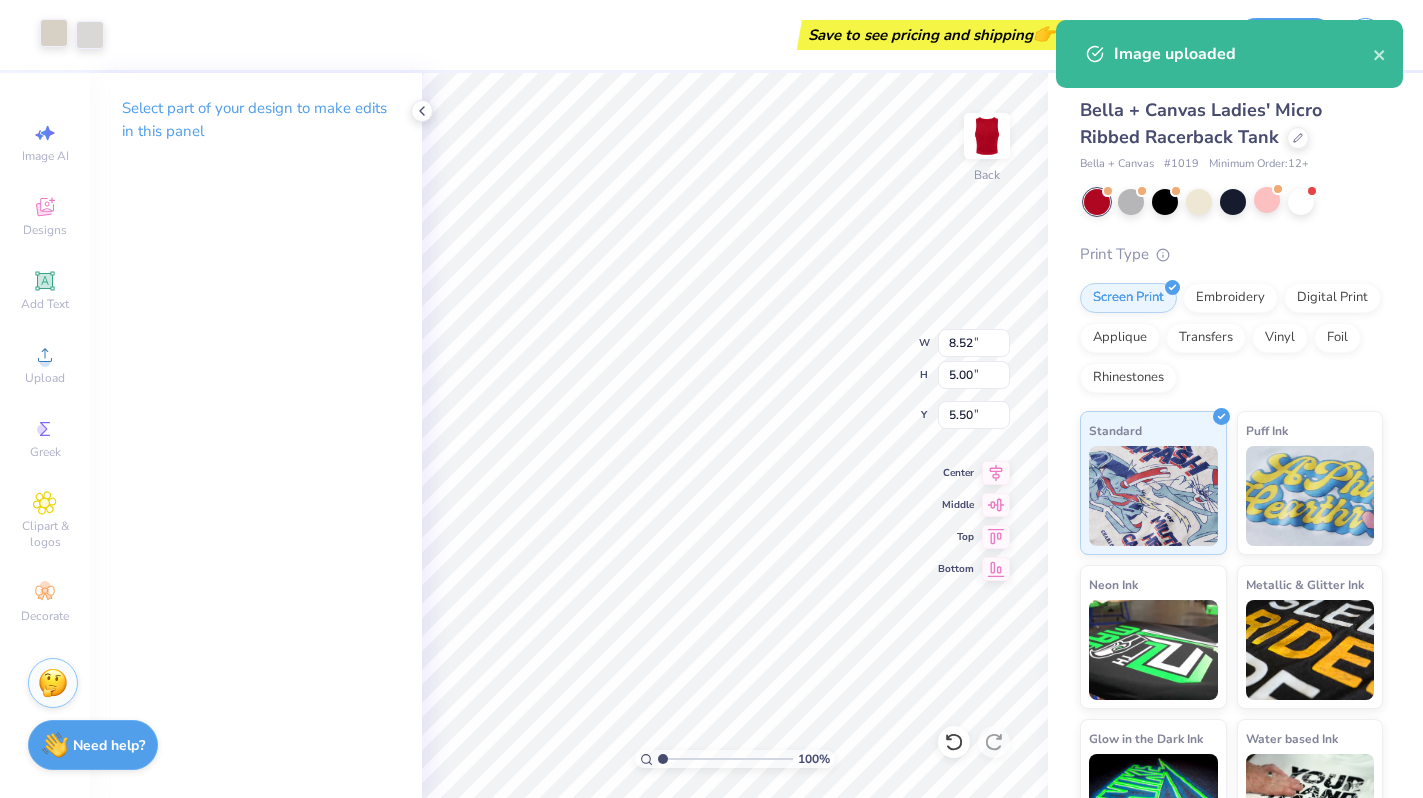click at bounding box center [54, 33] 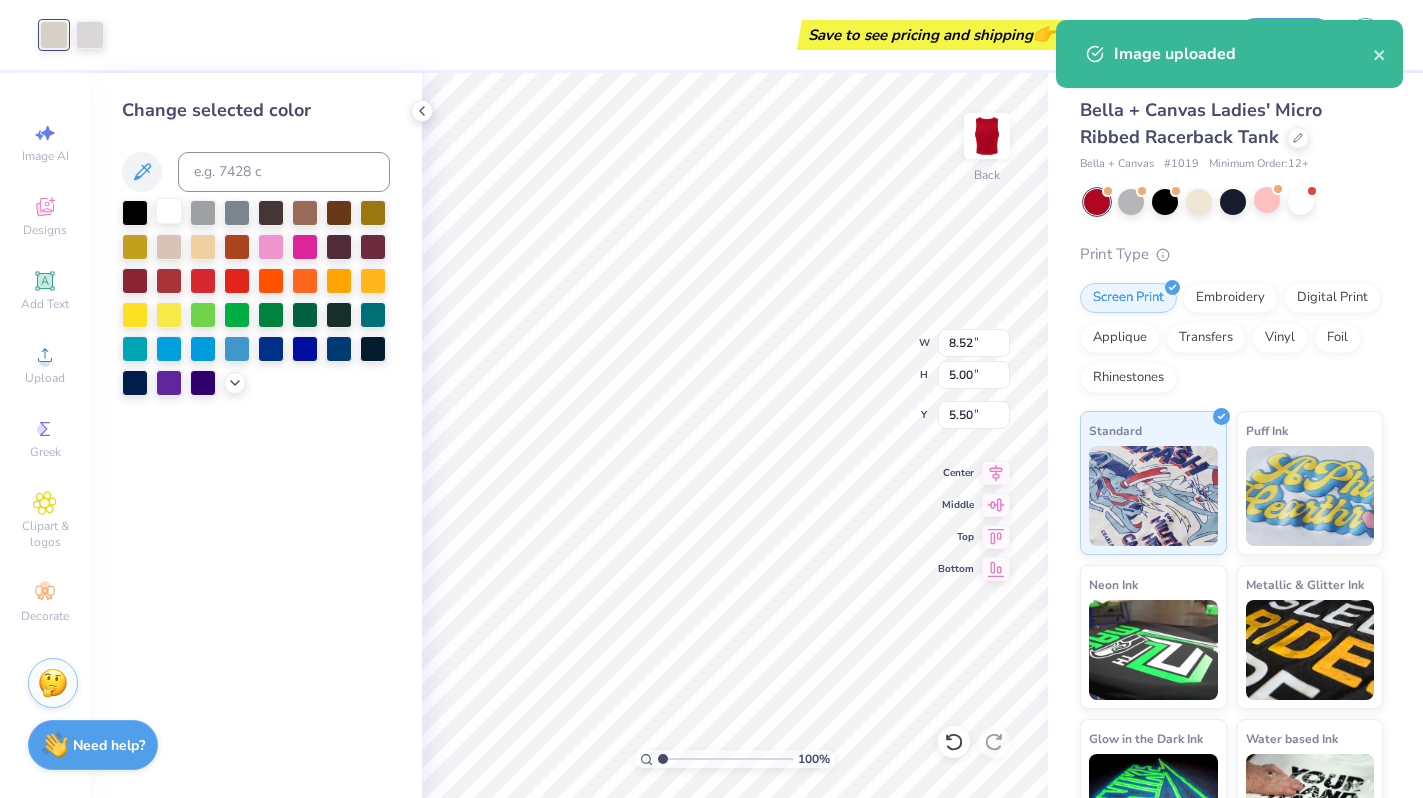 click at bounding box center [169, 211] 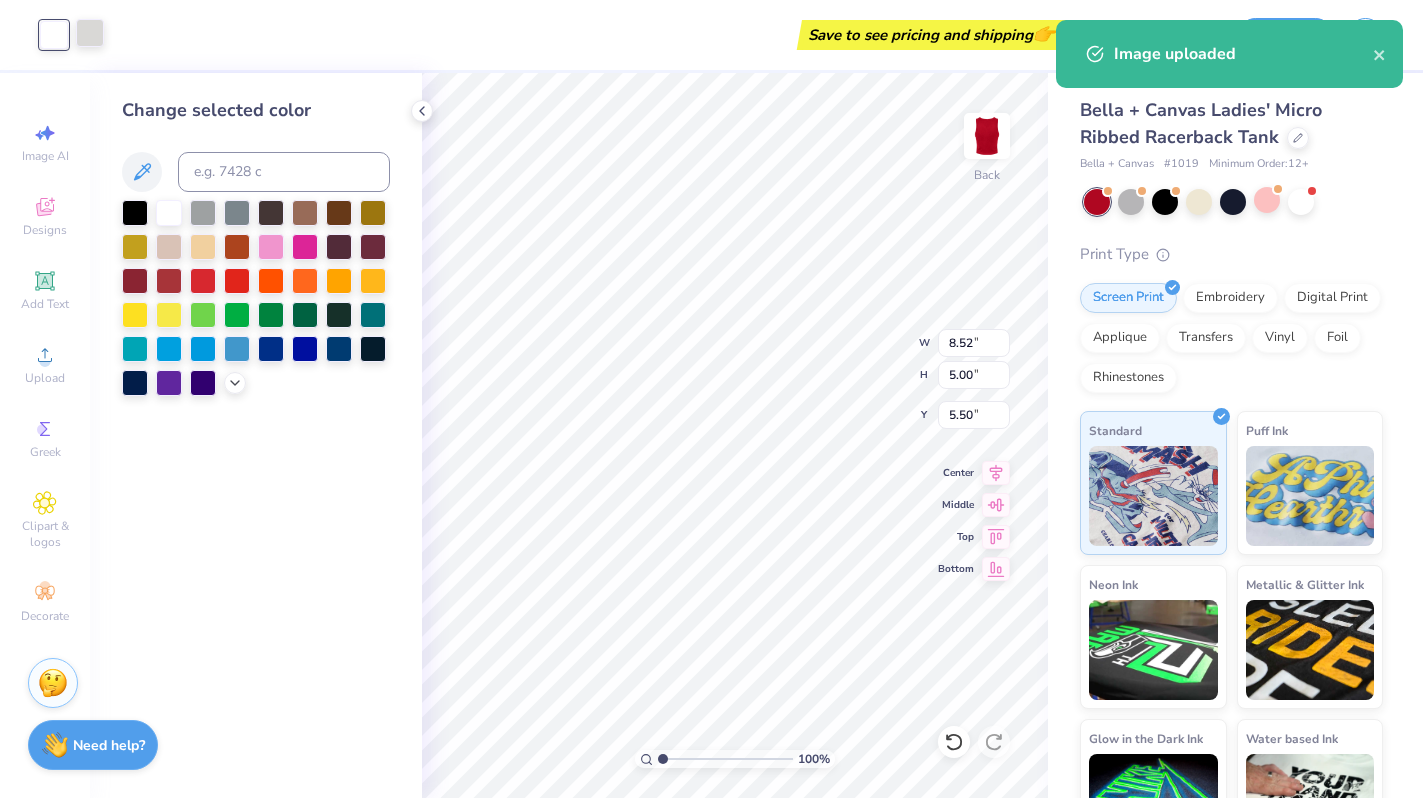 click at bounding box center (90, 33) 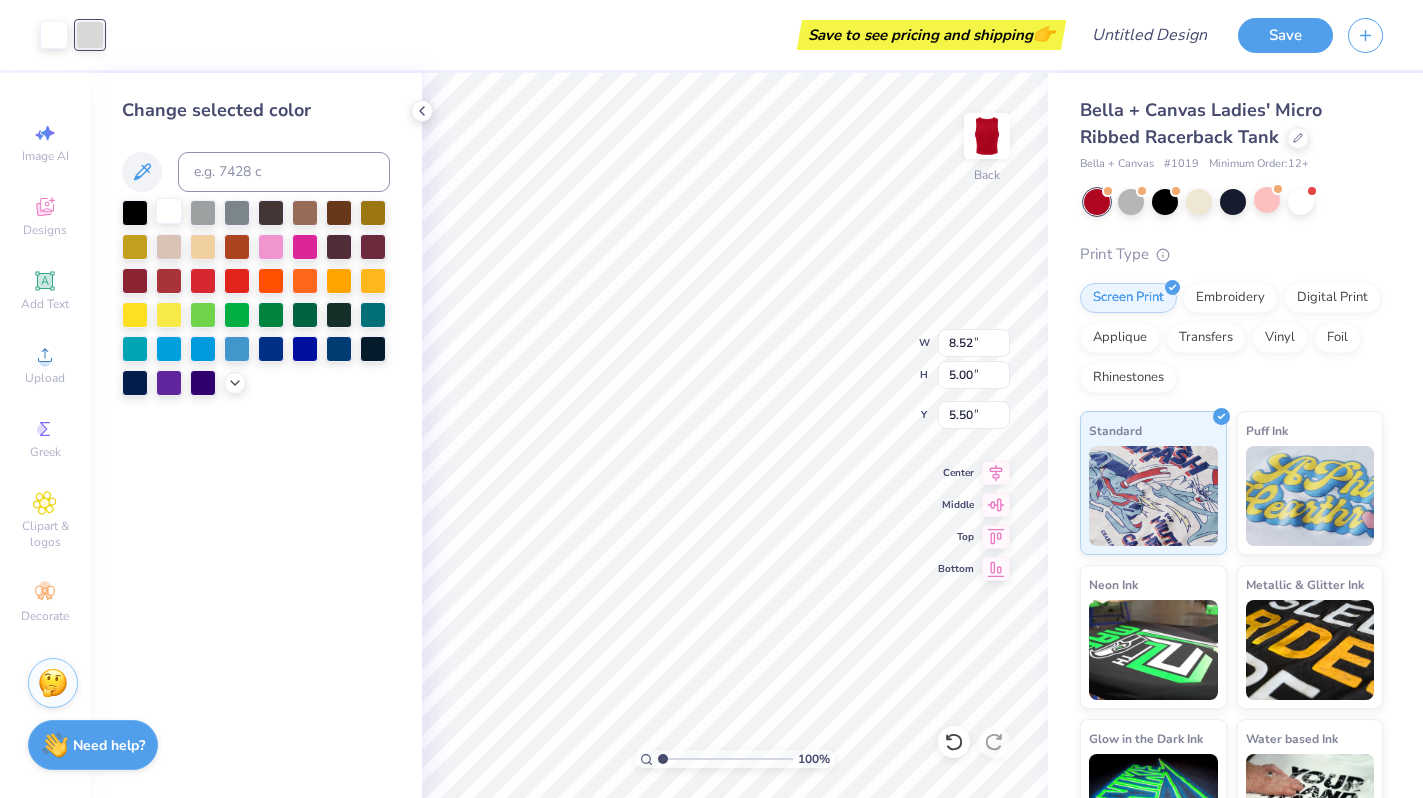 click at bounding box center [169, 211] 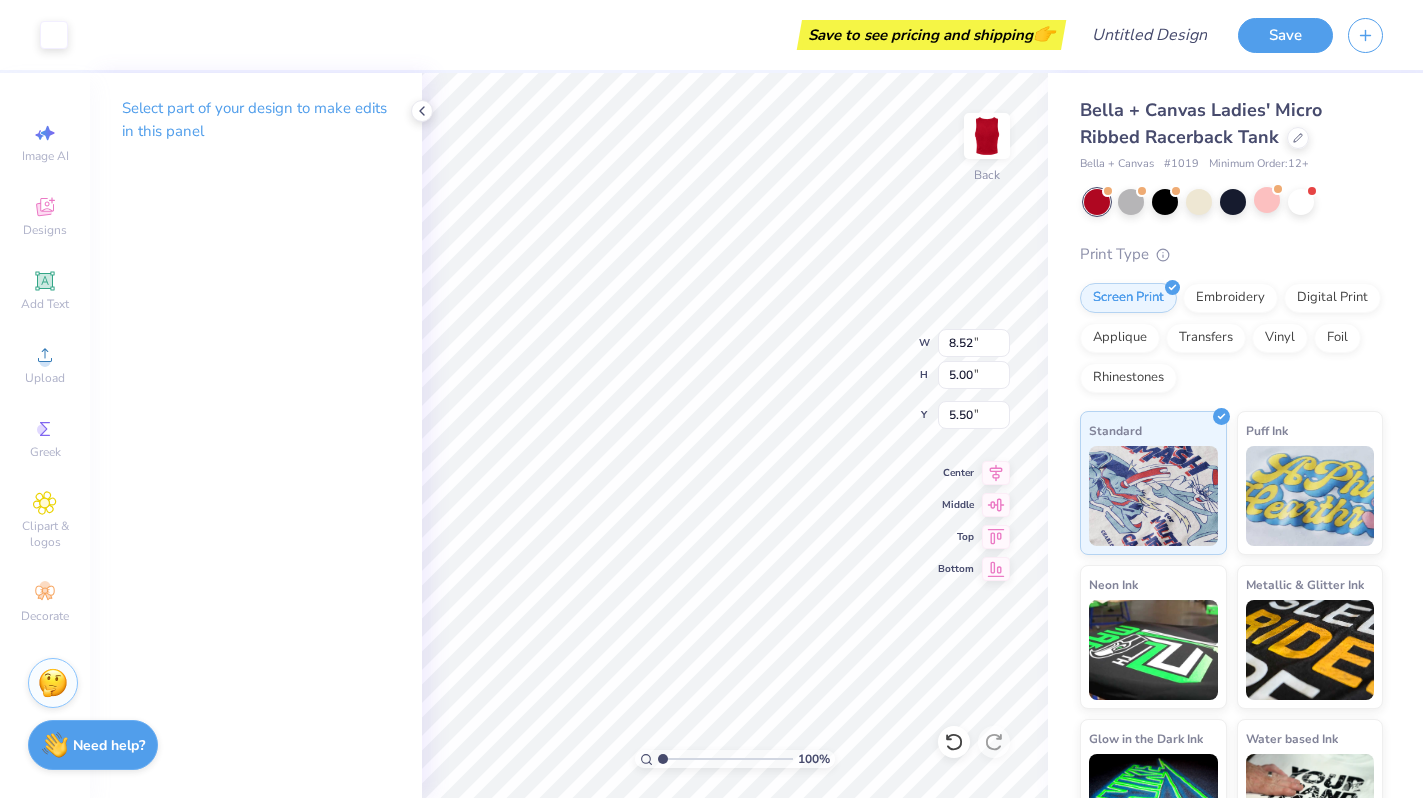 type on "3.81" 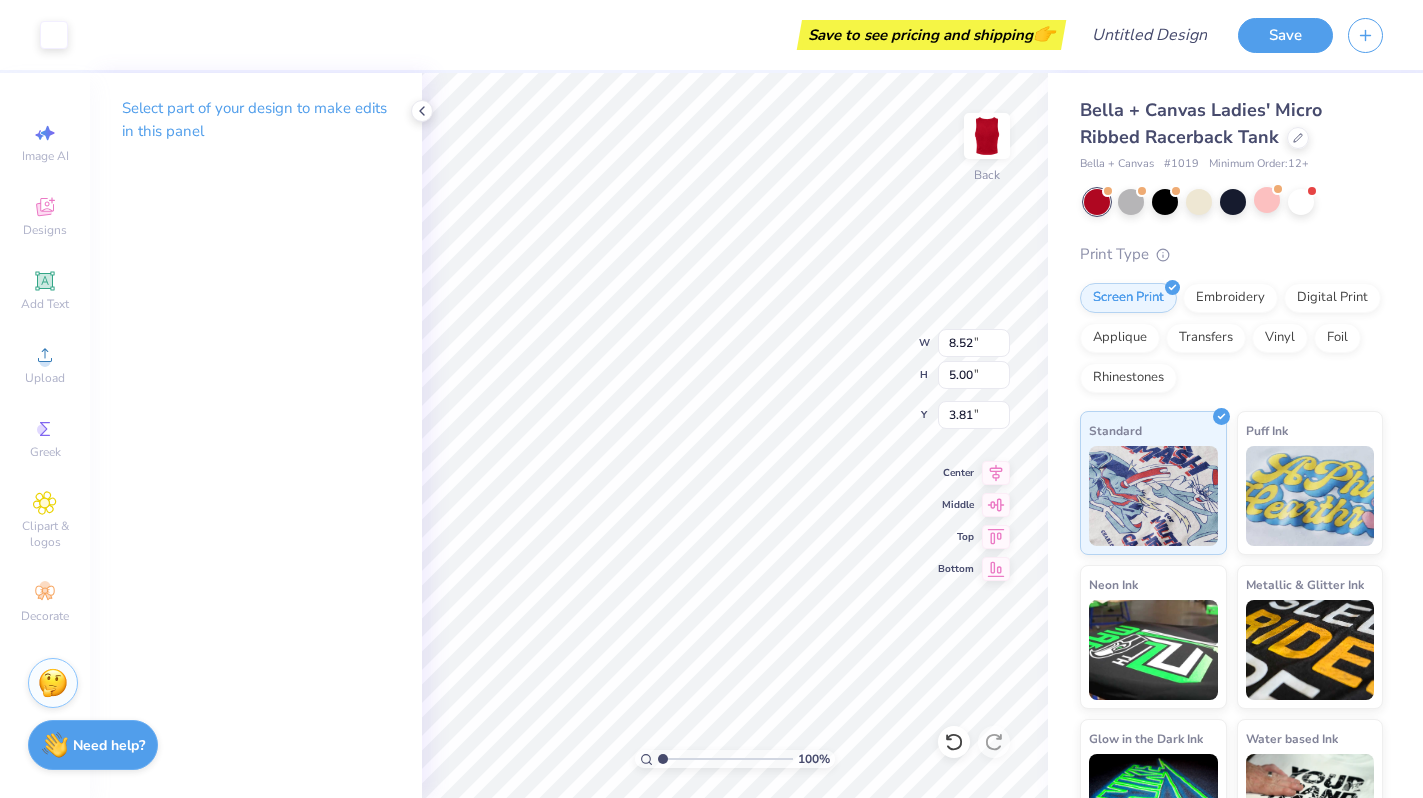 type on "7.31" 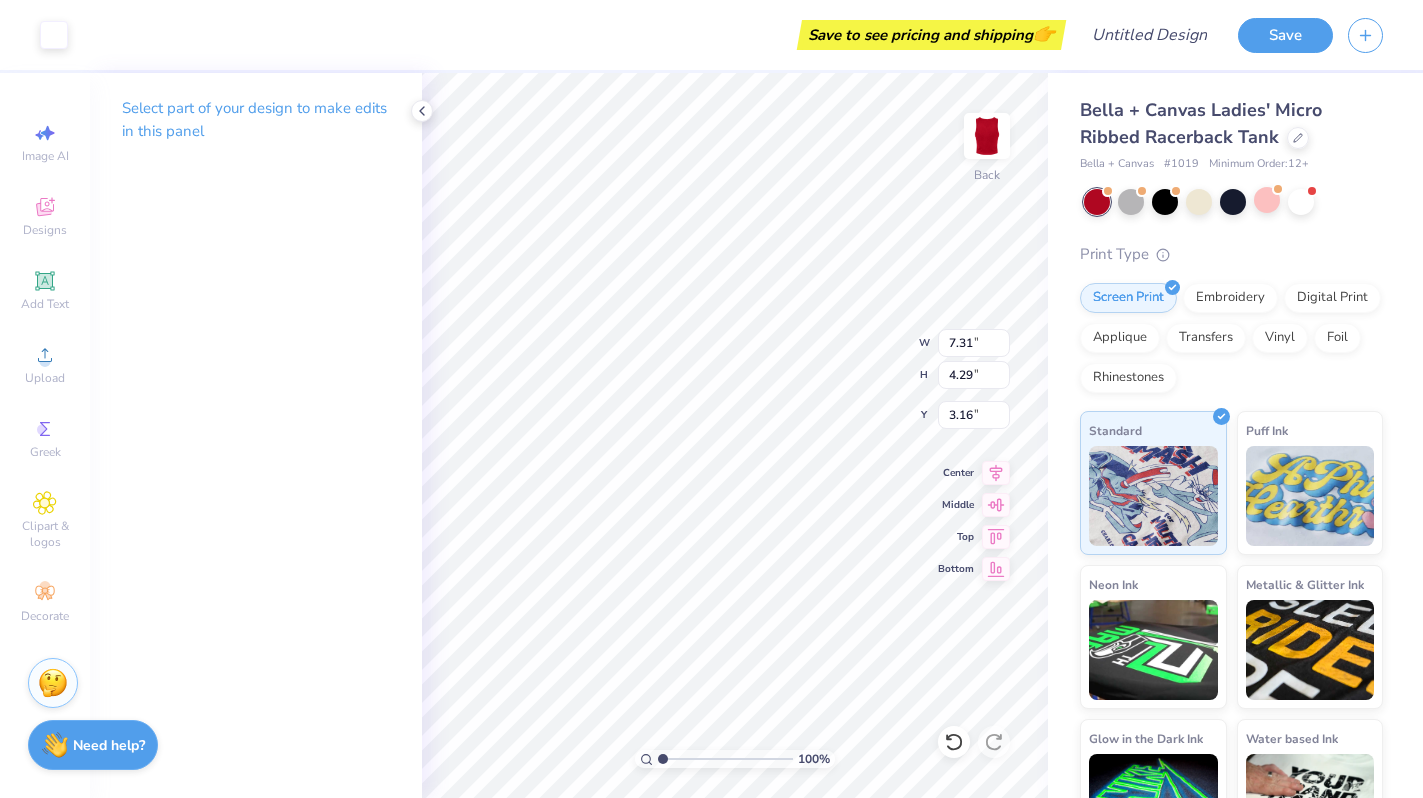 type on "3.20" 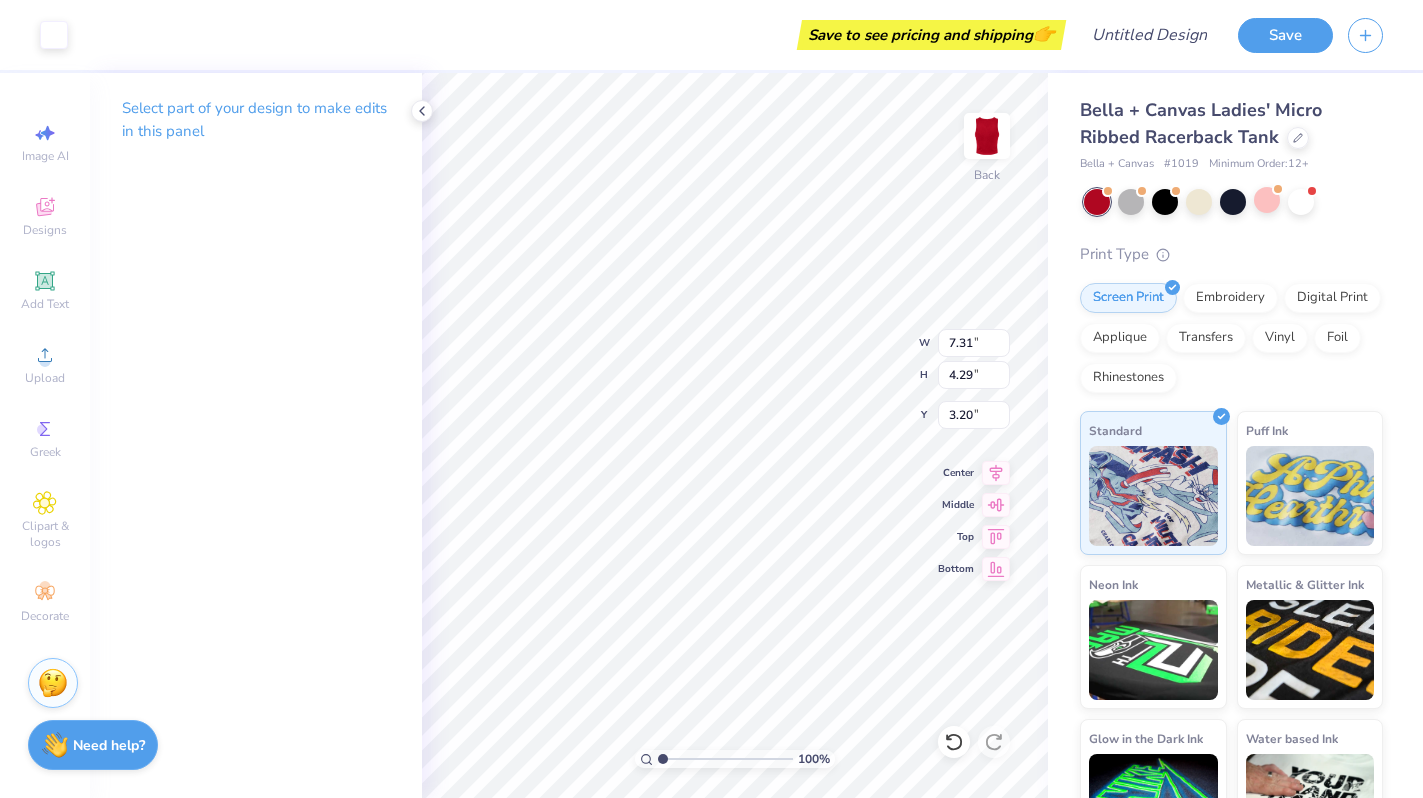 type on "7.87" 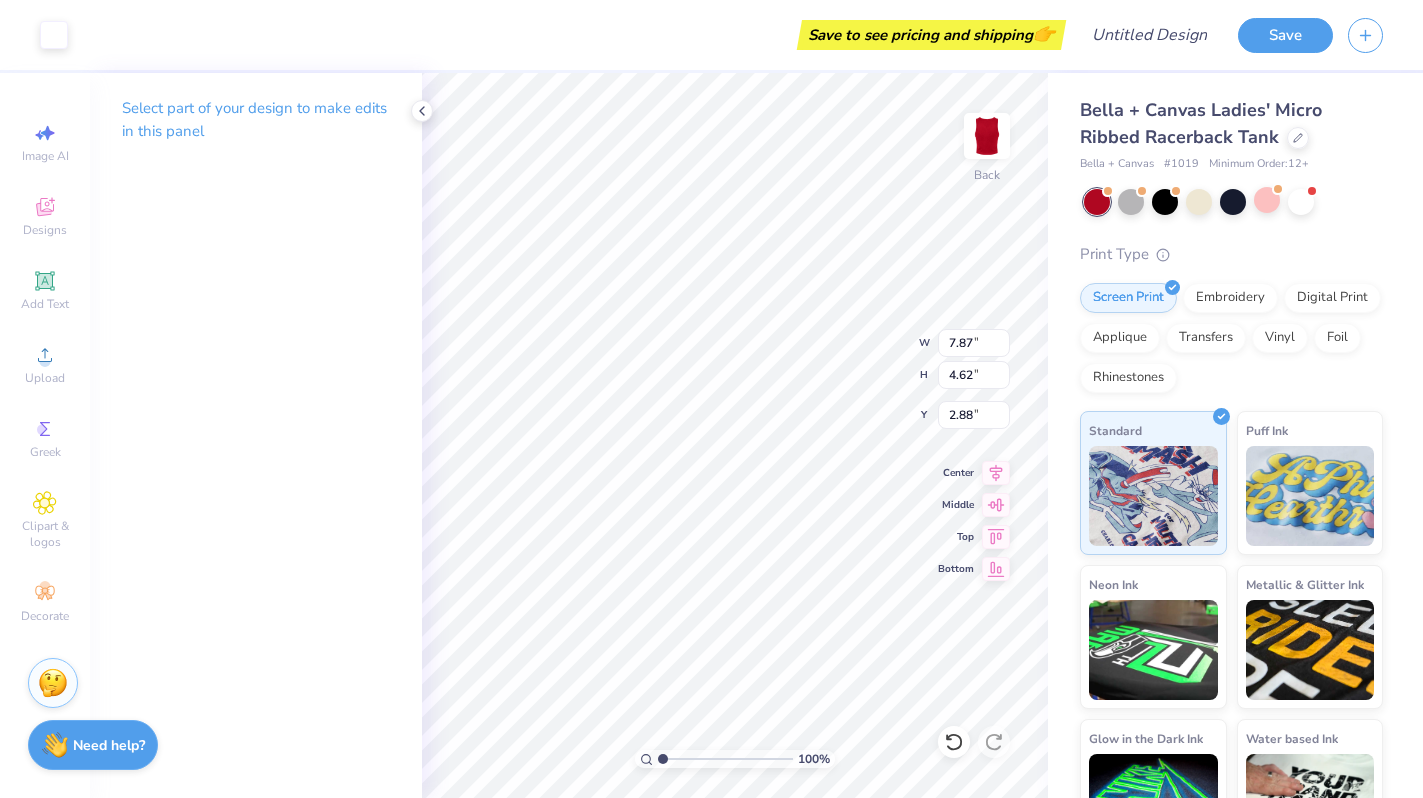 type on "2.87" 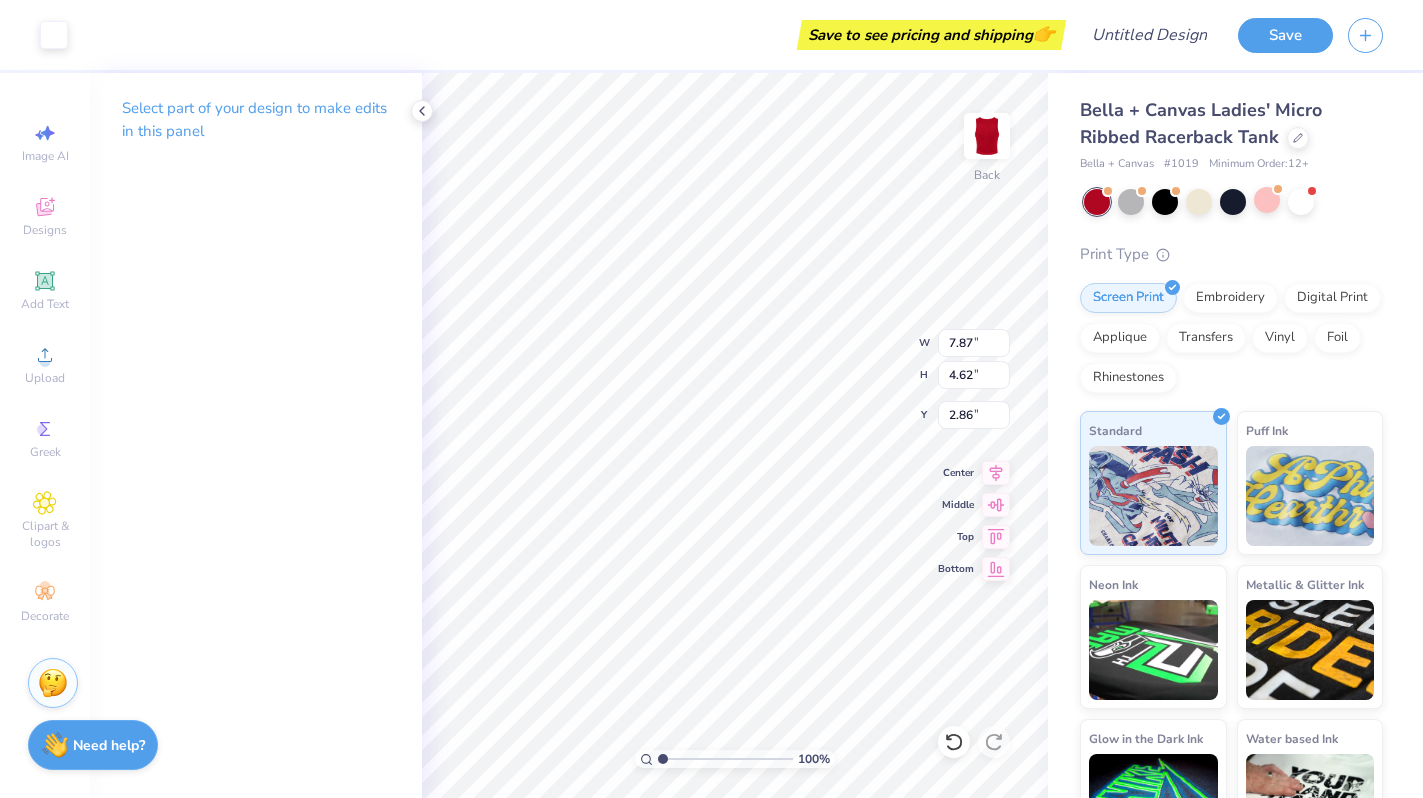 type on "2.86" 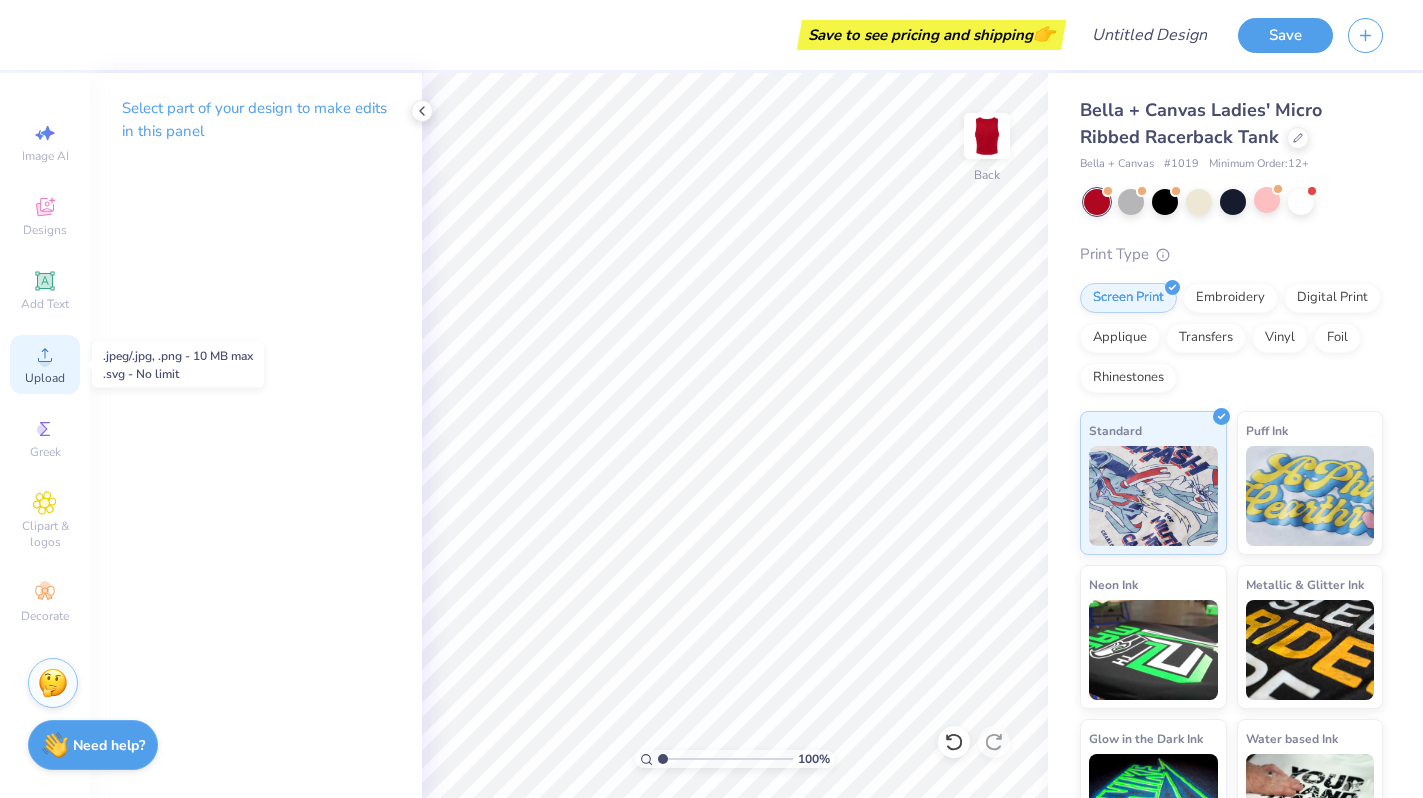 click 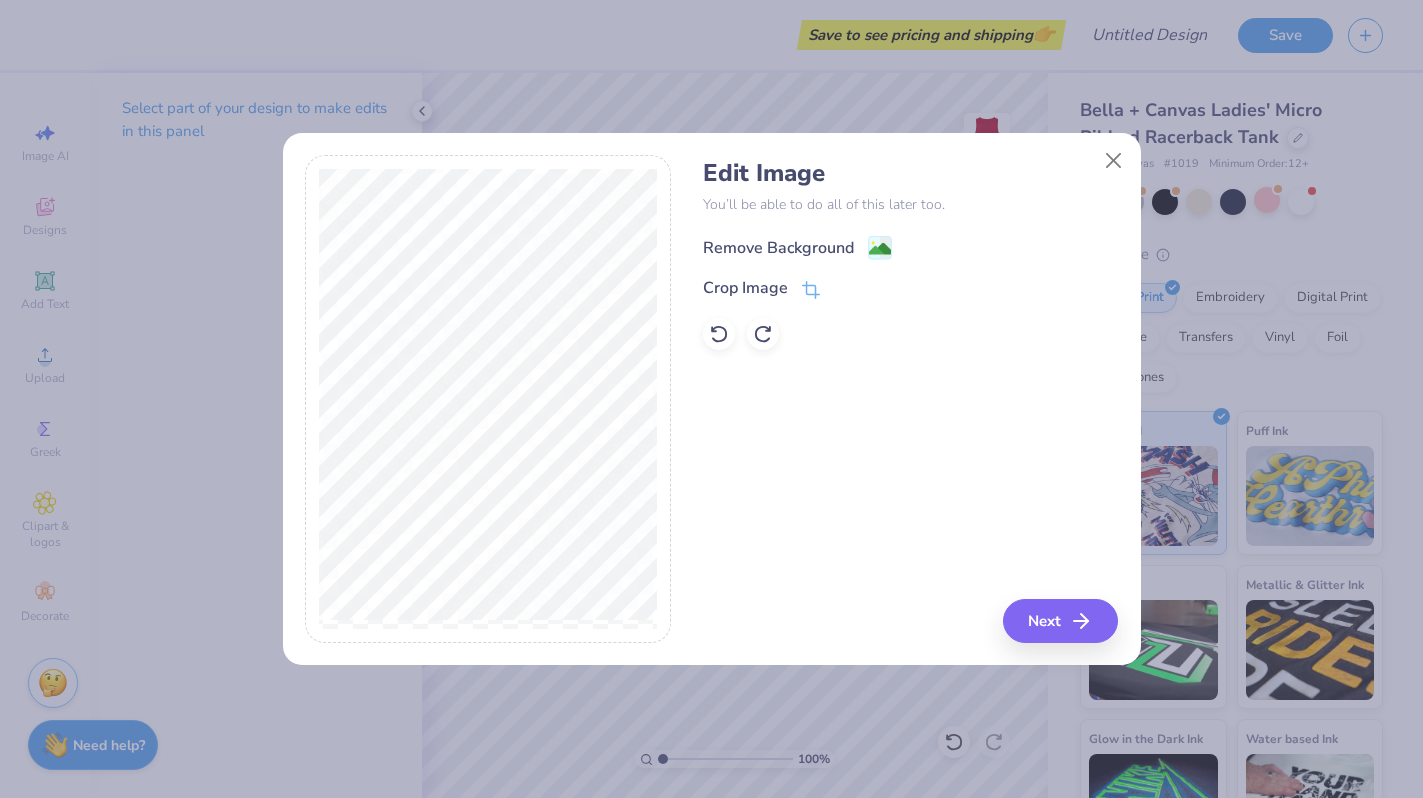 click on "Remove Background" at bounding box center (778, 248) 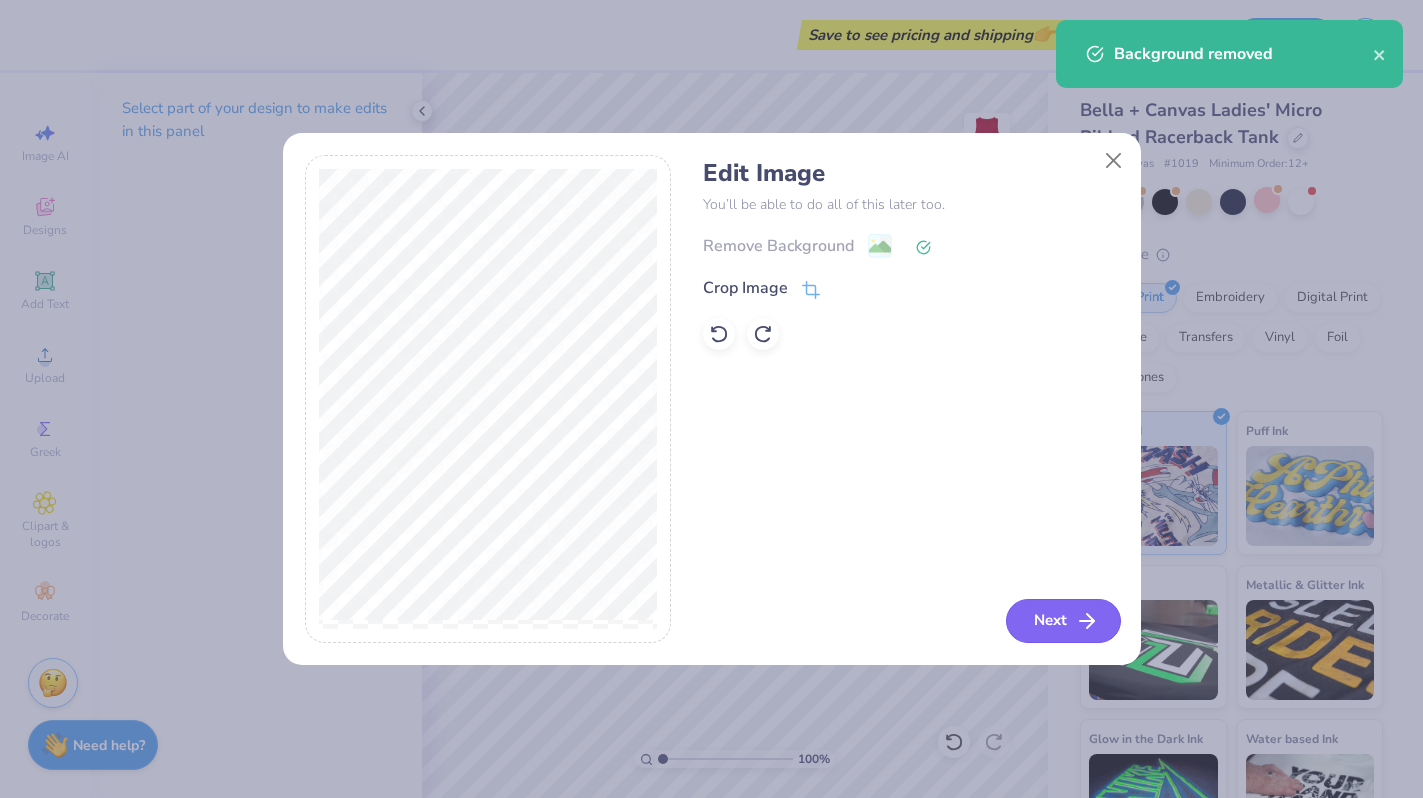 click on "Next" at bounding box center [1063, 621] 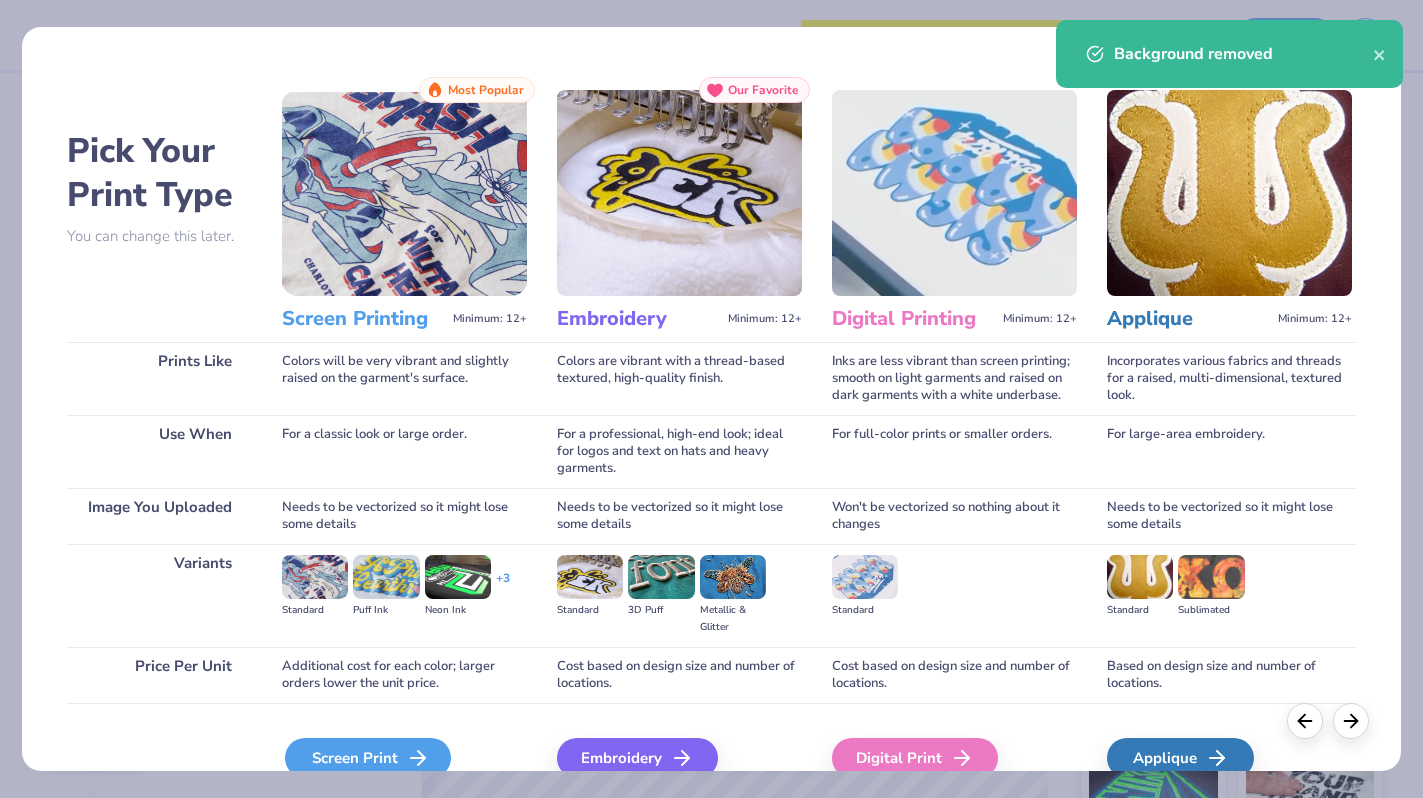 click on "Screen Print" at bounding box center [368, 758] 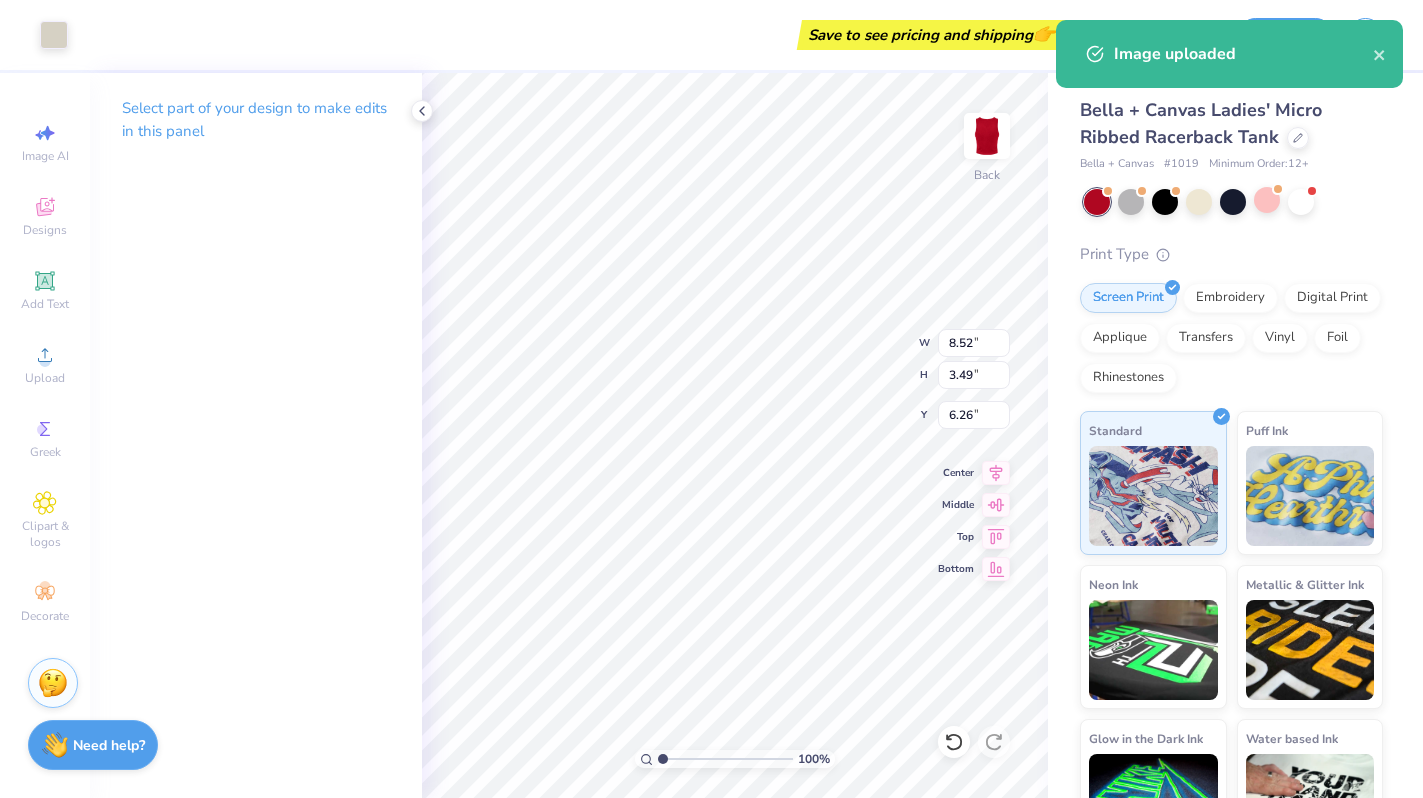type on "3.49" 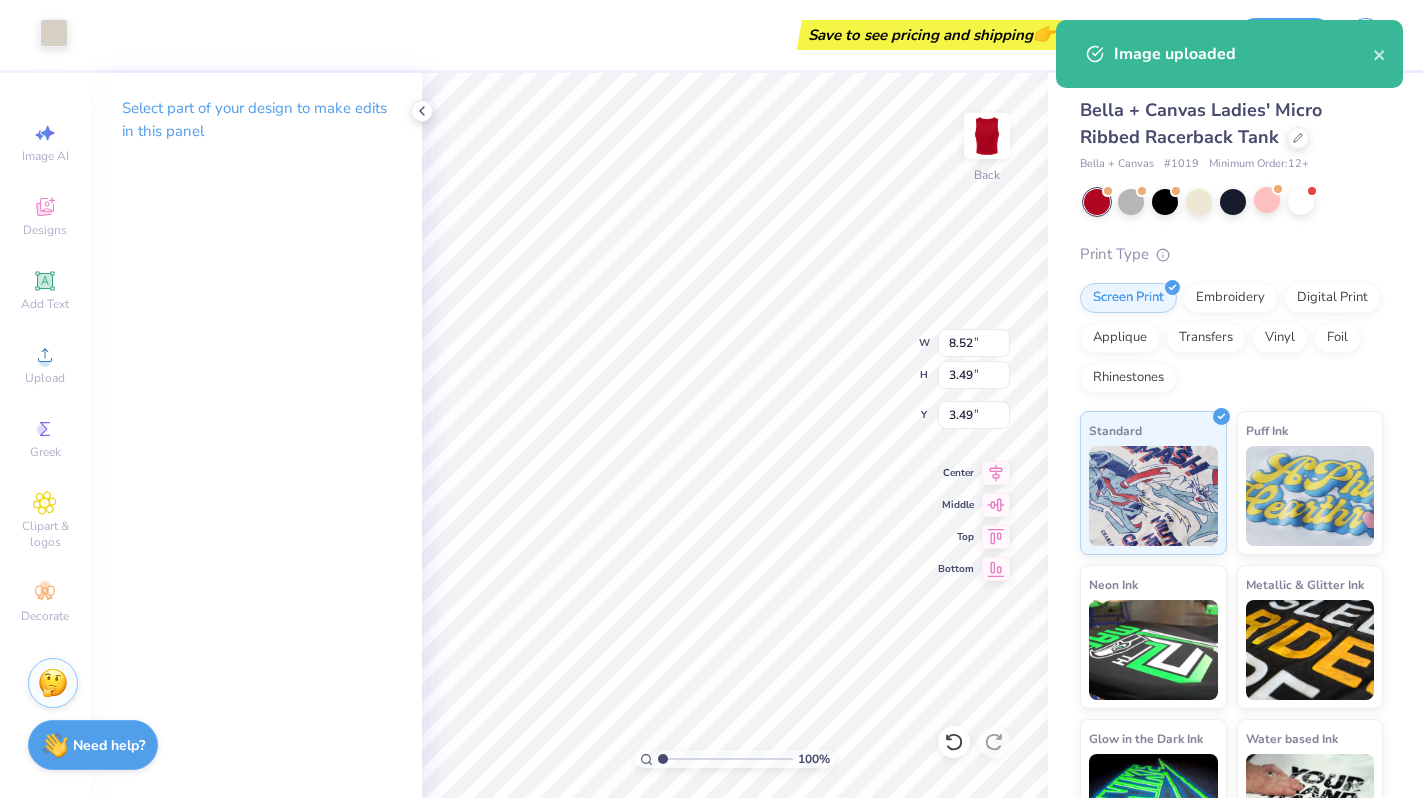 click at bounding box center [54, 33] 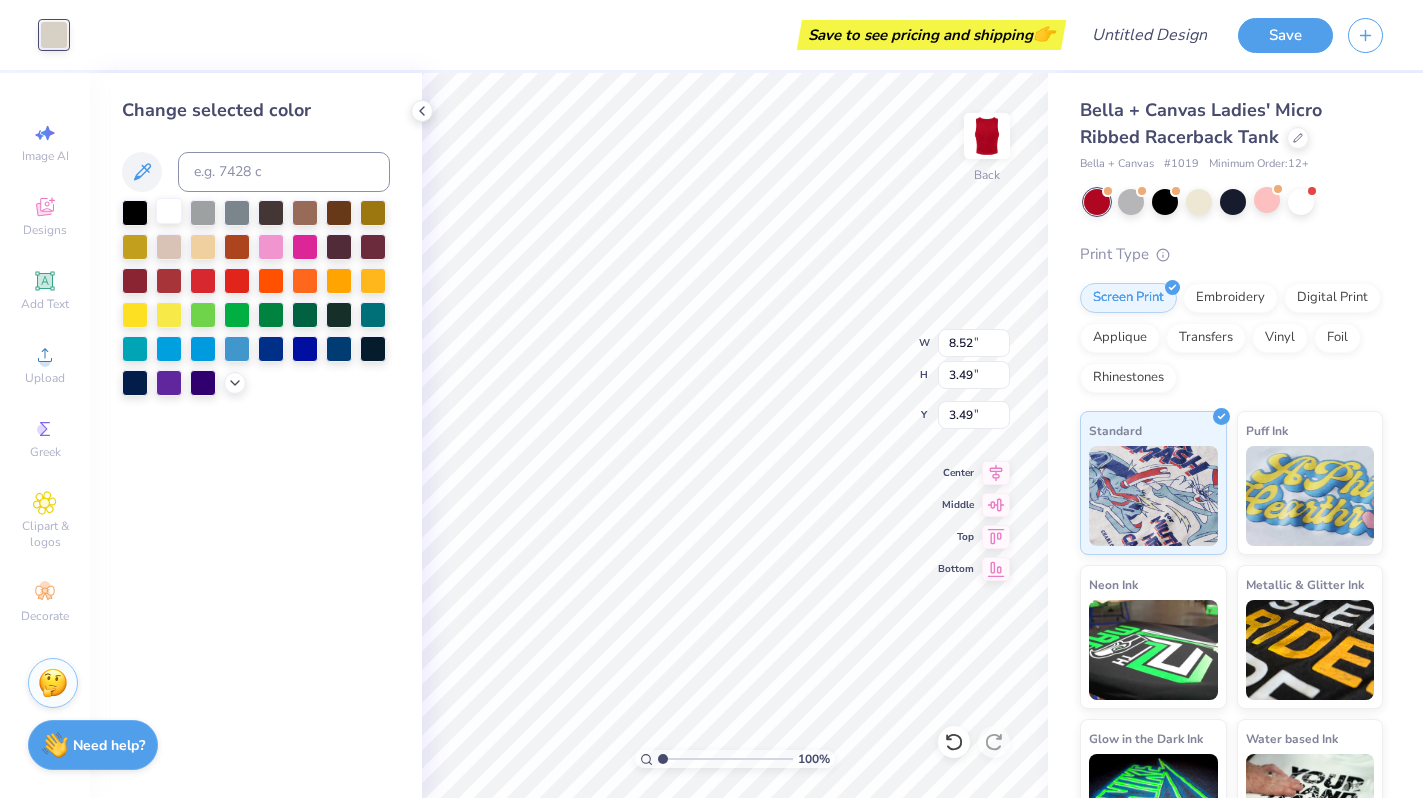 click at bounding box center (169, 211) 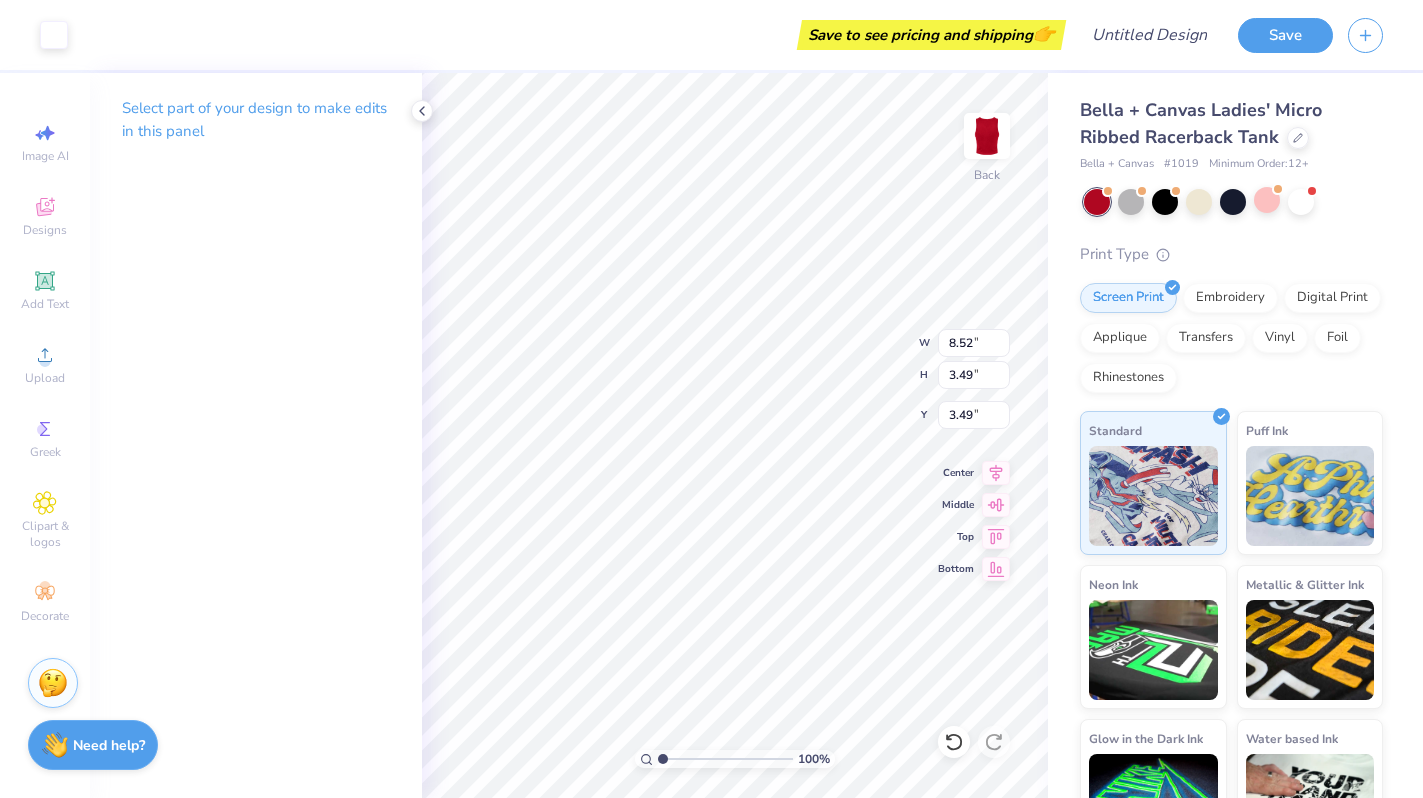type on "3.32" 